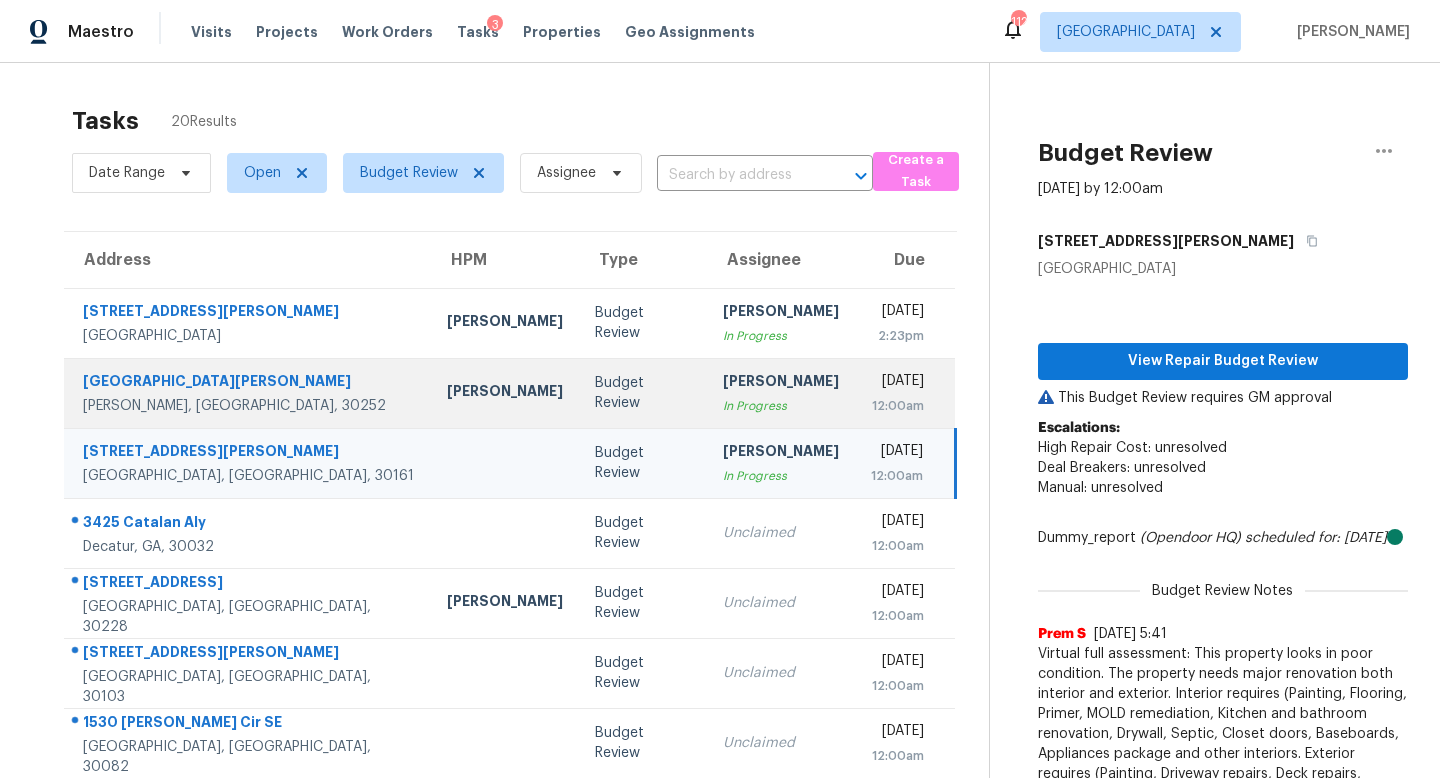 scroll, scrollTop: 0, scrollLeft: 0, axis: both 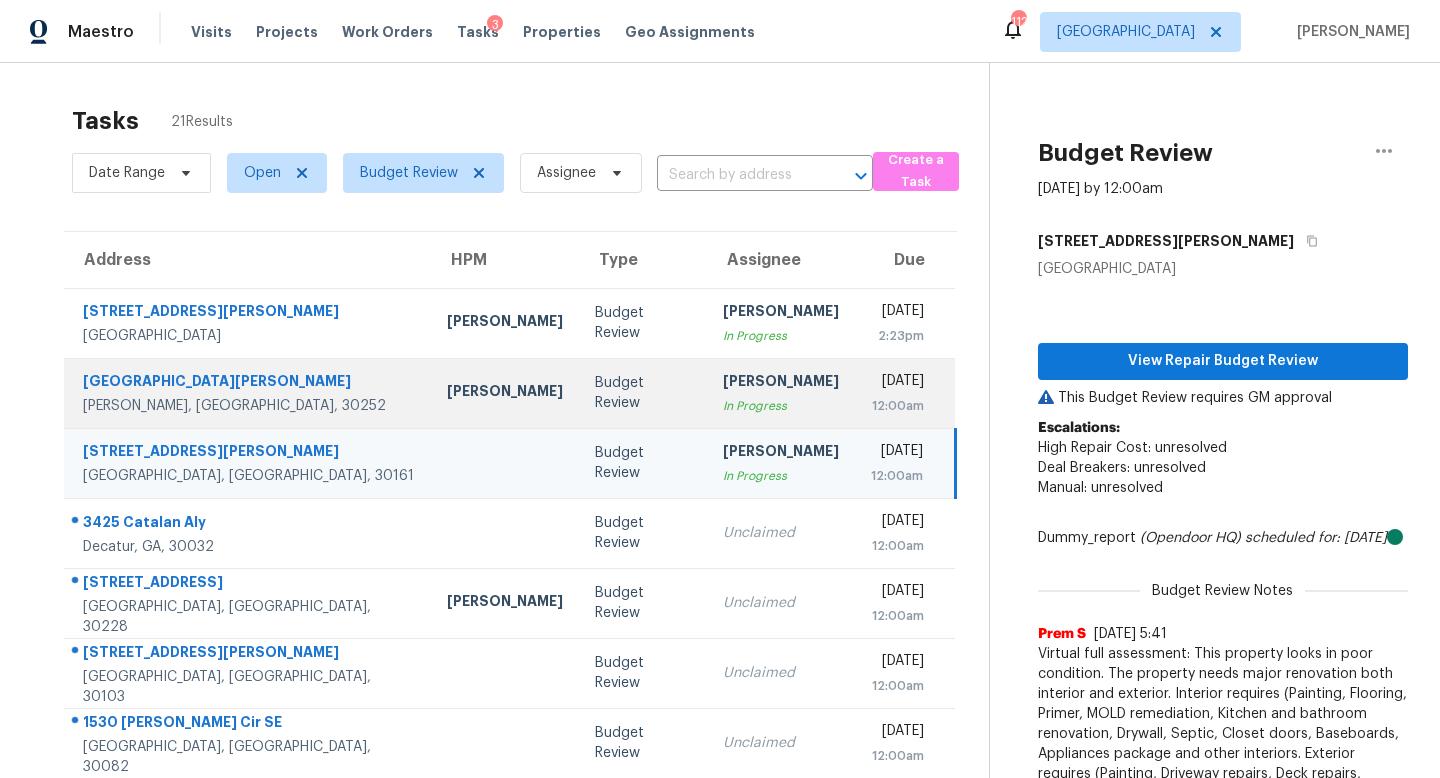 click on "Budget Review" at bounding box center [643, 393] 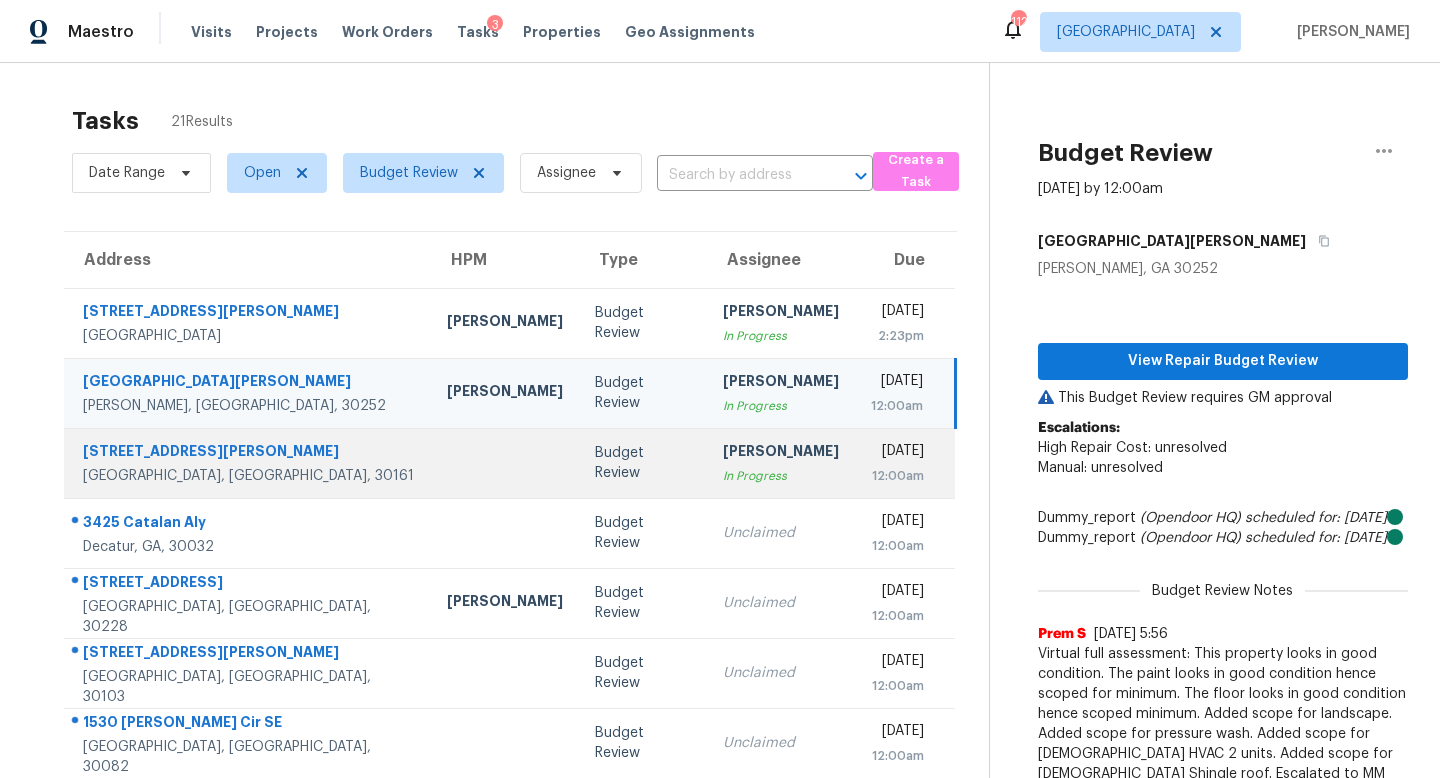 click on "[PERSON_NAME]" at bounding box center [781, 453] 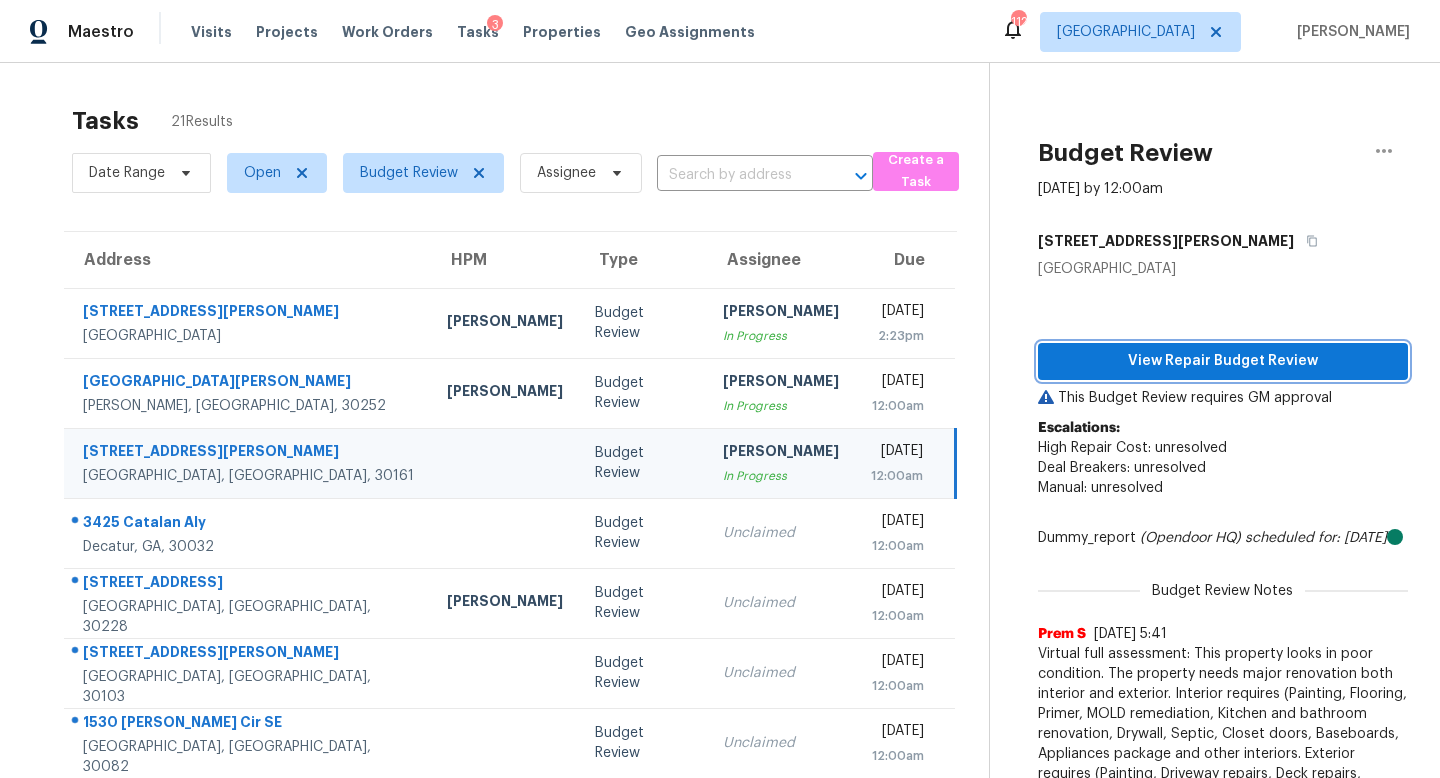 click on "View Repair Budget Review" at bounding box center (1223, 361) 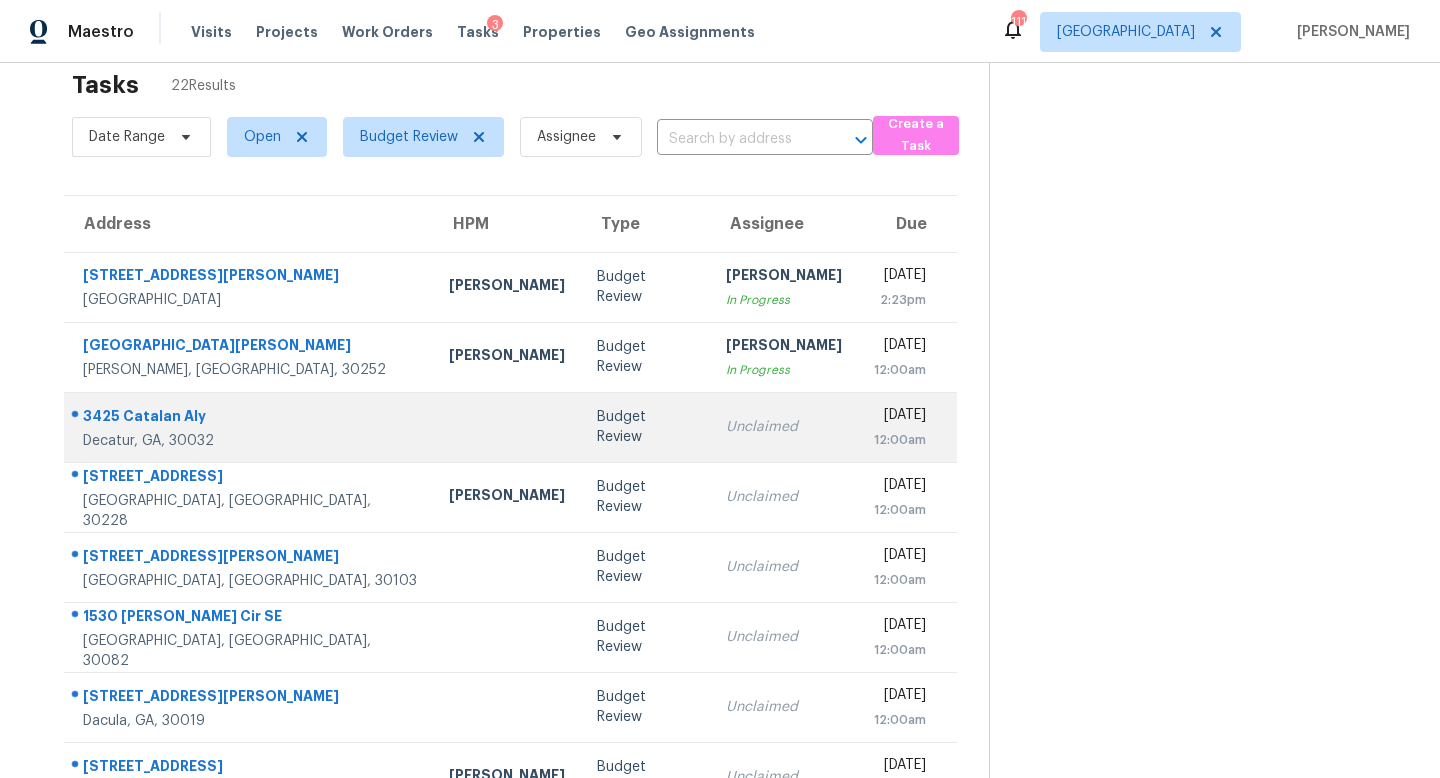 scroll, scrollTop: 33, scrollLeft: 0, axis: vertical 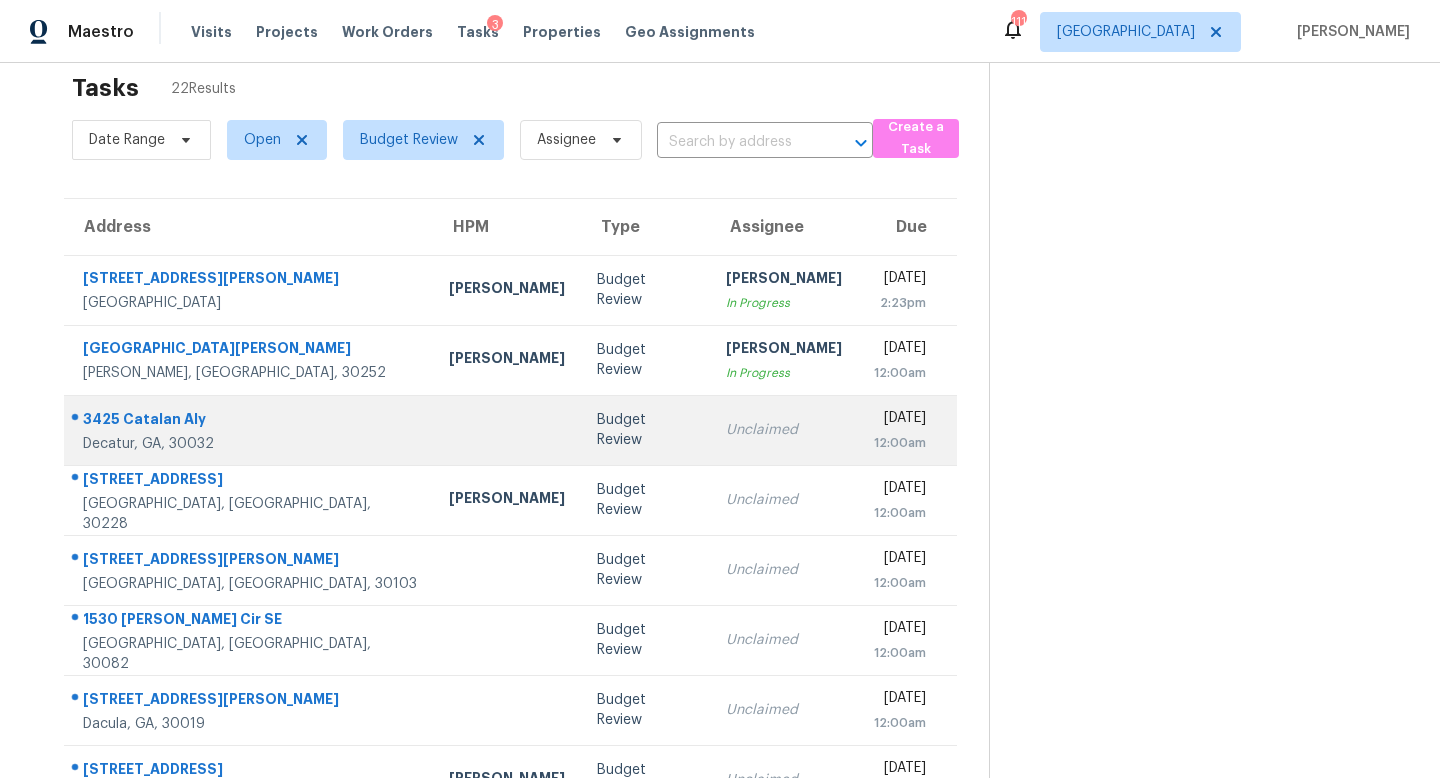 click on "Unclaimed" at bounding box center (784, 430) 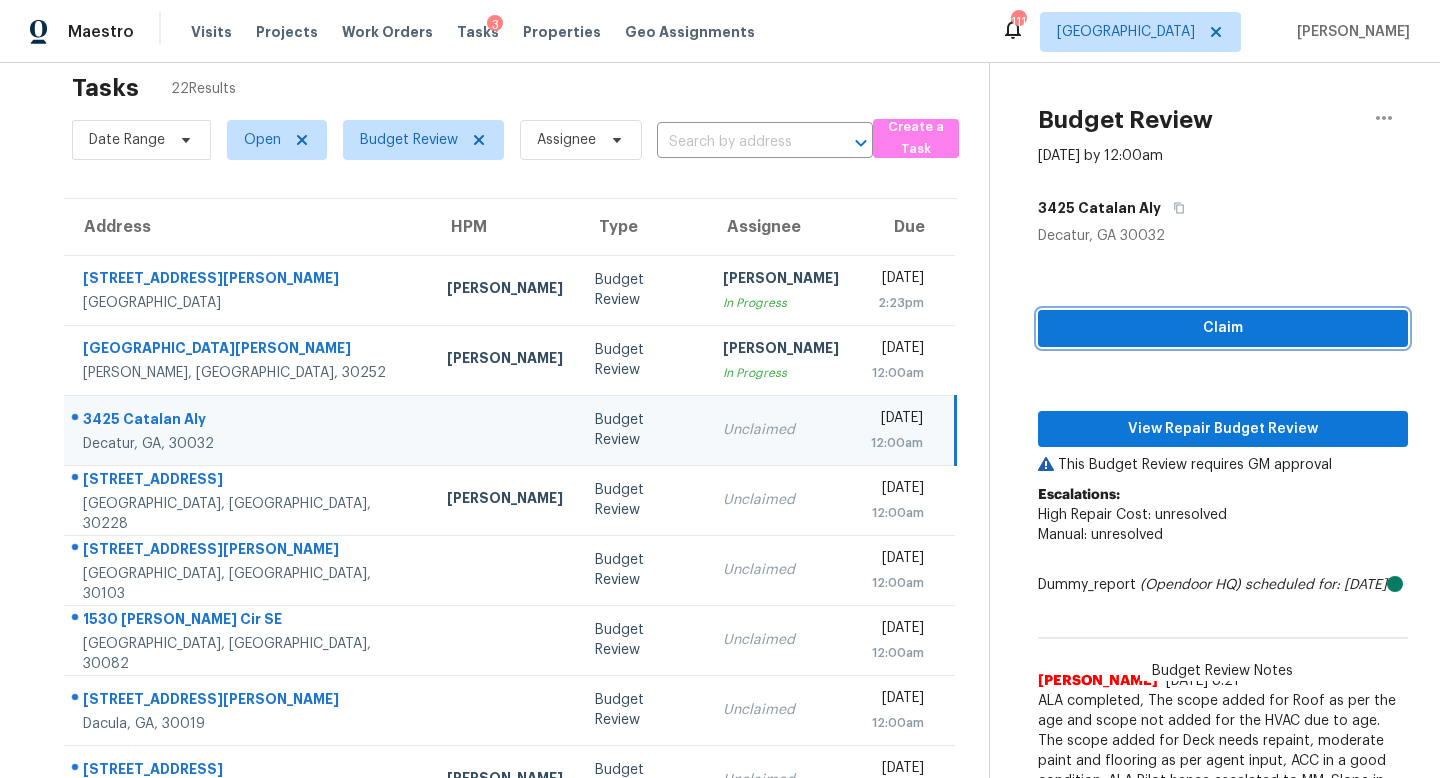 click on "Claim" at bounding box center [1223, 328] 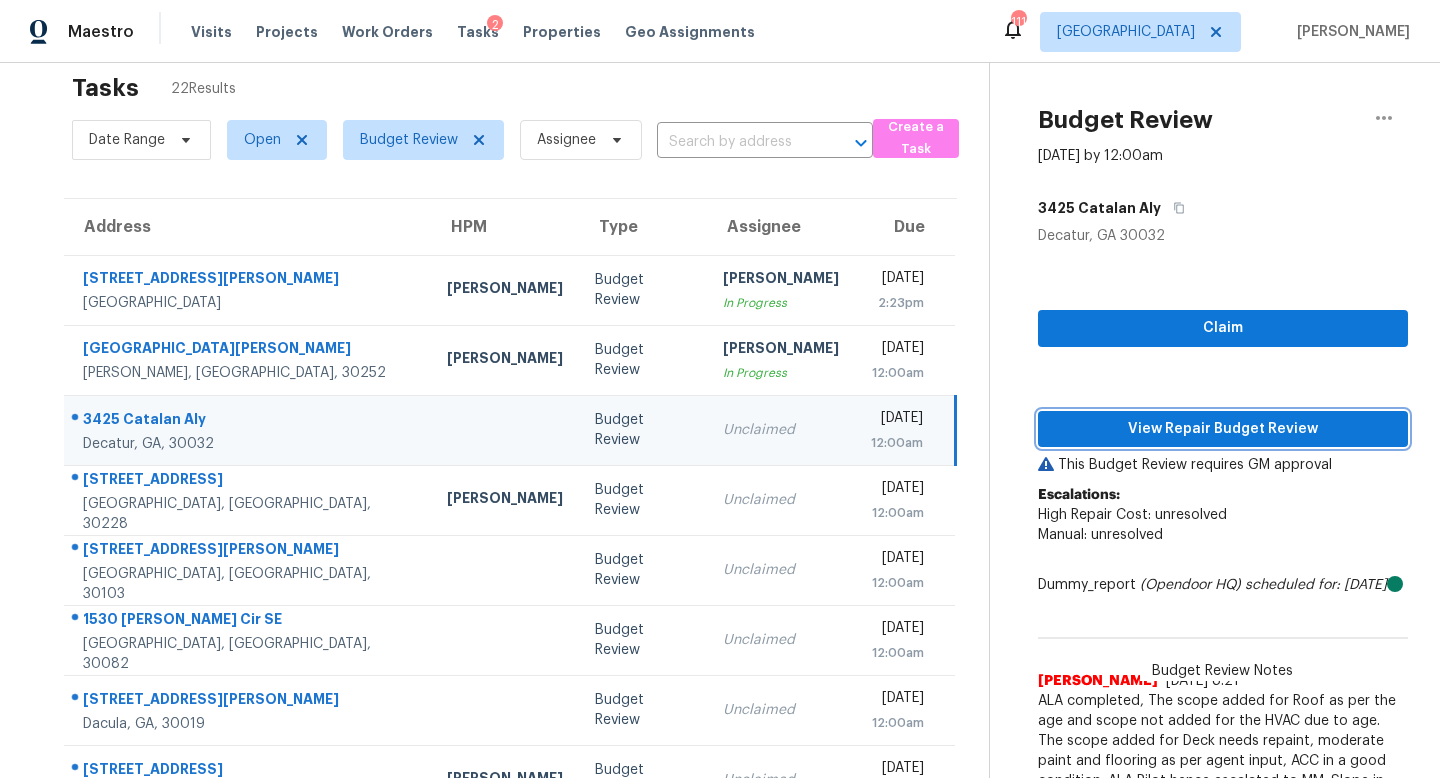 click on "View Repair Budget Review" at bounding box center [1223, 429] 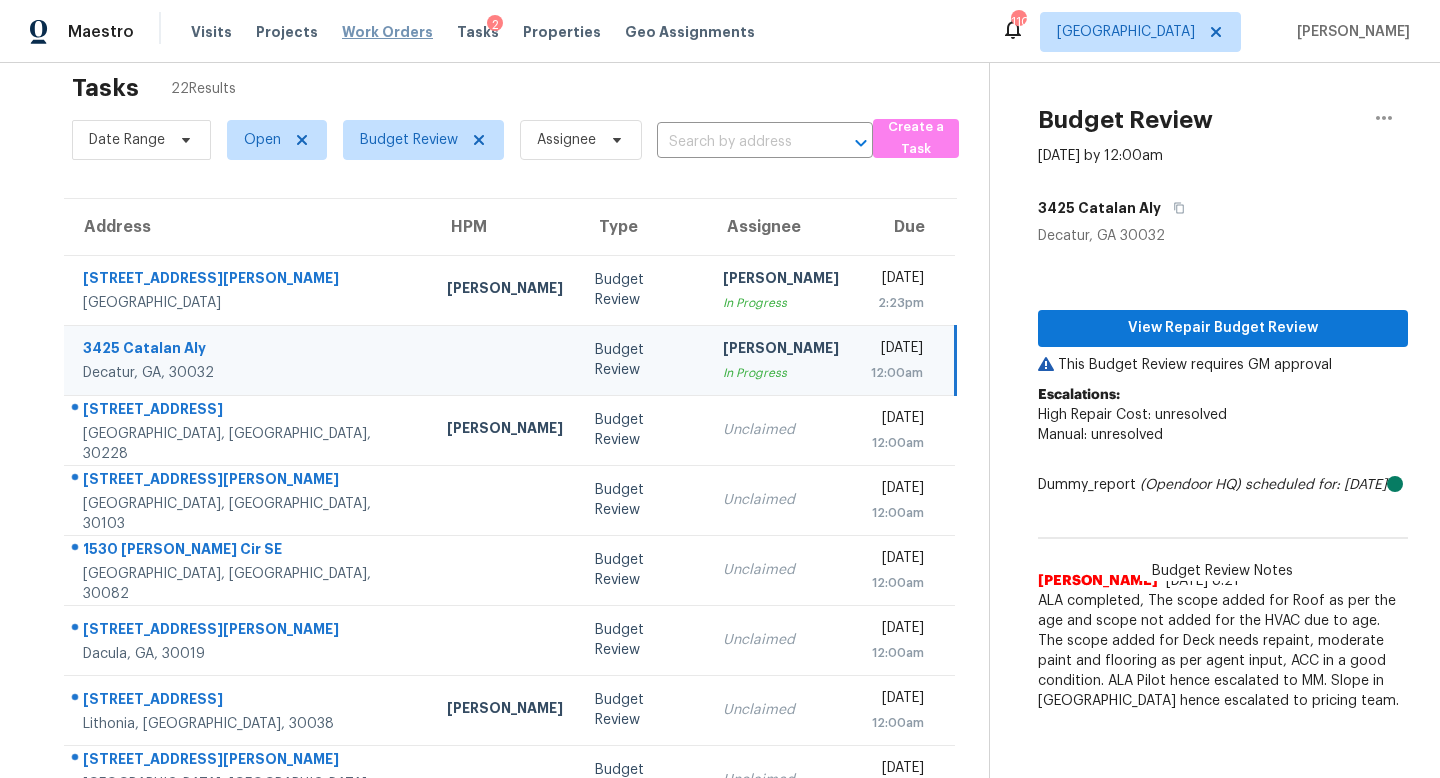 click on "Work Orders" at bounding box center (387, 32) 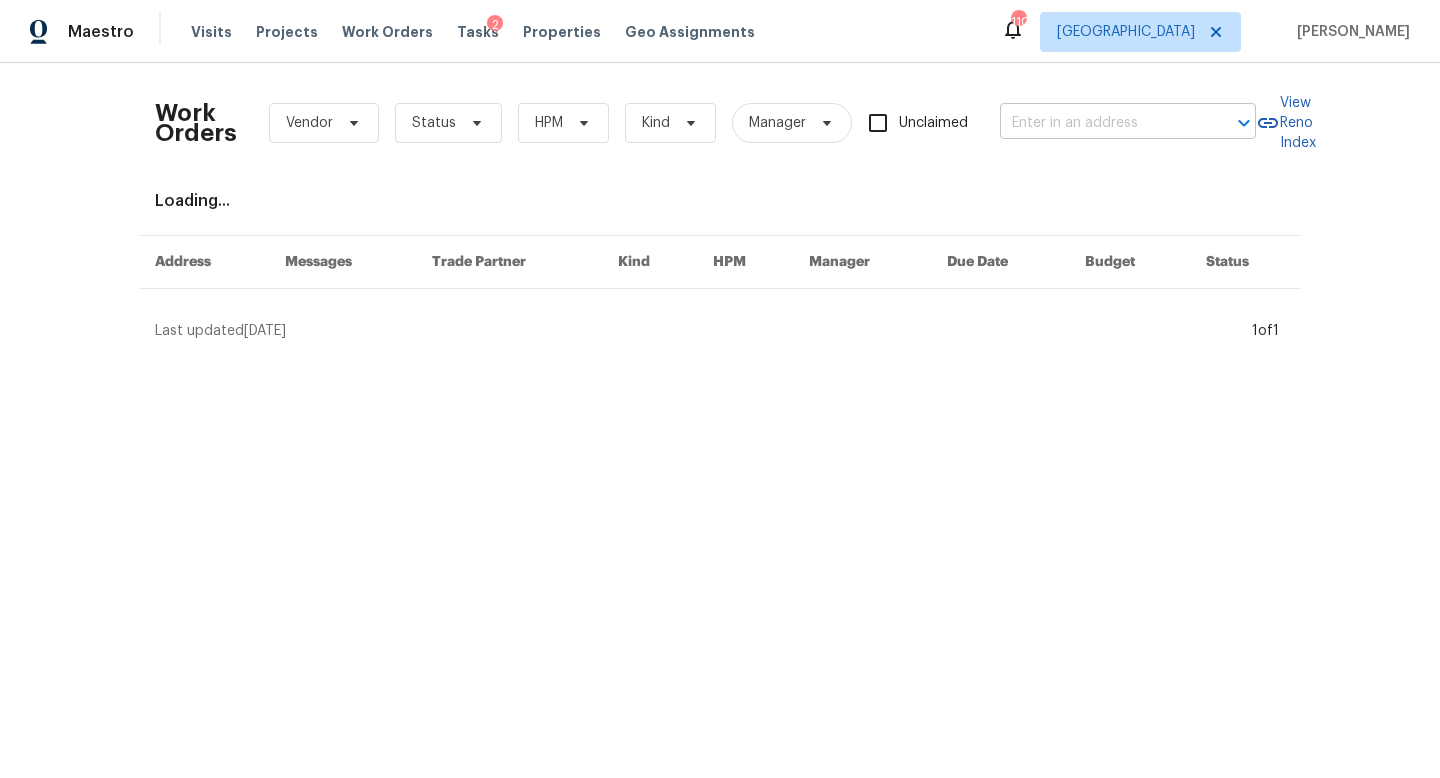 click at bounding box center [1100, 123] 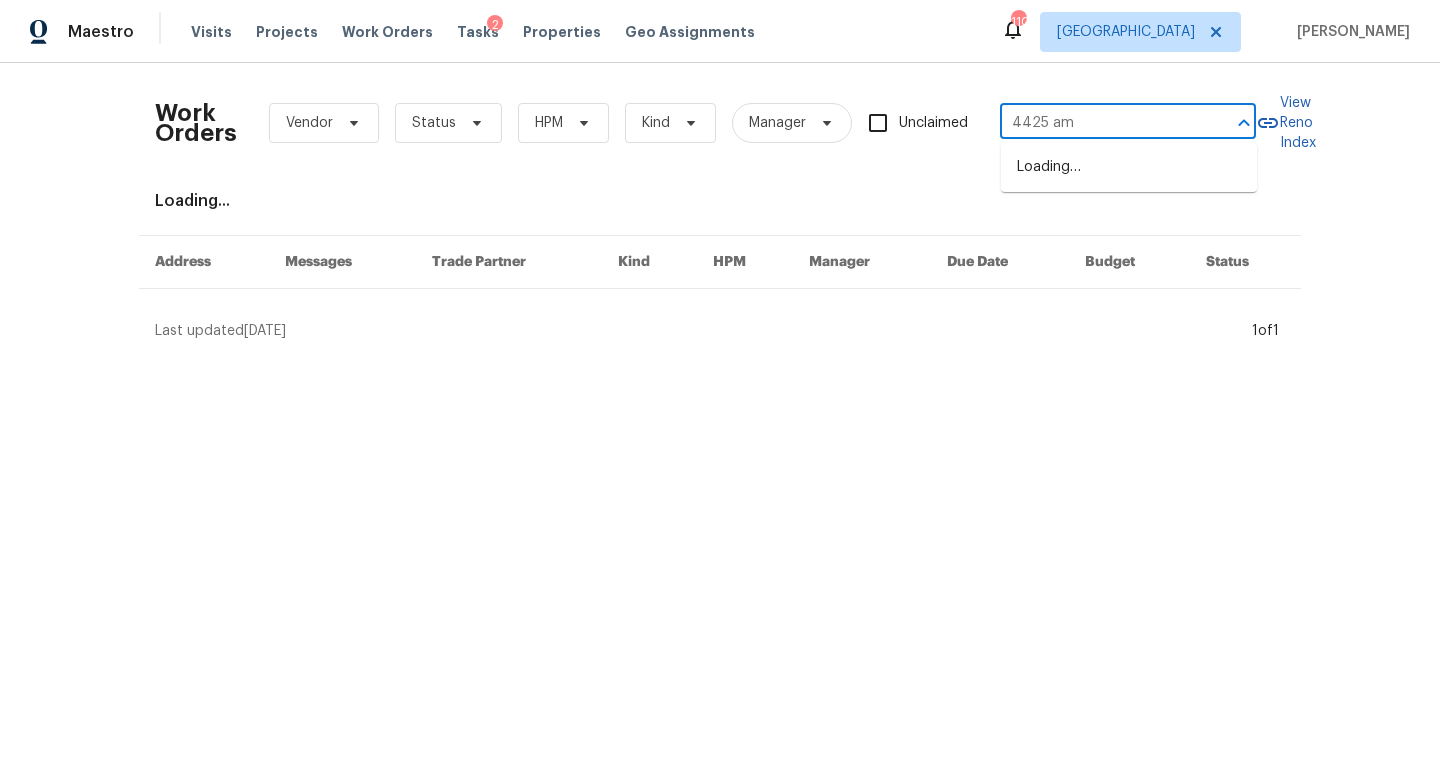 type on "4425 [PERSON_NAME]" 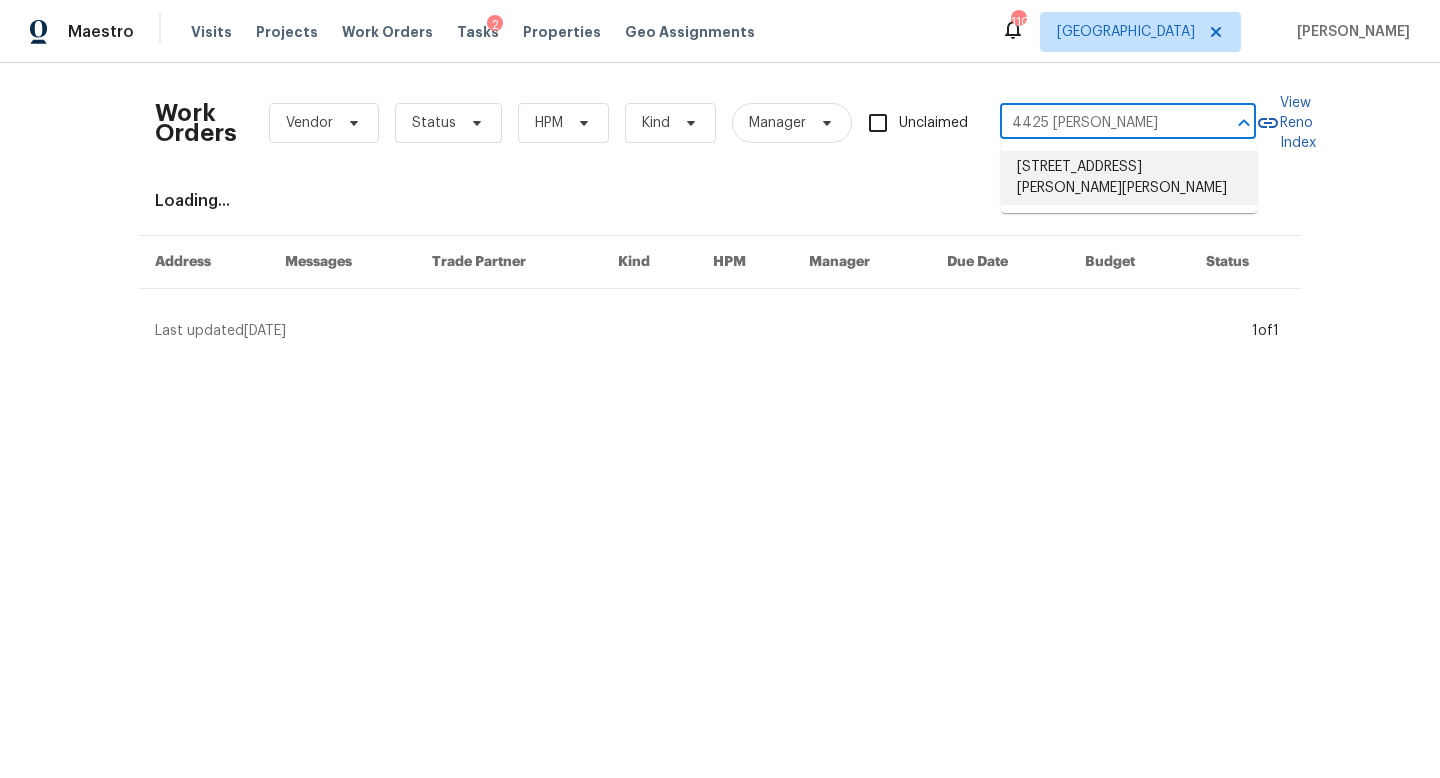 click on "[STREET_ADDRESS][PERSON_NAME][PERSON_NAME]" at bounding box center [1129, 178] 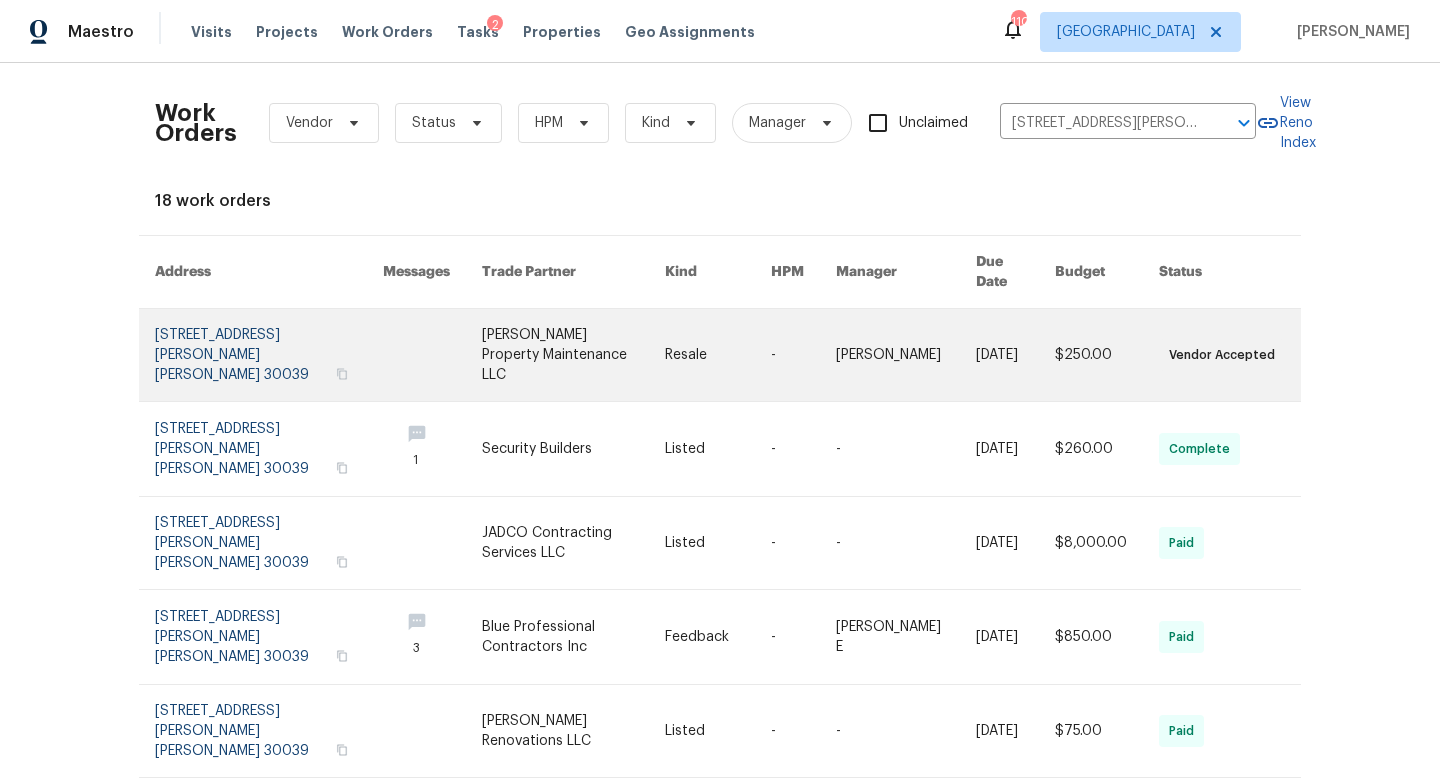 click at bounding box center (269, 355) 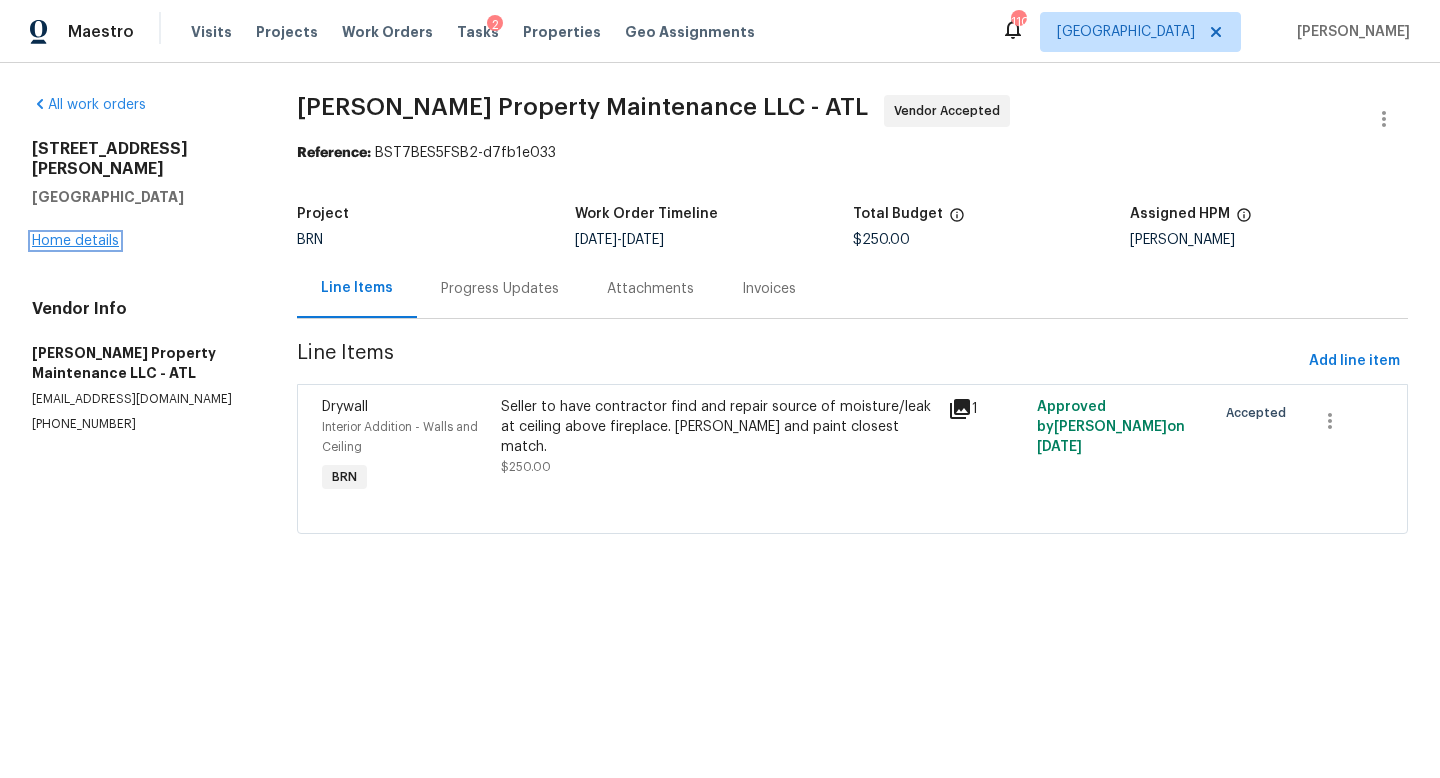 click on "Home details" at bounding box center [75, 241] 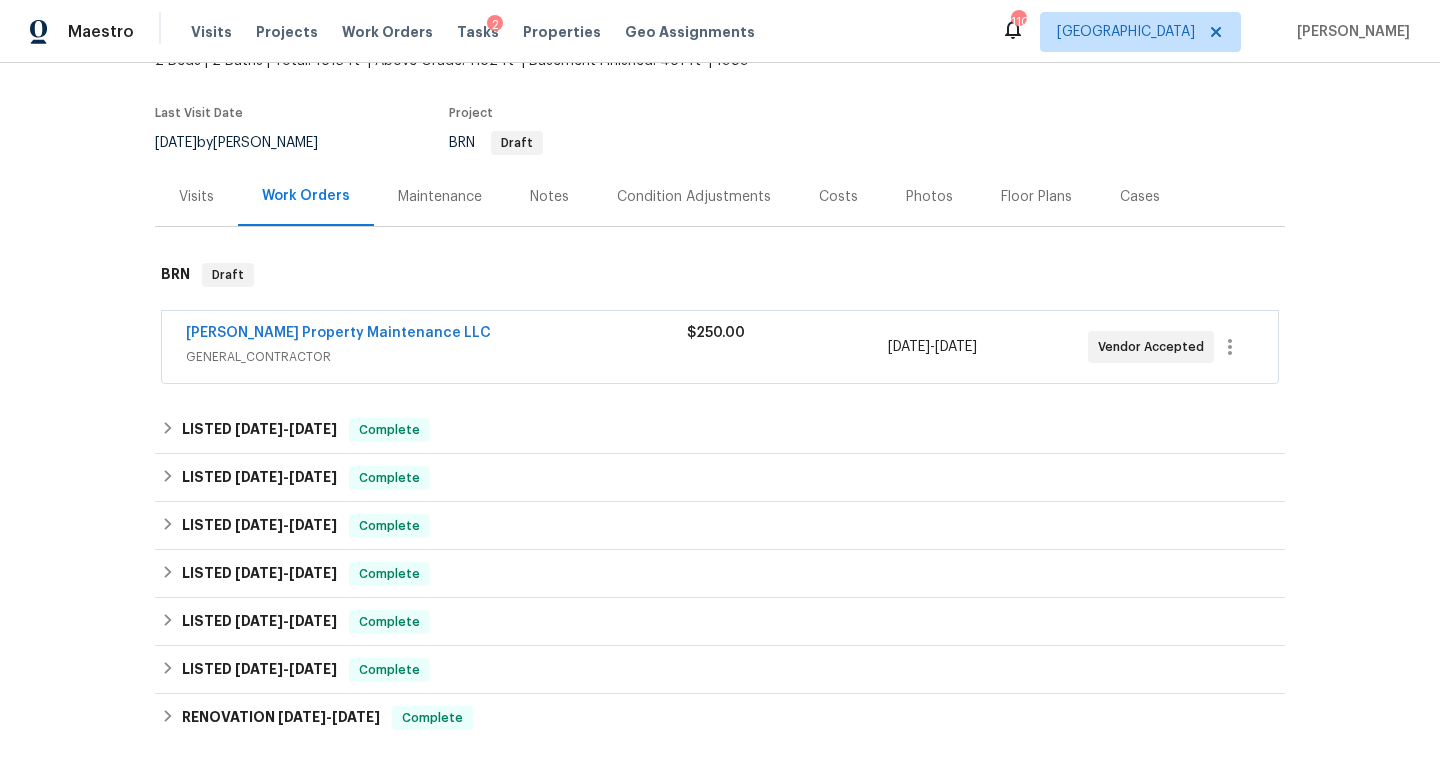 scroll, scrollTop: 163, scrollLeft: 0, axis: vertical 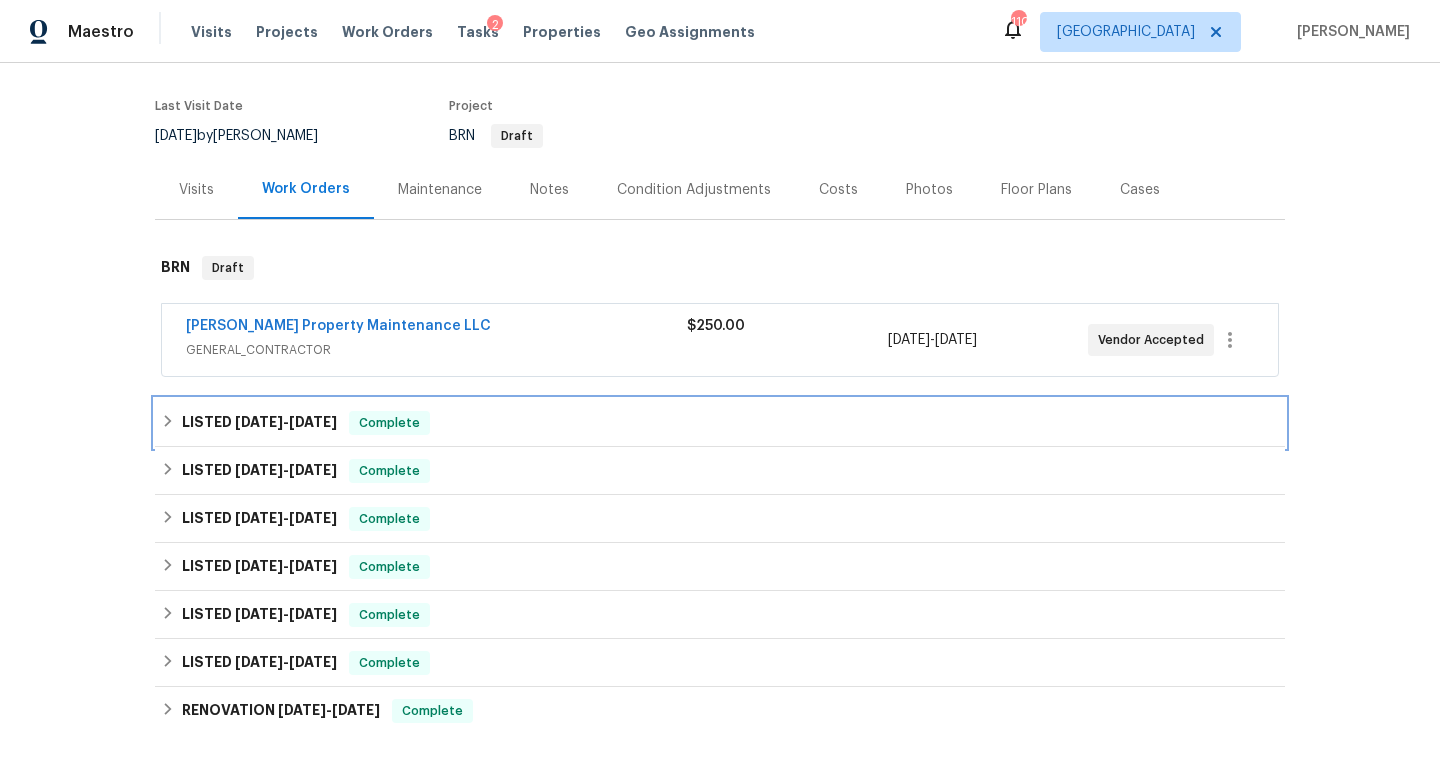 click on "Complete" at bounding box center [389, 423] 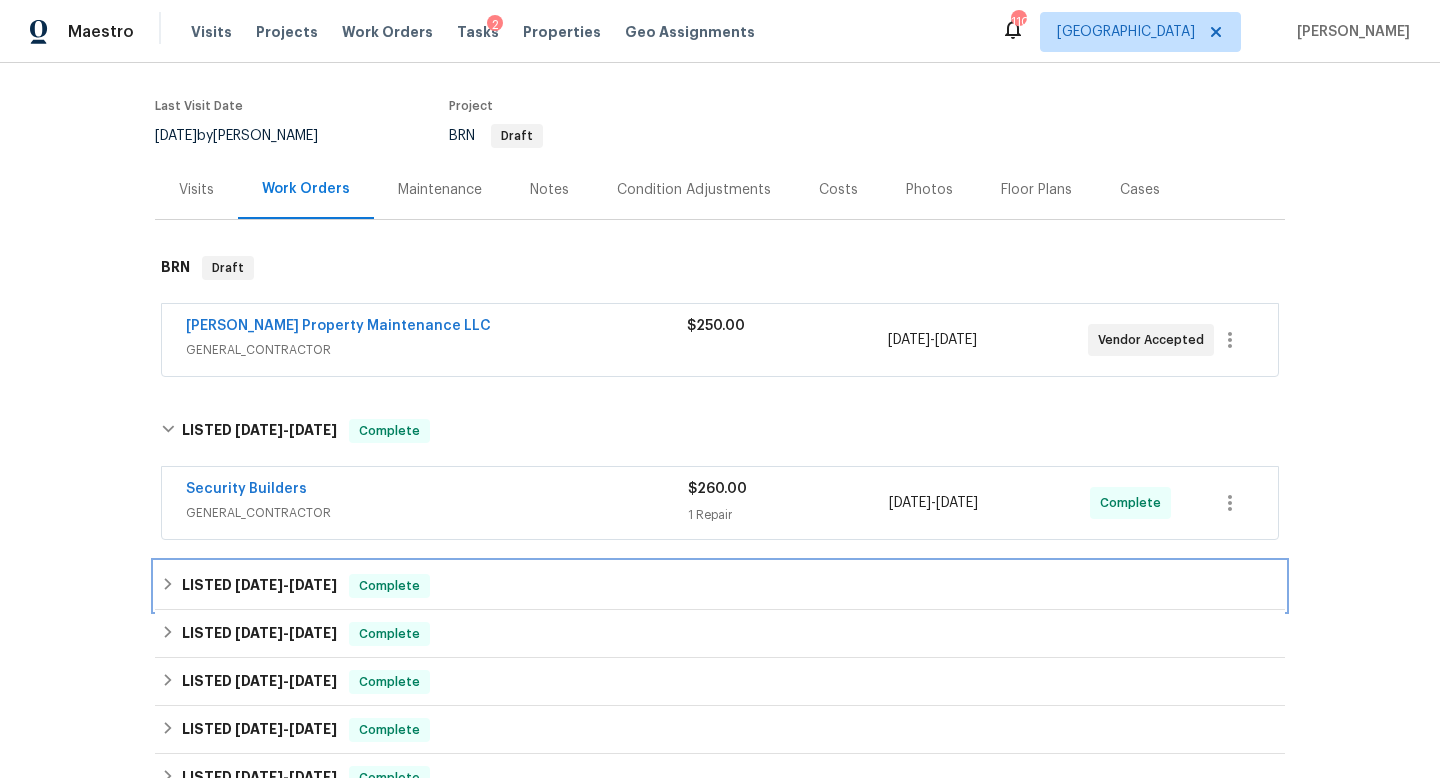 click on "Complete" at bounding box center [389, 586] 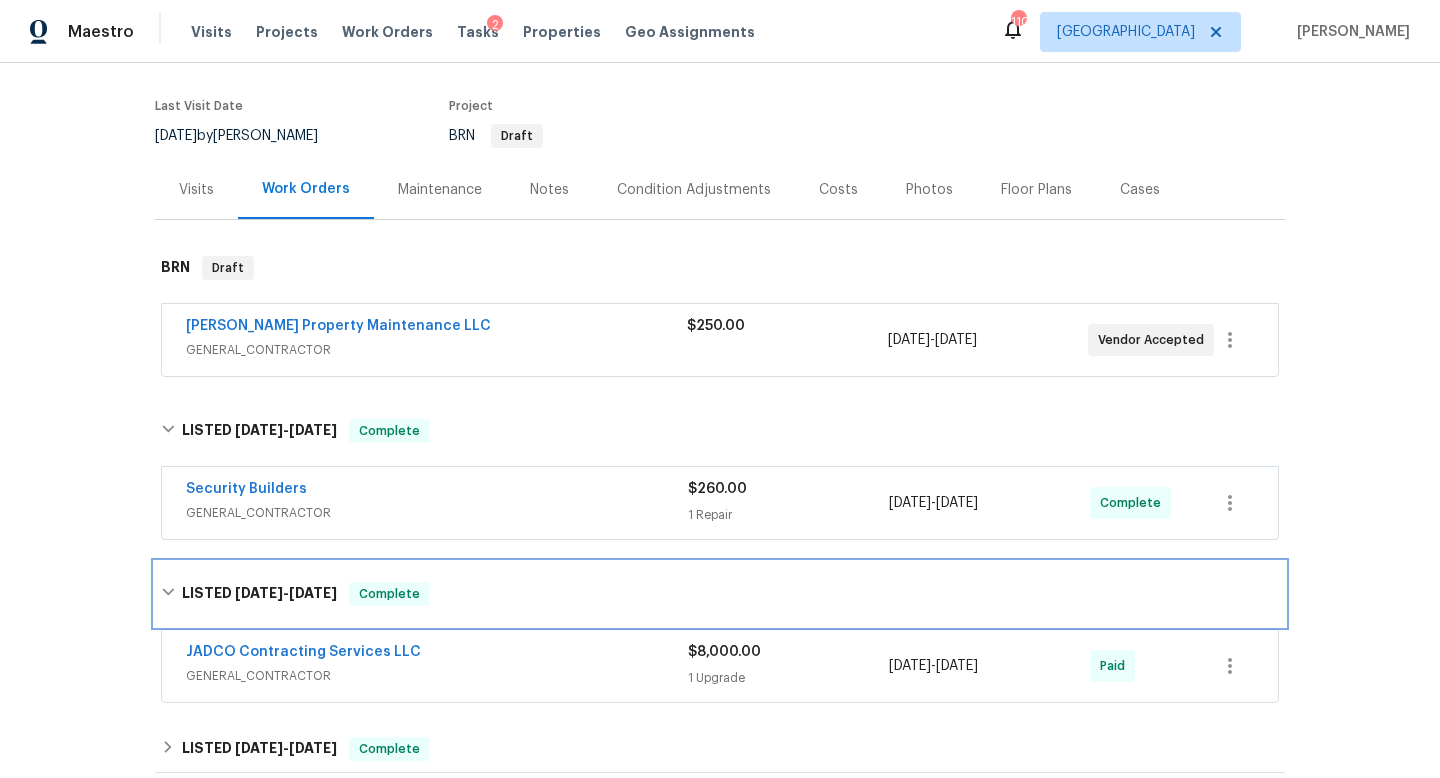scroll, scrollTop: 305, scrollLeft: 0, axis: vertical 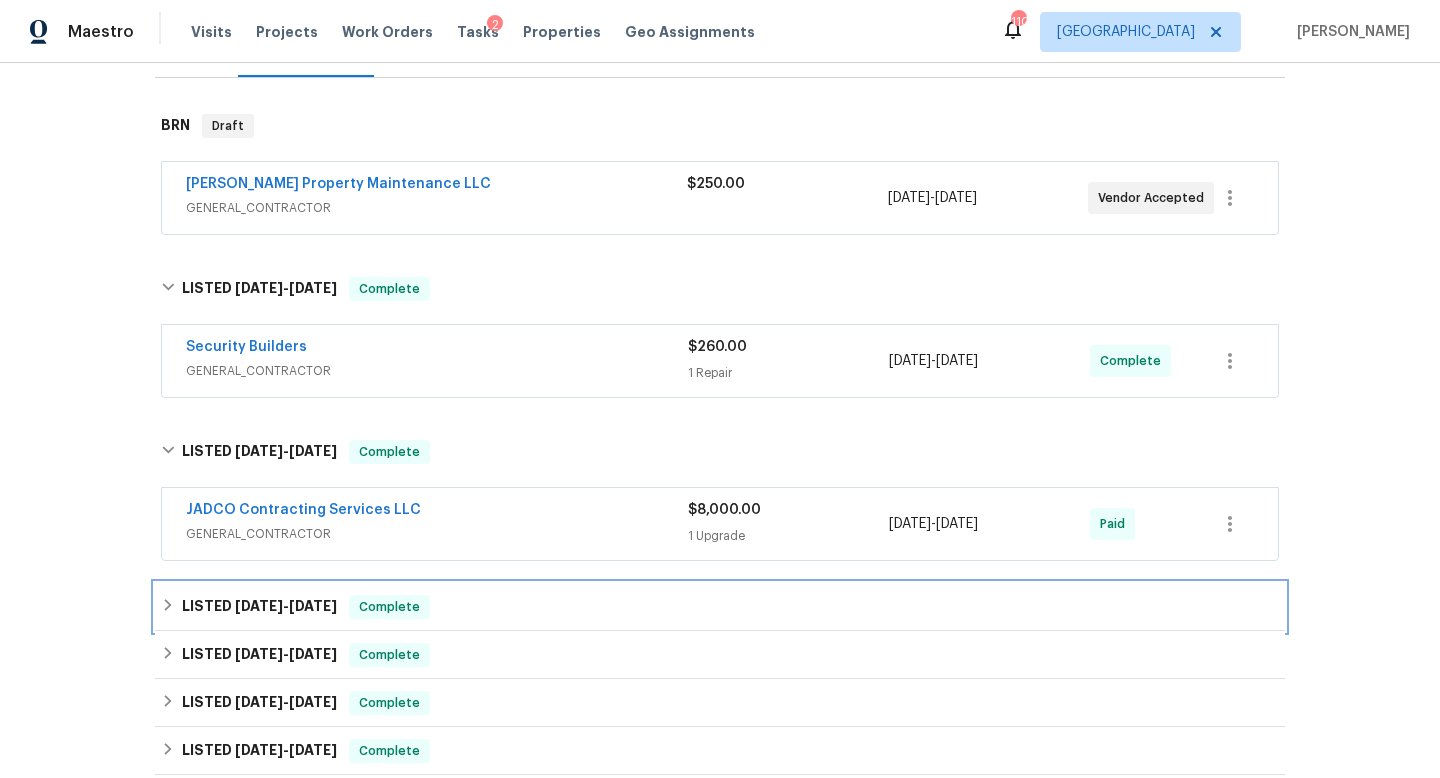 click on "Complete" at bounding box center [389, 607] 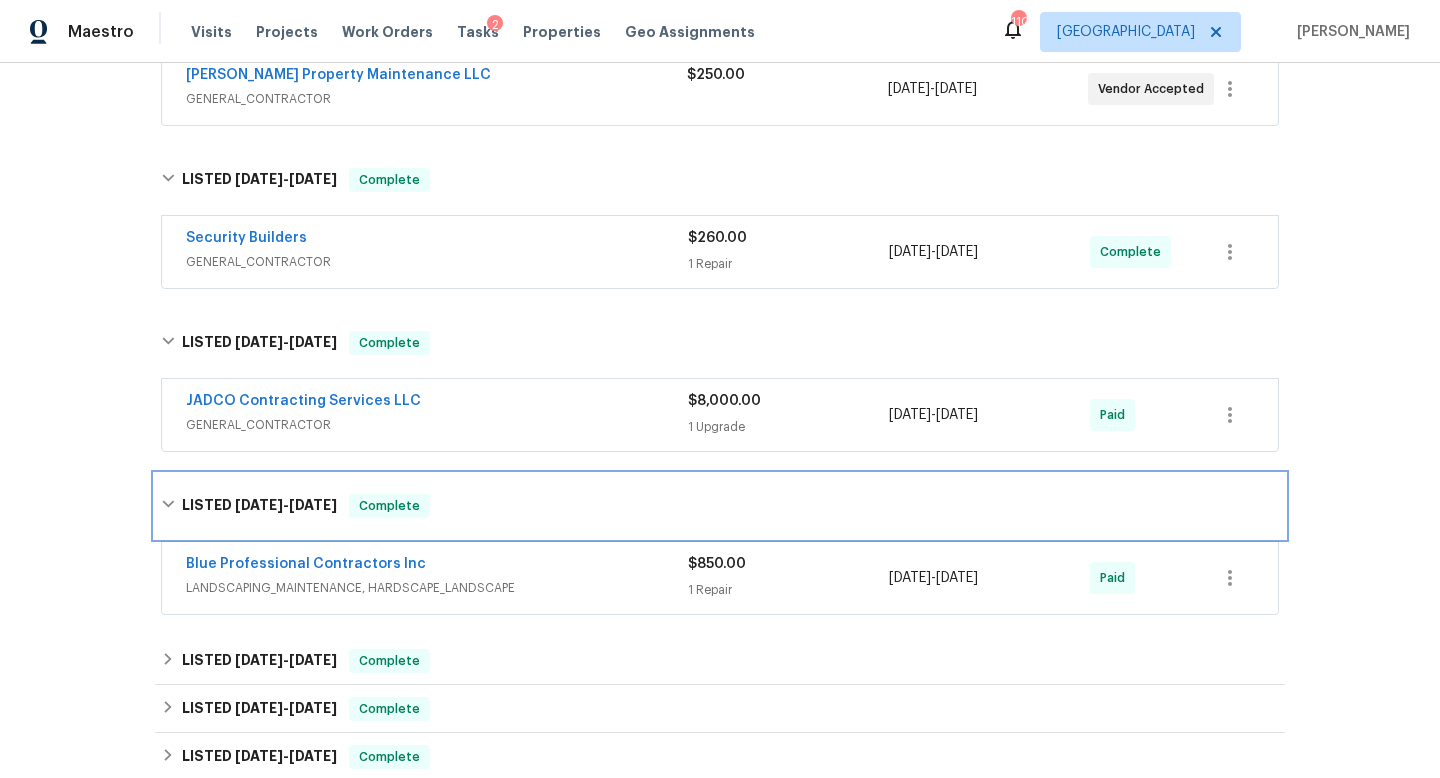 scroll, scrollTop: 422, scrollLeft: 0, axis: vertical 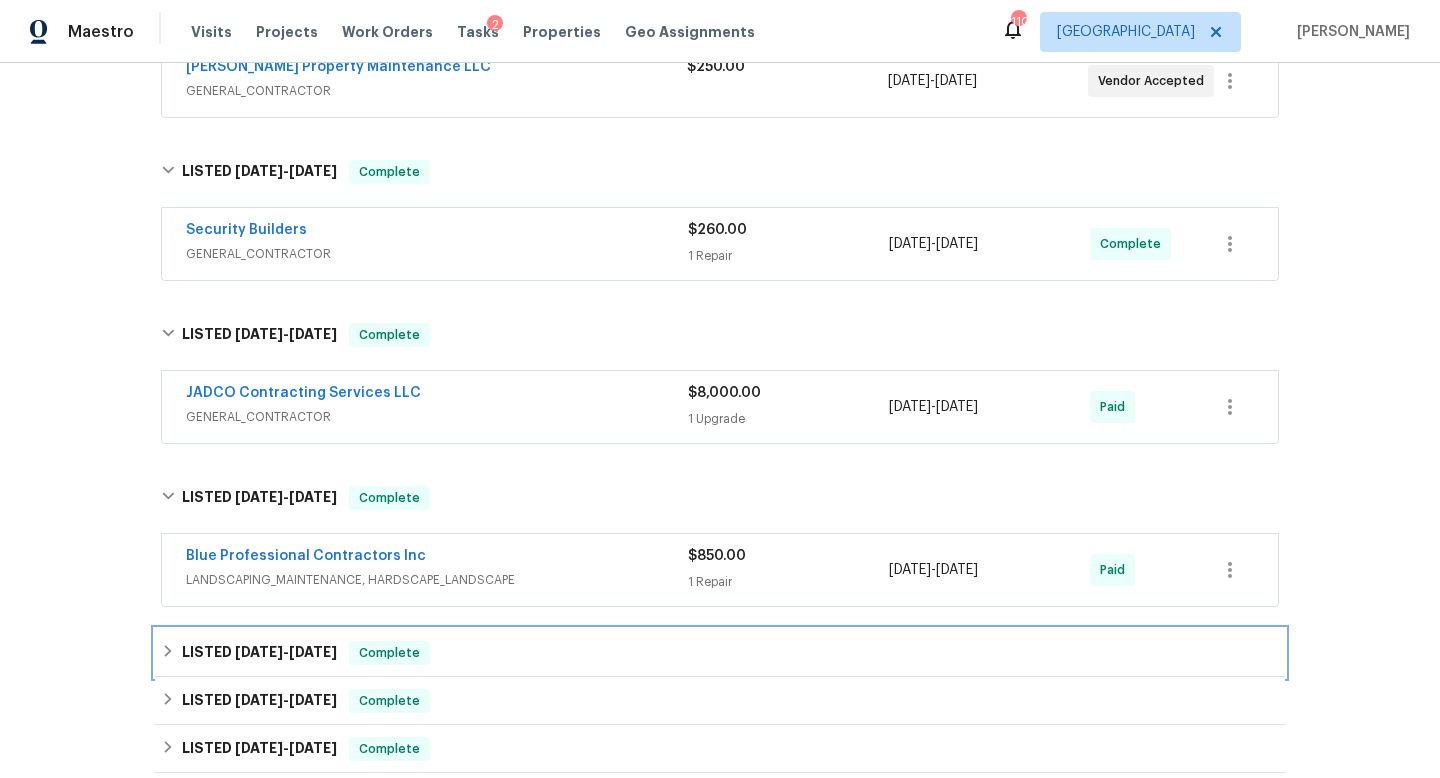 click on "LISTED   [DATE]  -  [DATE] Complete" at bounding box center [720, 653] 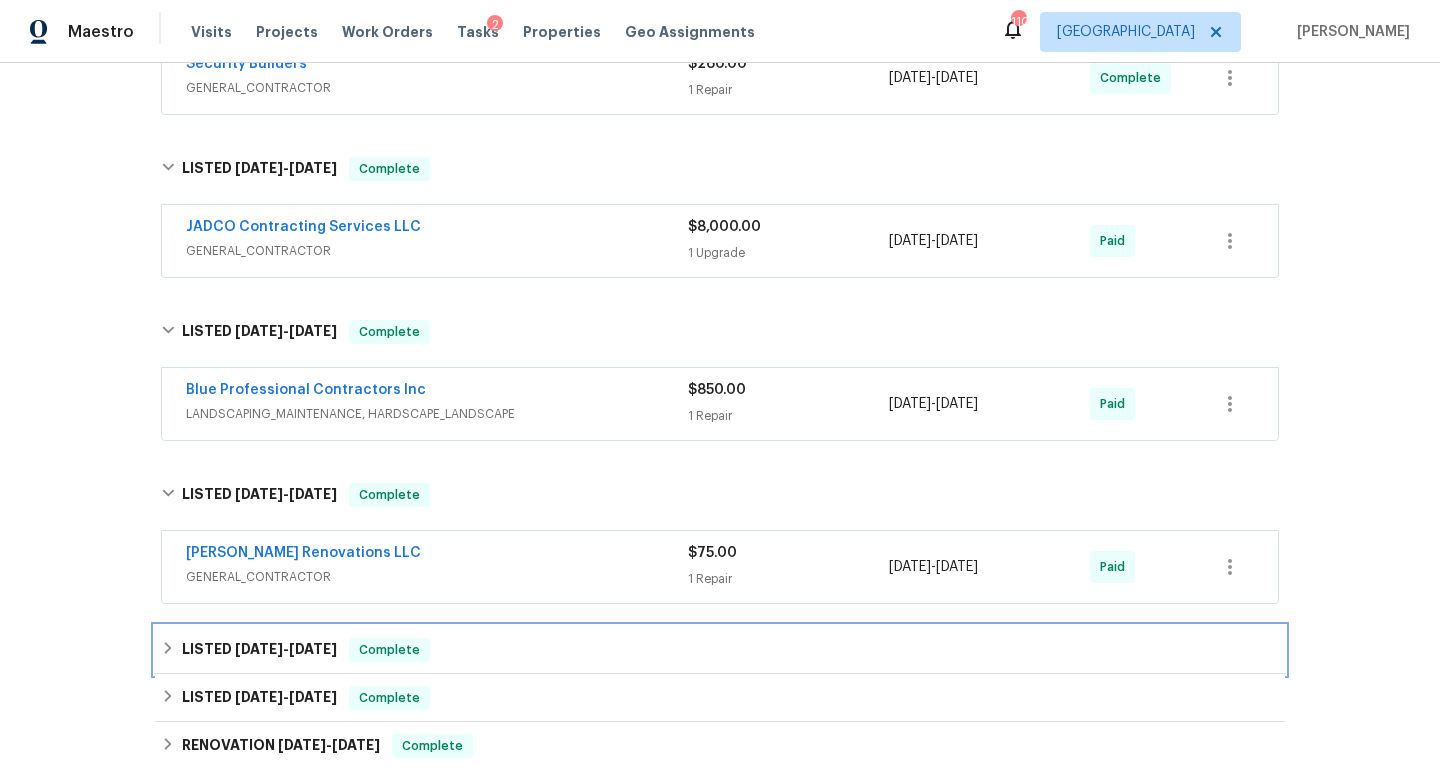 click on "LISTED   [DATE]  -  [DATE] Complete" at bounding box center [720, 650] 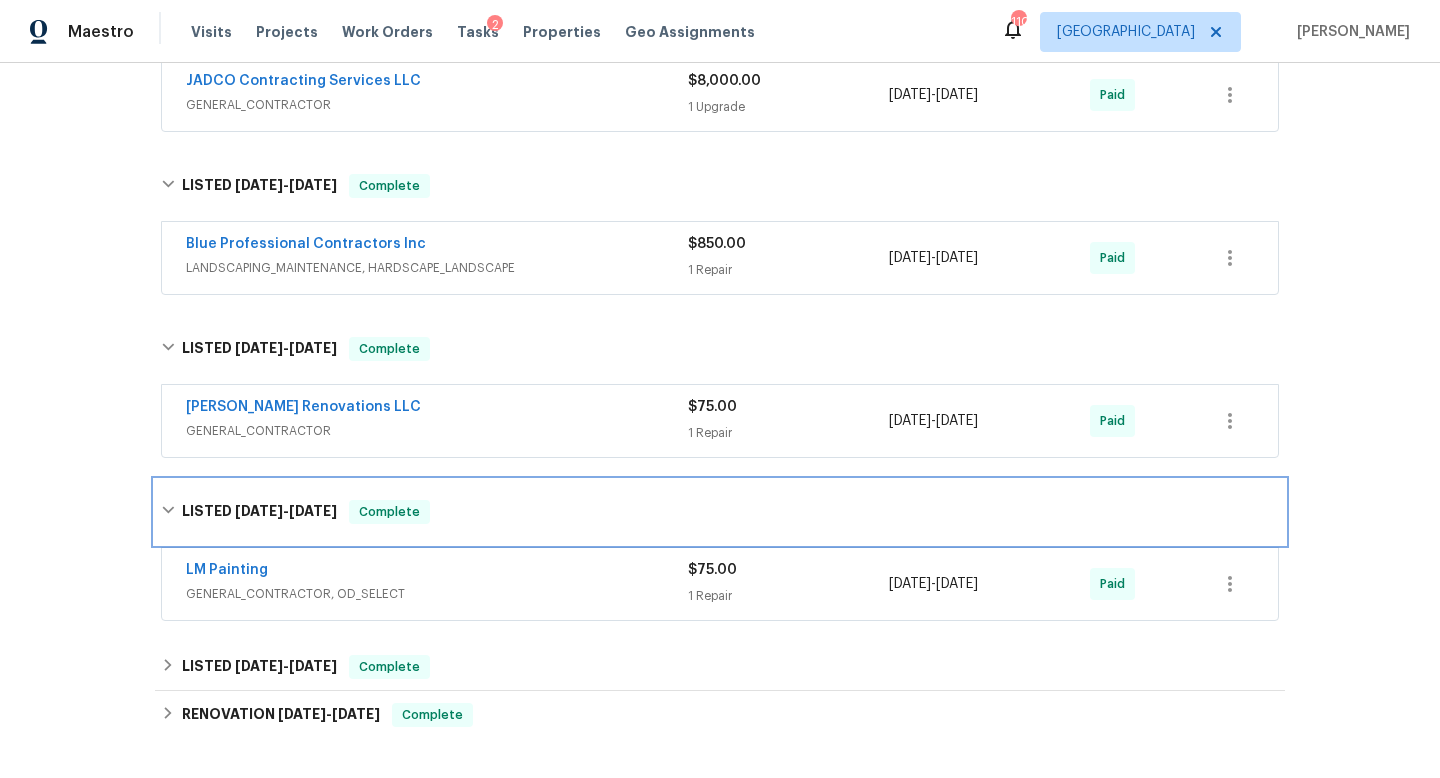 scroll, scrollTop: 759, scrollLeft: 0, axis: vertical 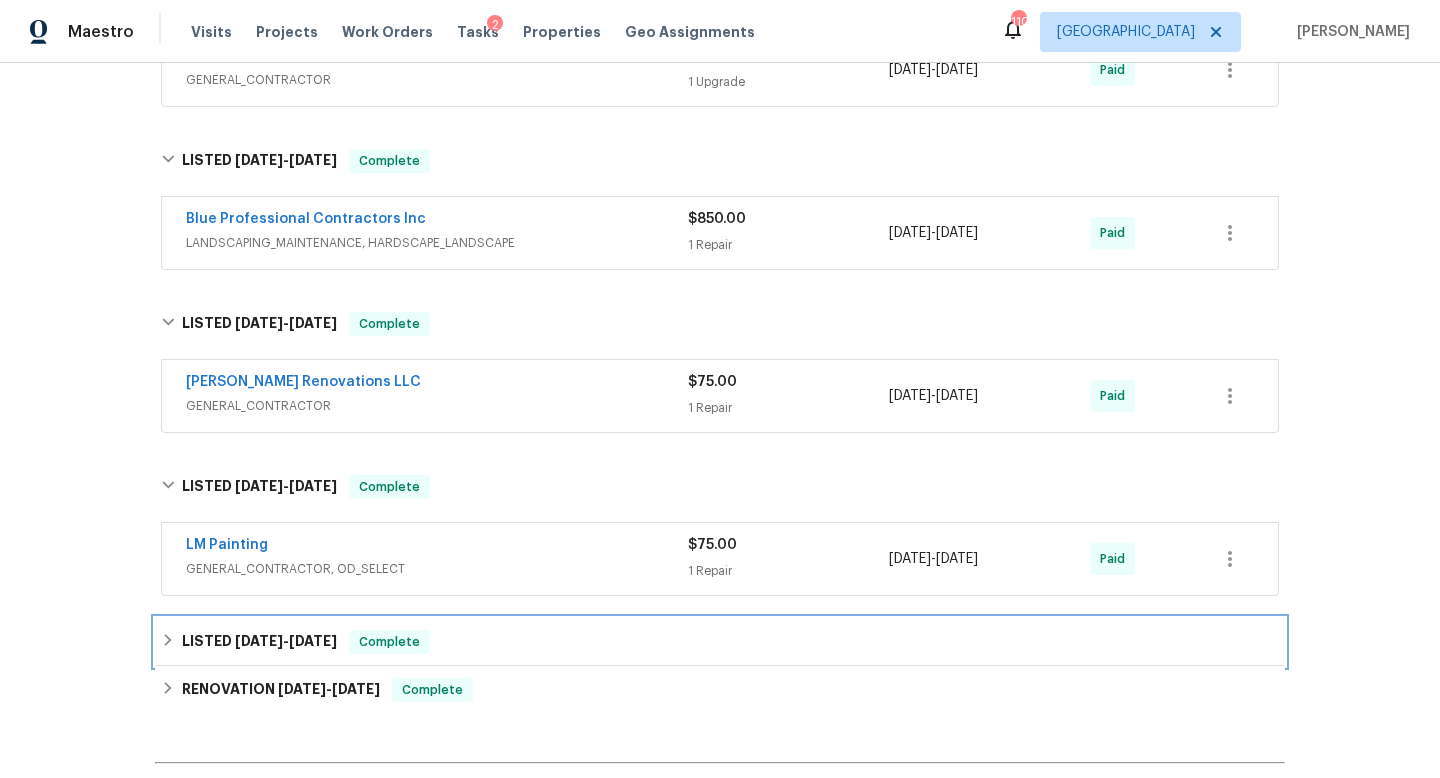 click on "LISTED   [DATE]  -  [DATE] Complete" at bounding box center [720, 642] 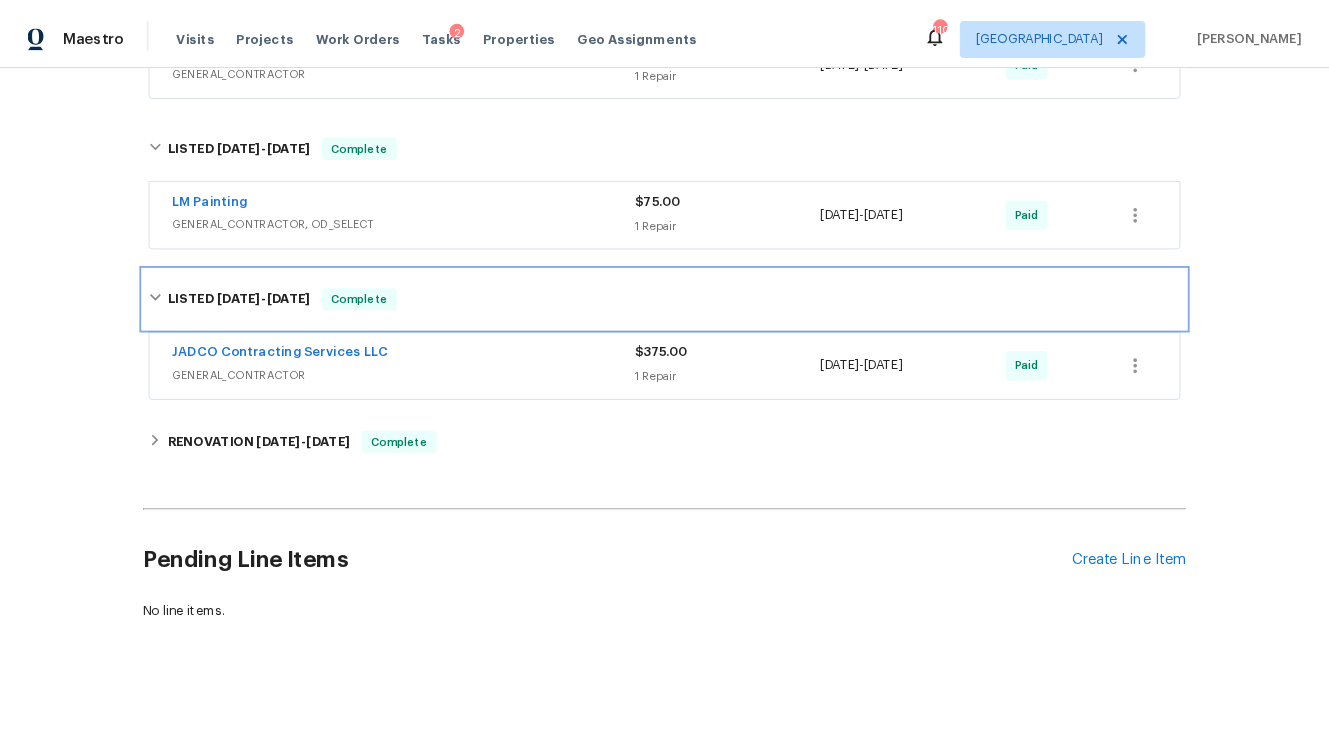 scroll, scrollTop: 0, scrollLeft: 0, axis: both 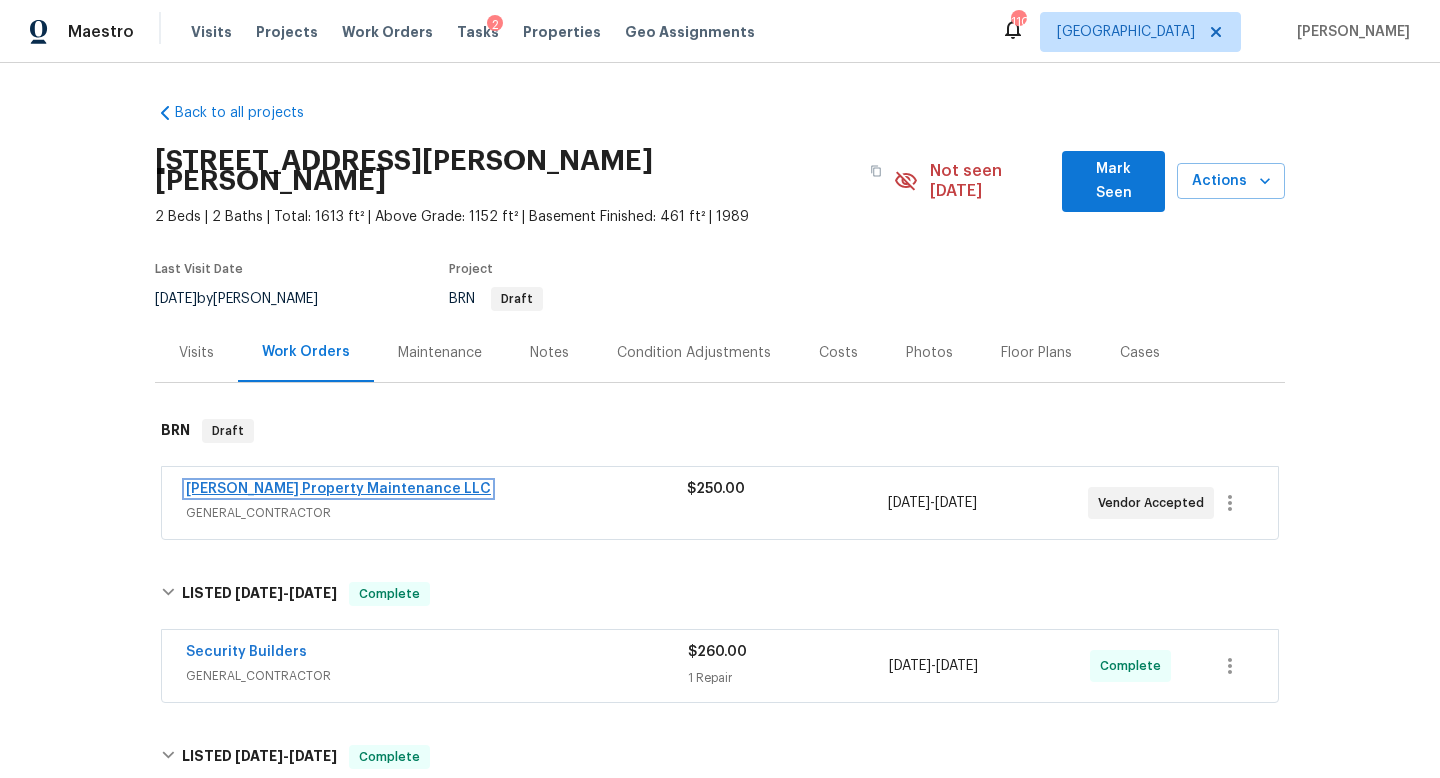 click on "[PERSON_NAME] Property Maintenance LLC" at bounding box center (338, 489) 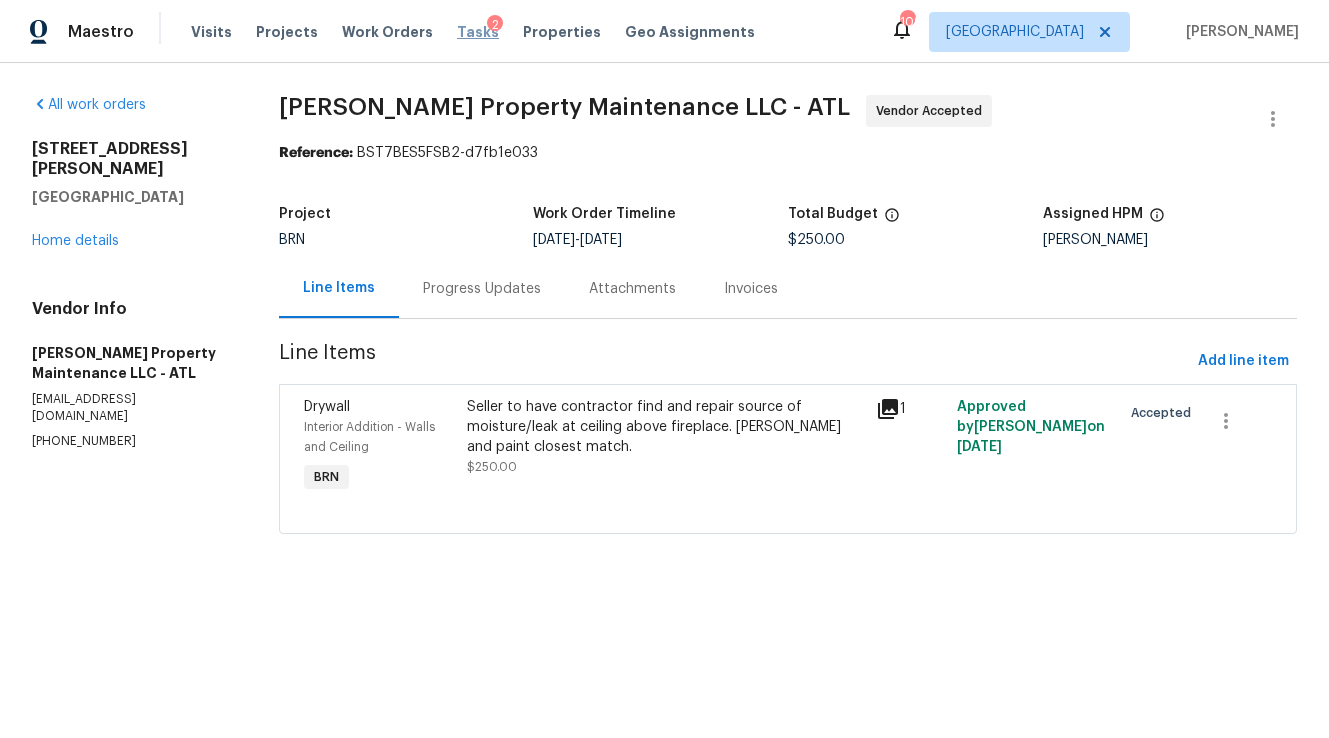 click on "Tasks" at bounding box center [478, 32] 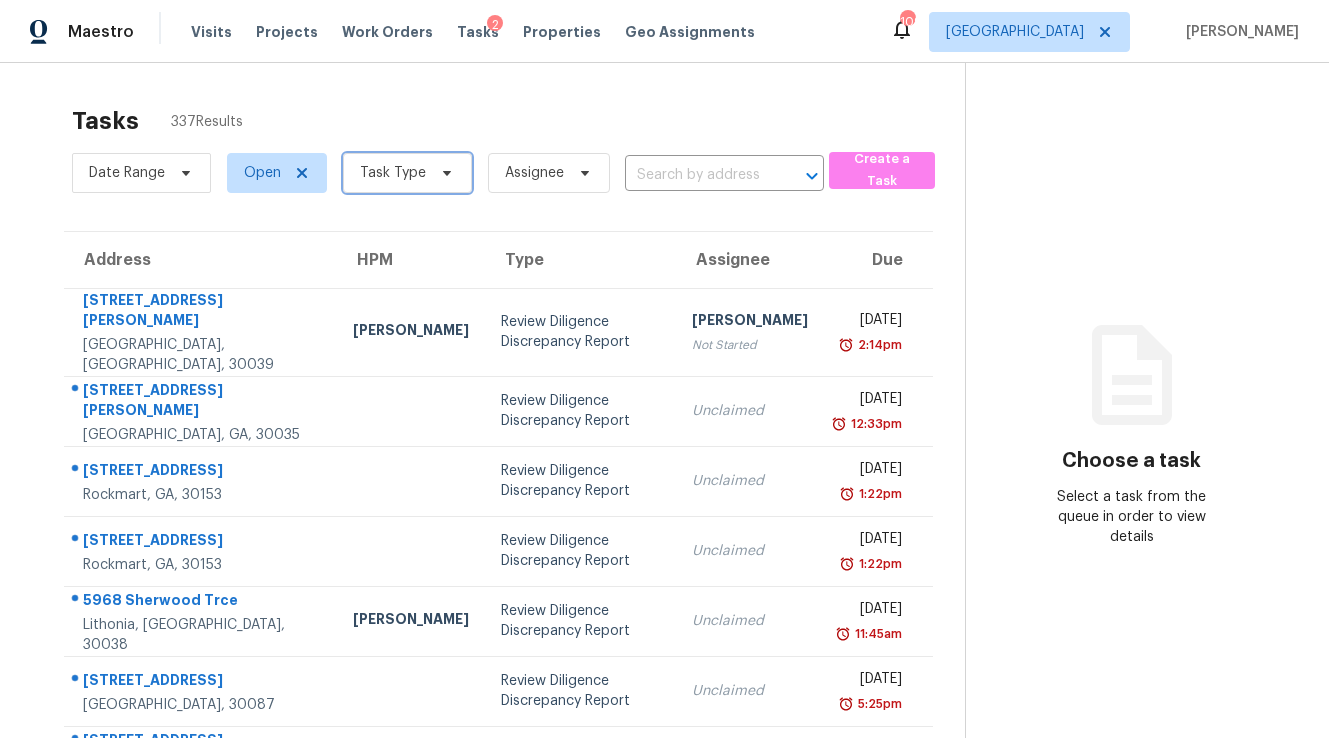 click on "Task Type" at bounding box center [393, 173] 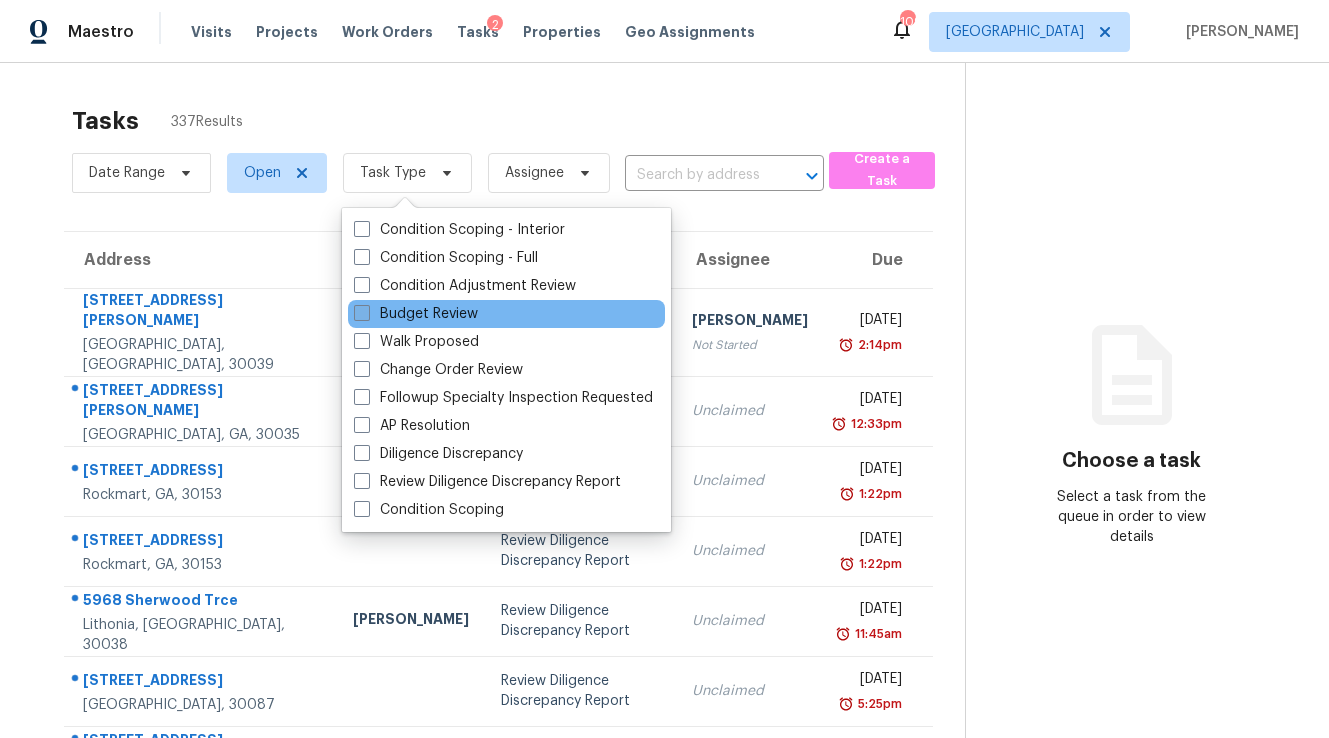 click on "Budget Review" at bounding box center [416, 314] 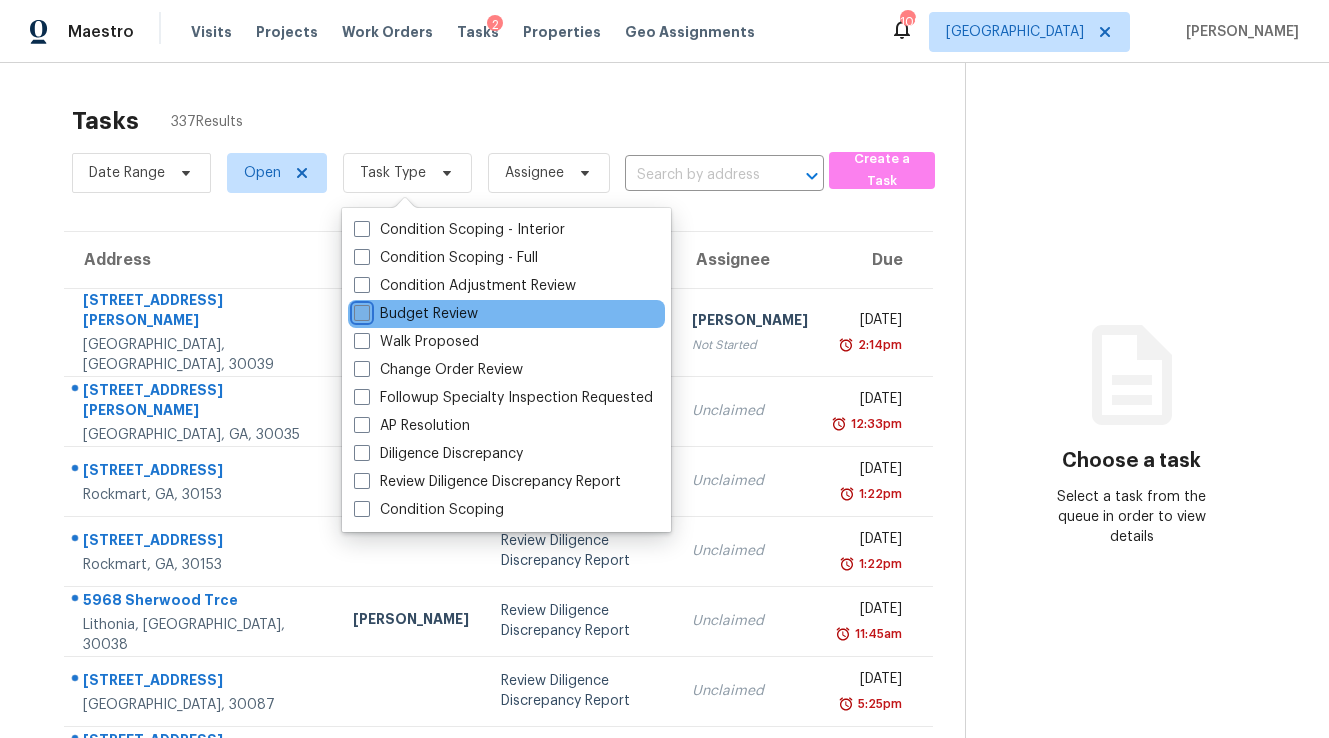 click on "Budget Review" at bounding box center [360, 310] 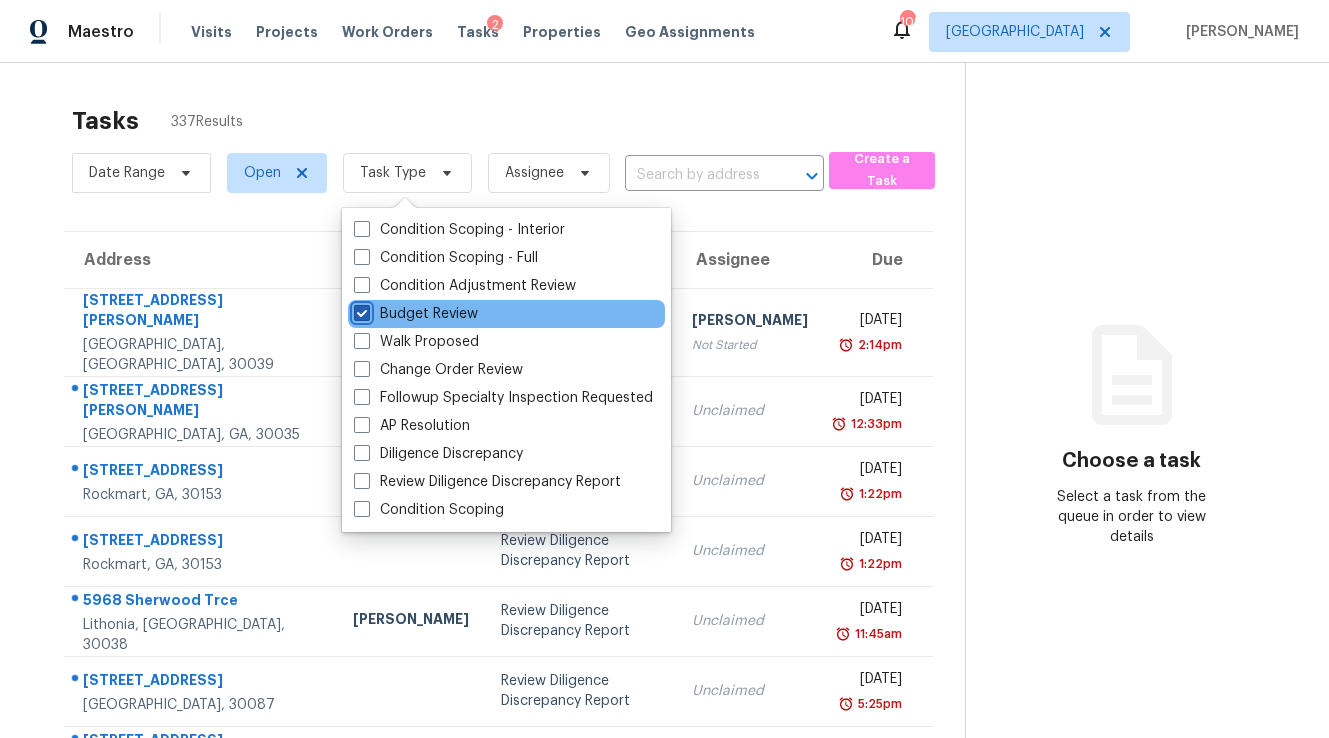 checkbox on "true" 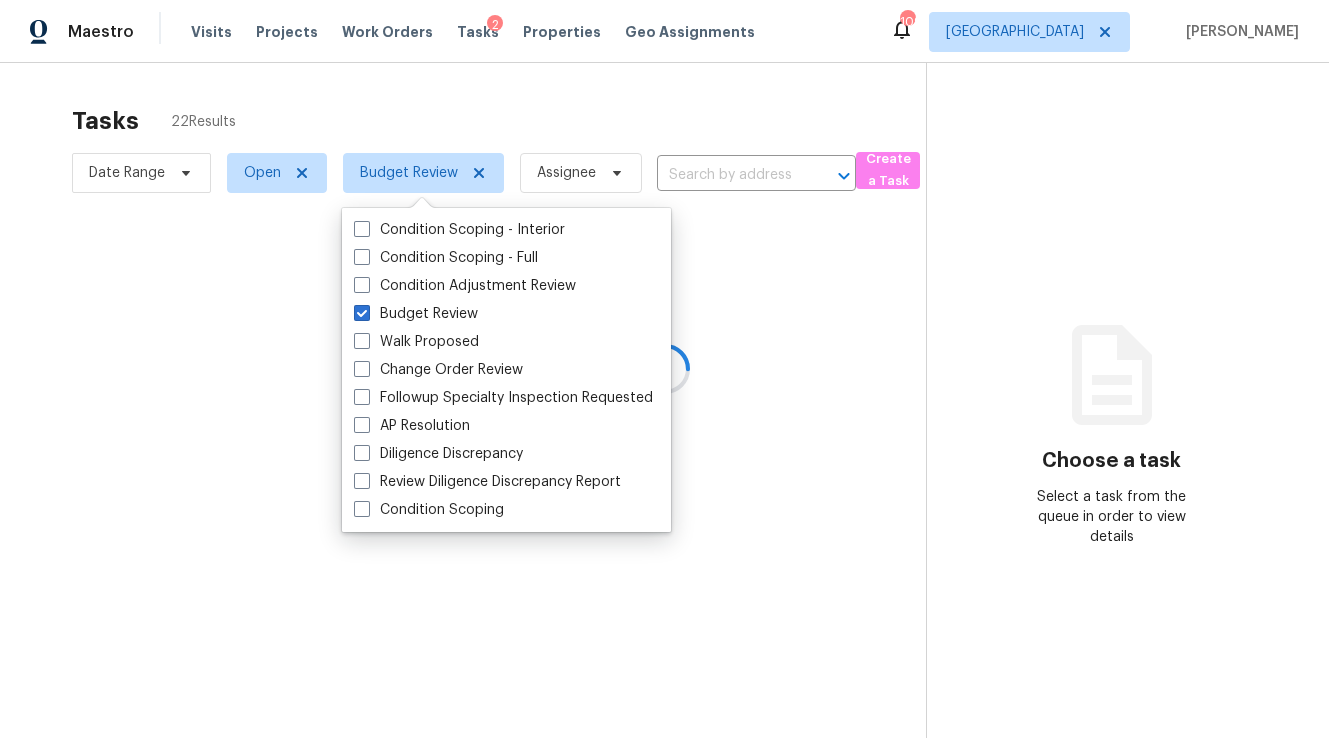 click at bounding box center [664, 369] 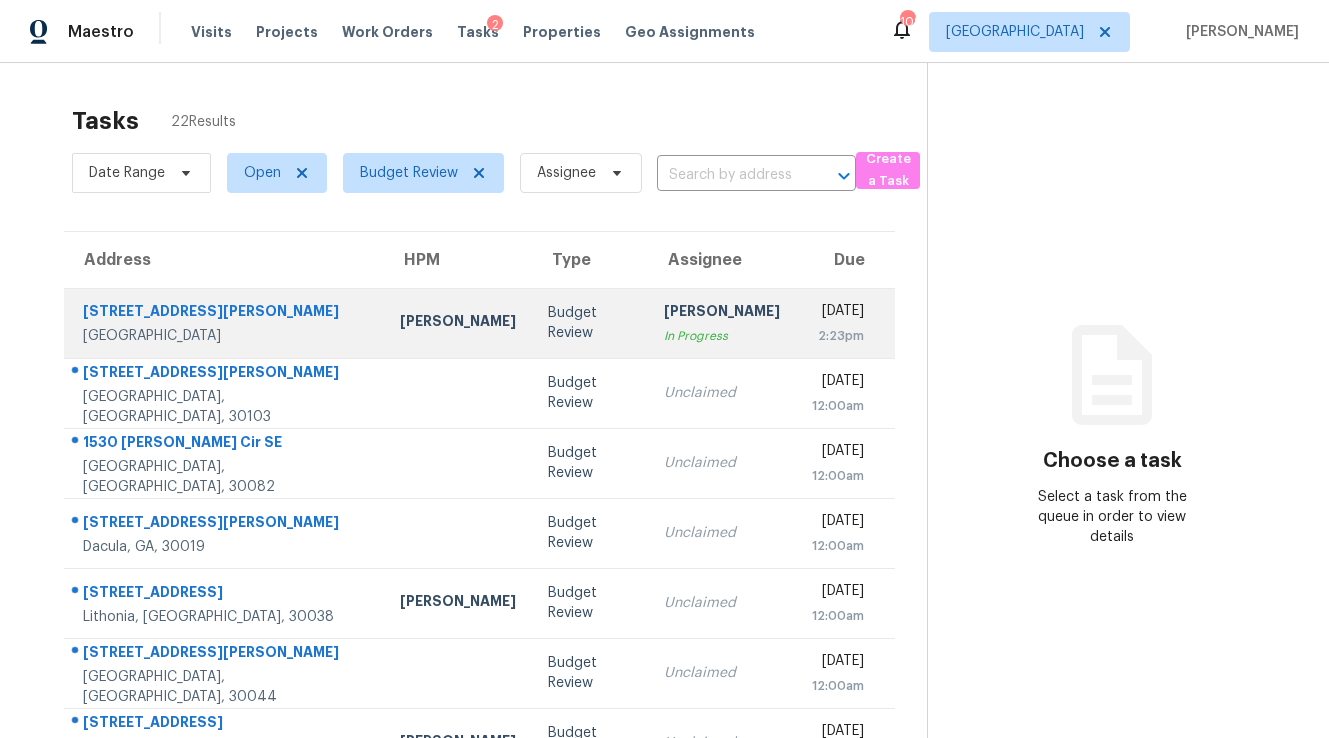 click on "Budget Review" at bounding box center (590, 323) 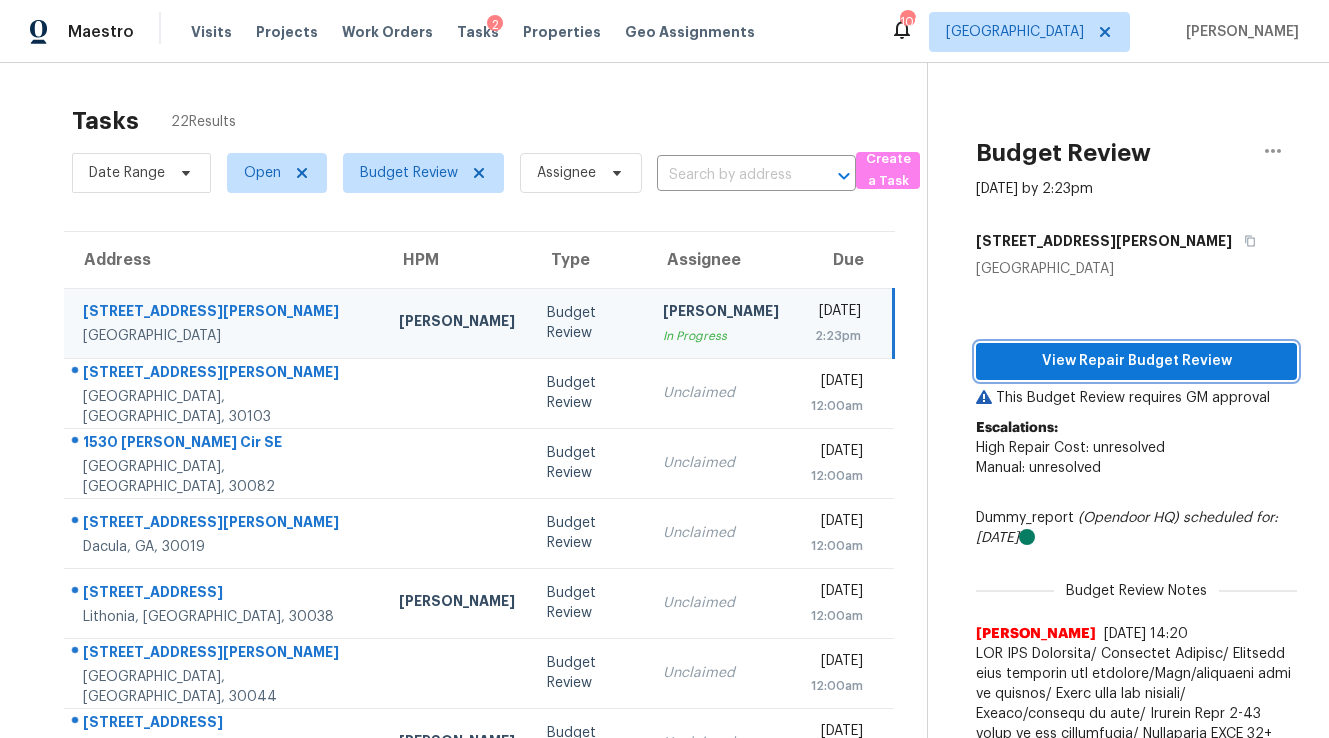 click on "View Repair Budget Review" at bounding box center [1136, 361] 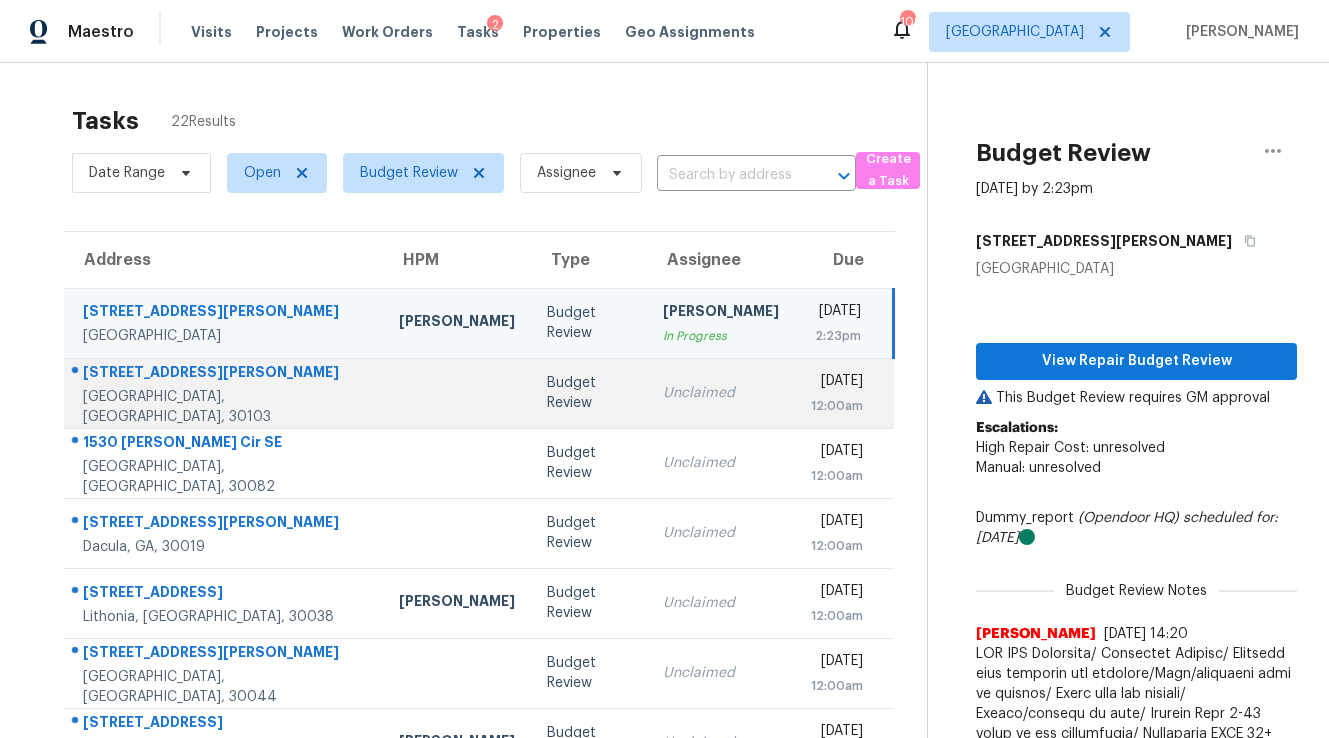 click on "Unclaimed" at bounding box center [721, 393] 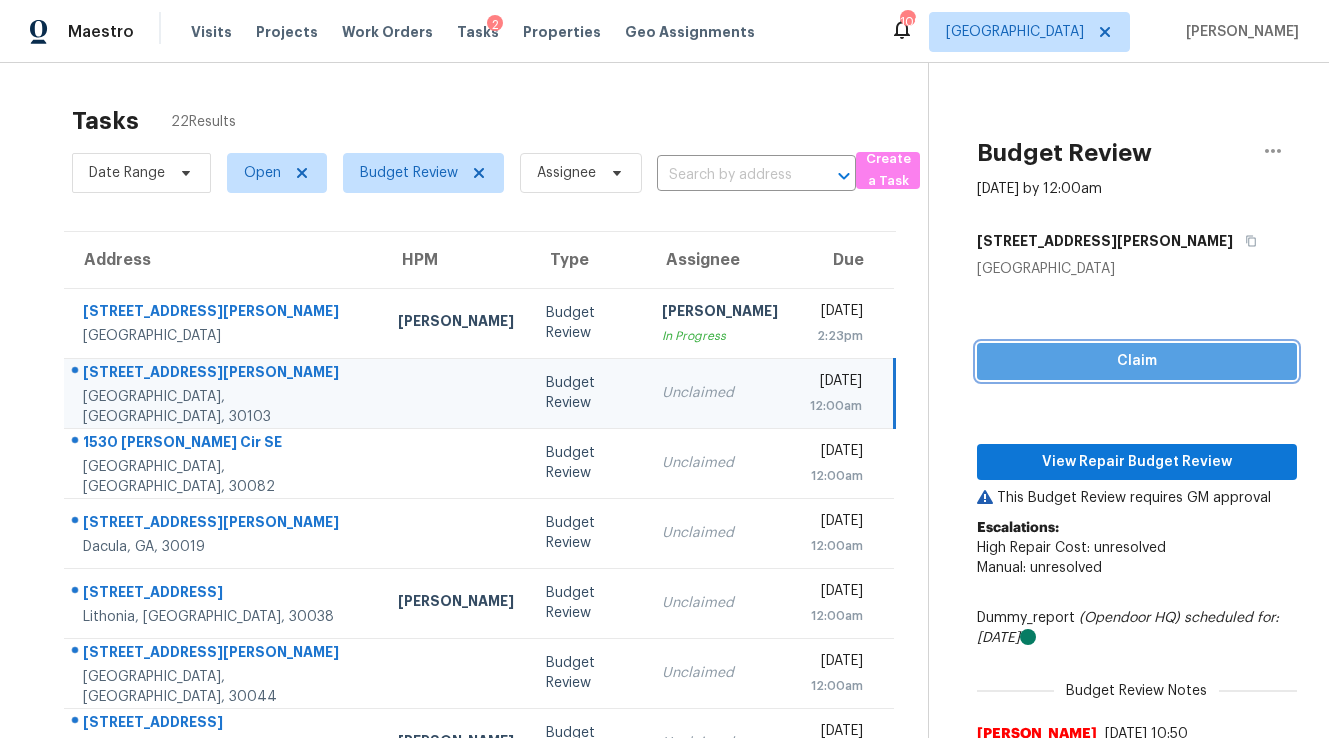 click on "Claim" at bounding box center [1137, 361] 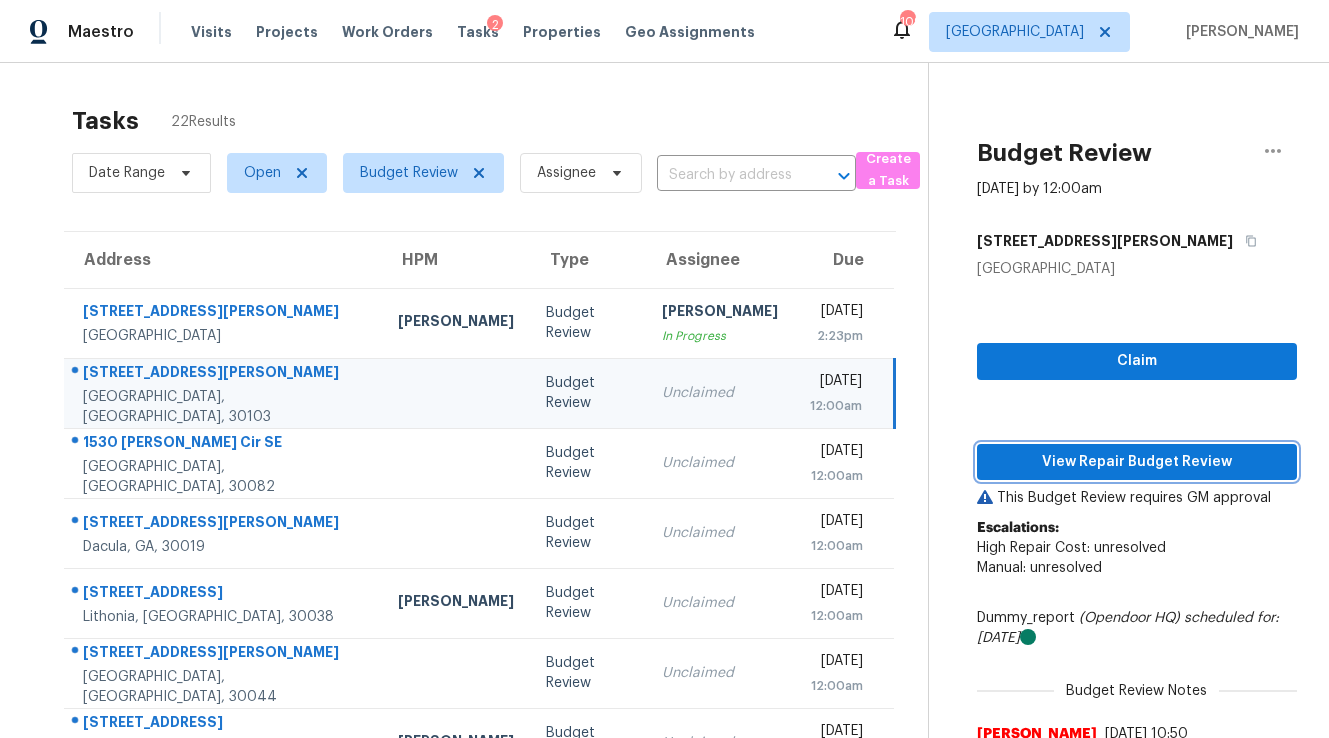 click on "View Repair Budget Review" at bounding box center [1137, 462] 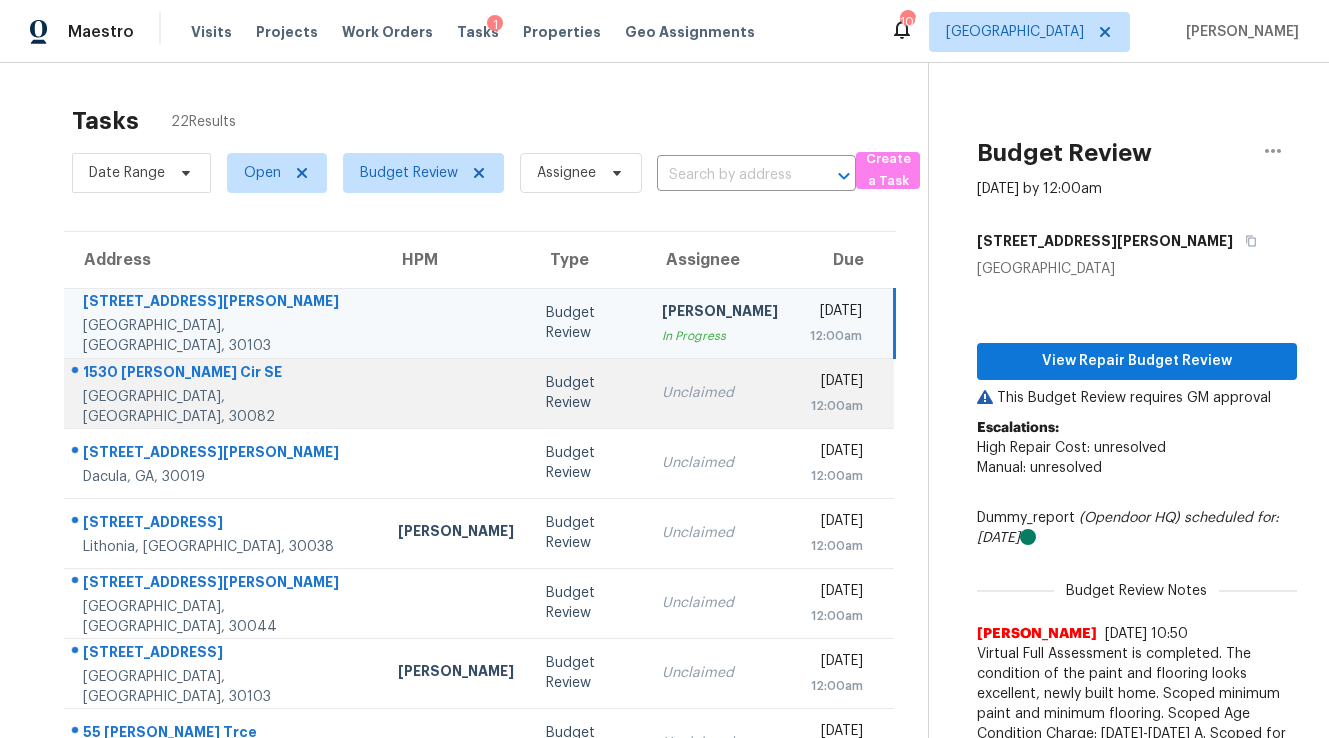 click on "Unclaimed" at bounding box center [720, 393] 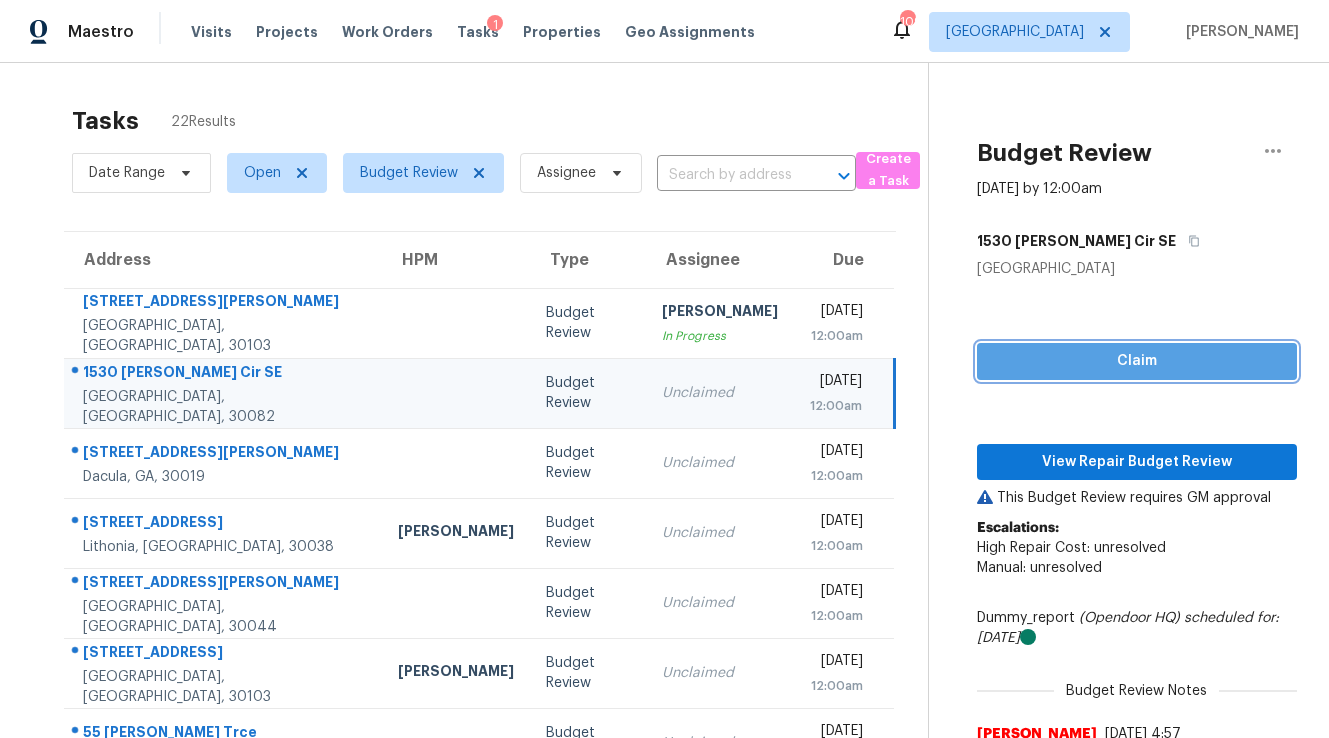 click on "Claim" at bounding box center (1137, 361) 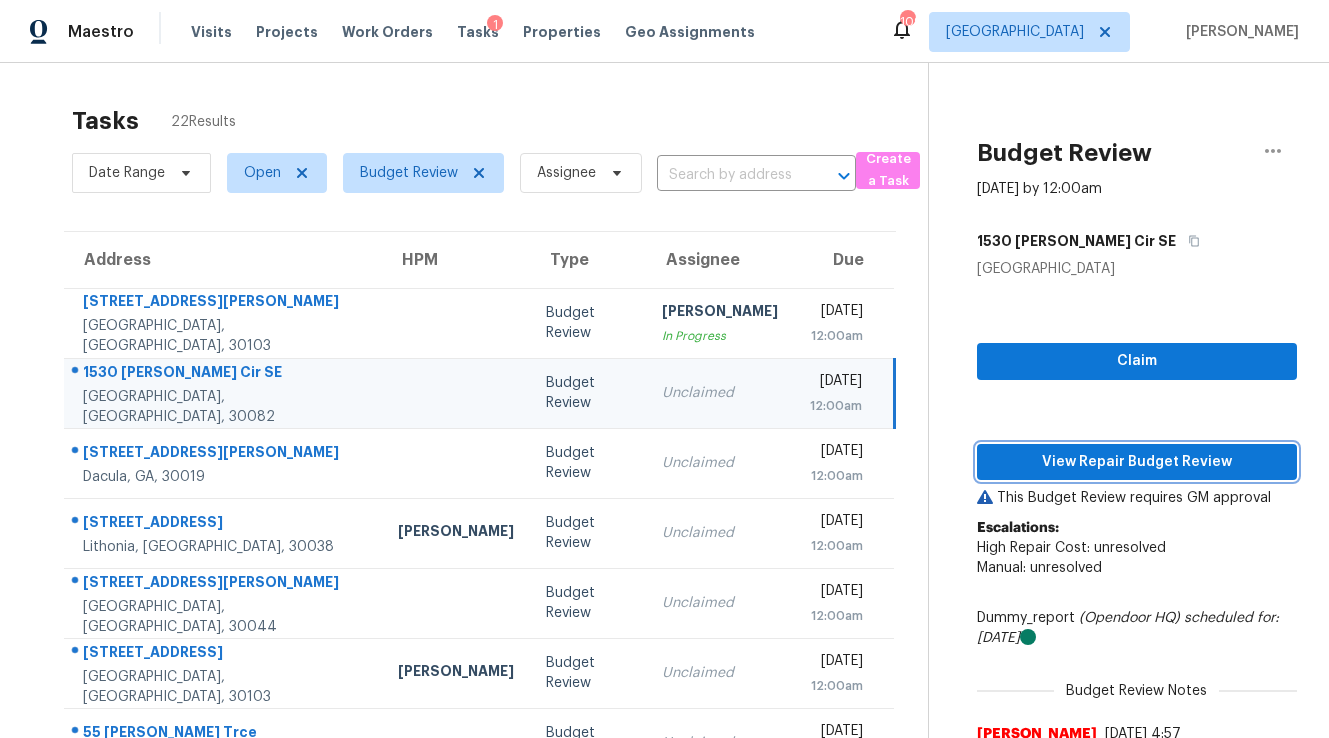 click on "View Repair Budget Review" at bounding box center (1137, 462) 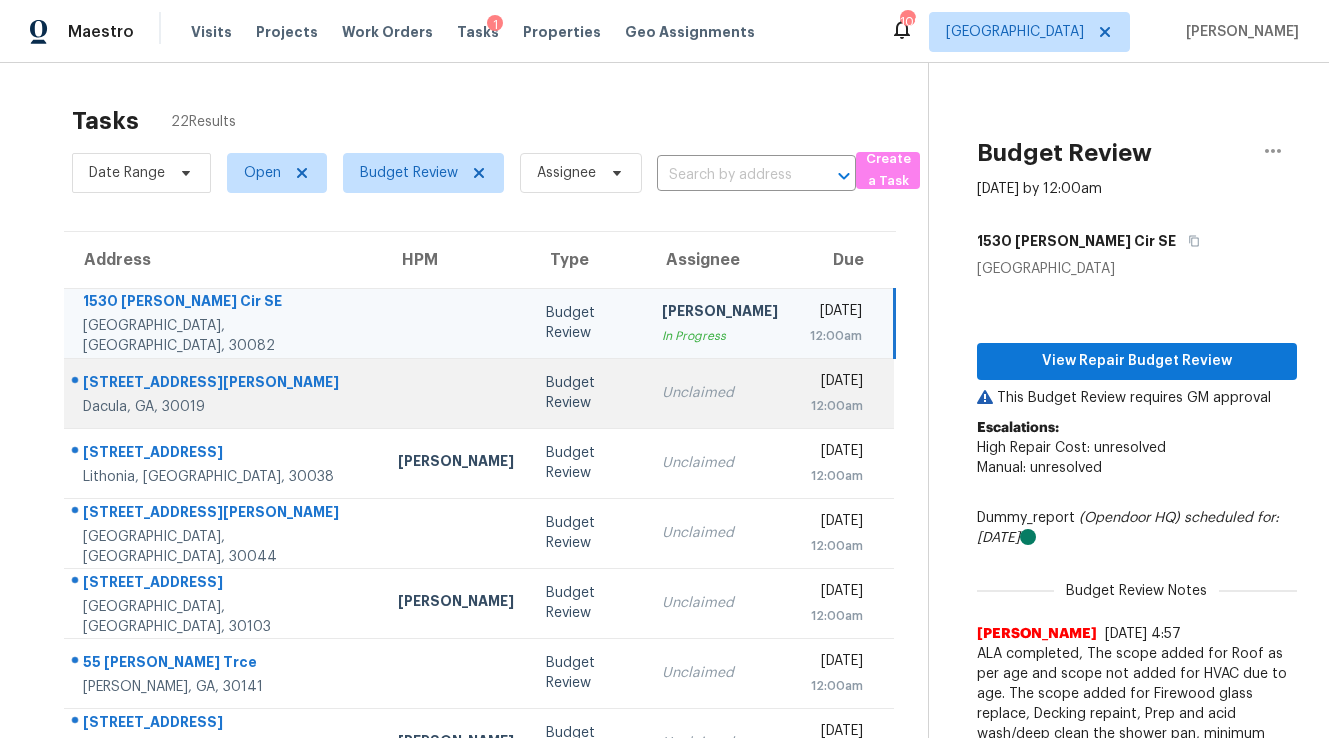 click on "Unclaimed" at bounding box center (720, 393) 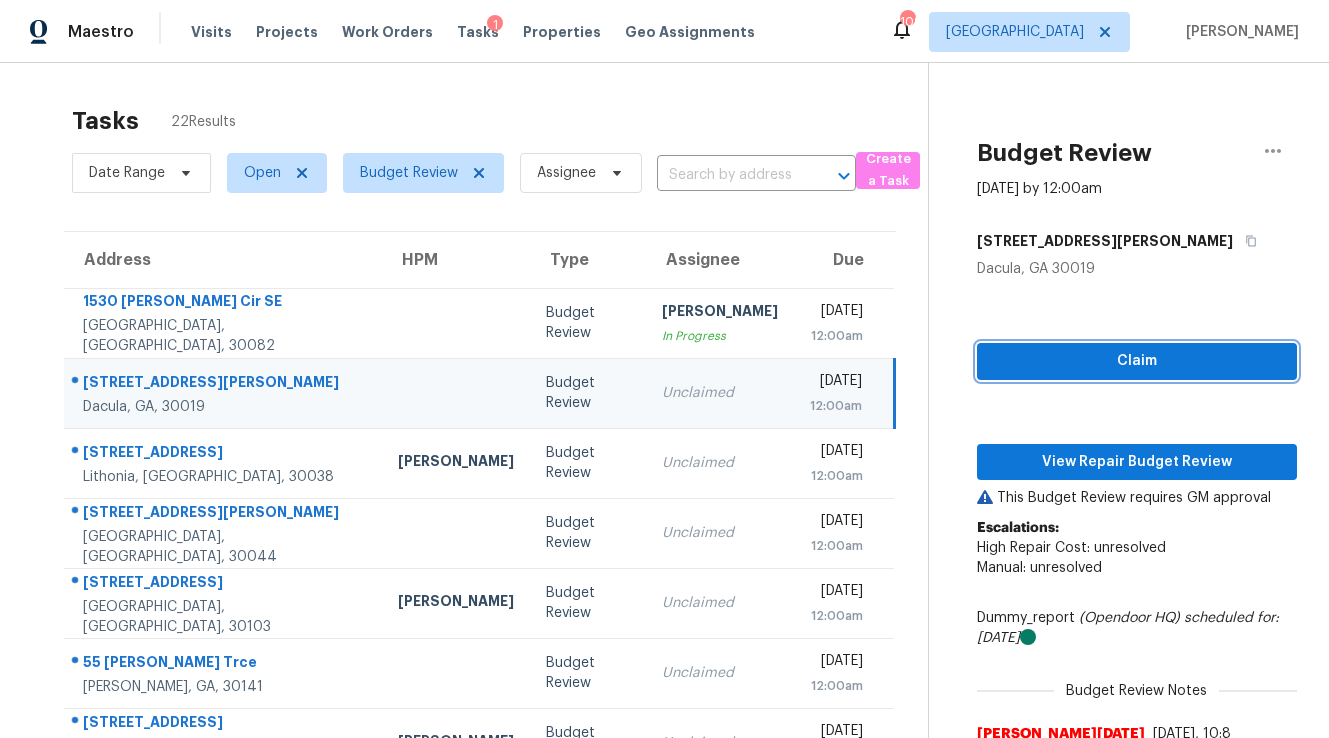click on "Claim" at bounding box center [1137, 361] 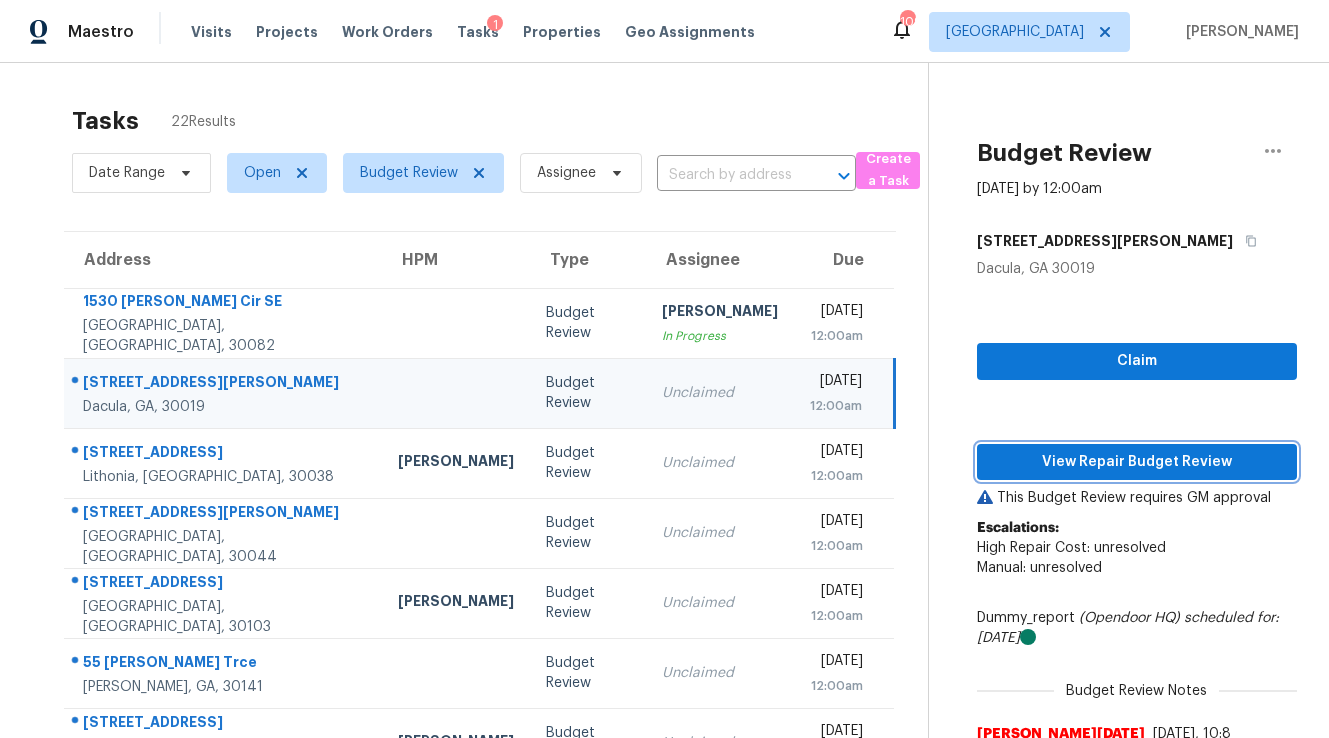 click on "View Repair Budget Review" at bounding box center [1137, 462] 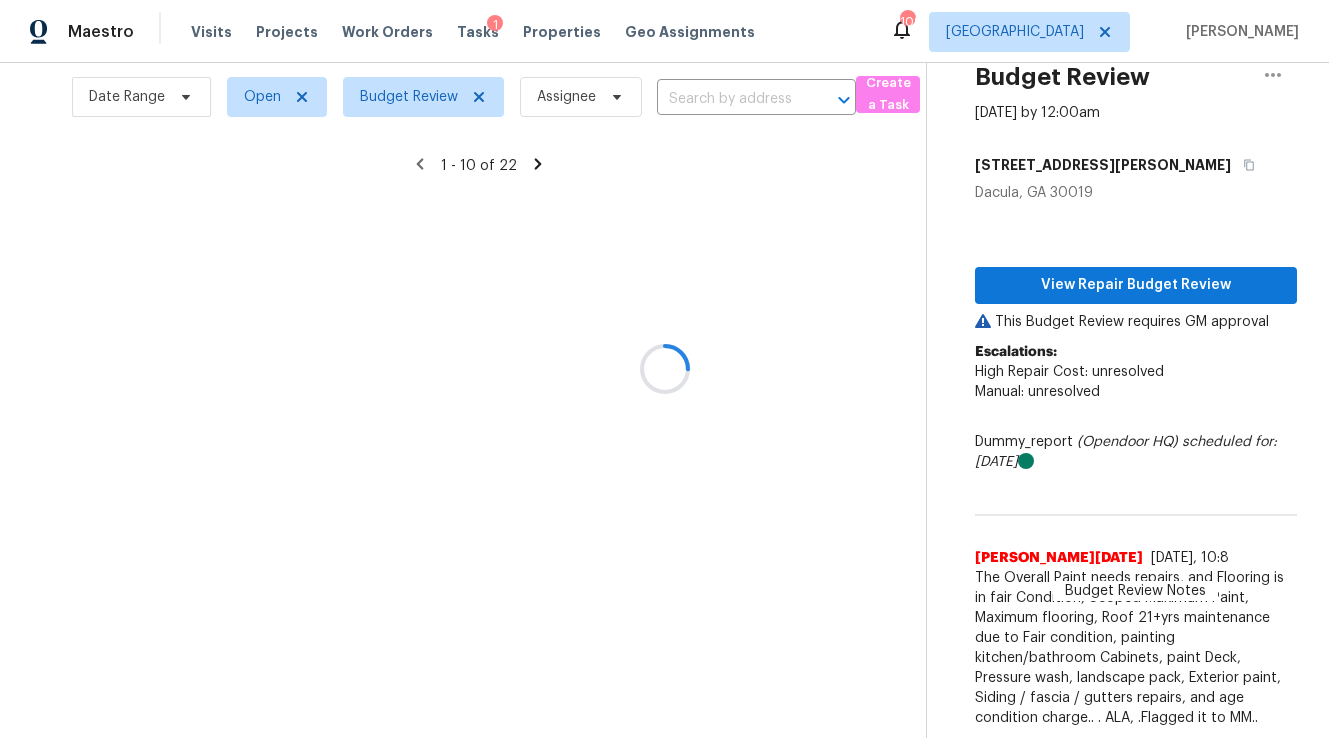 scroll, scrollTop: 0, scrollLeft: 0, axis: both 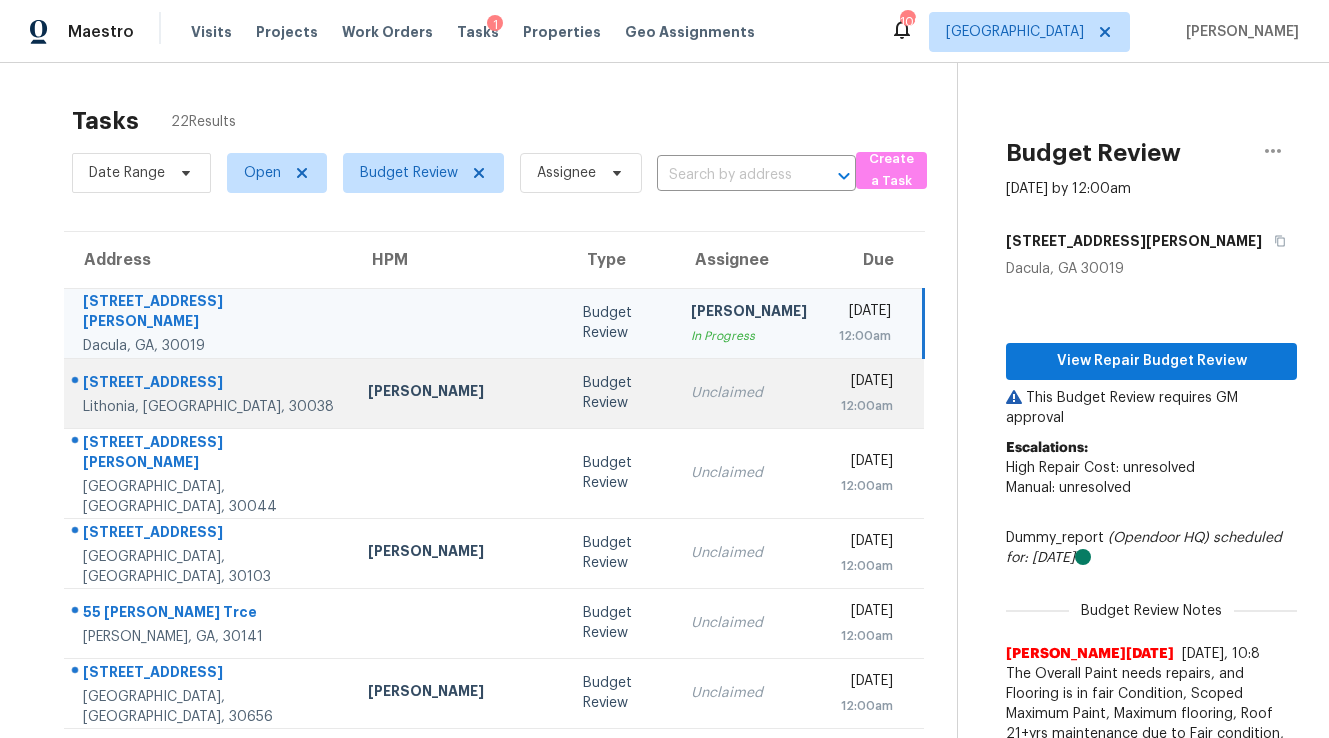 click on "[PERSON_NAME]" at bounding box center (459, 393) 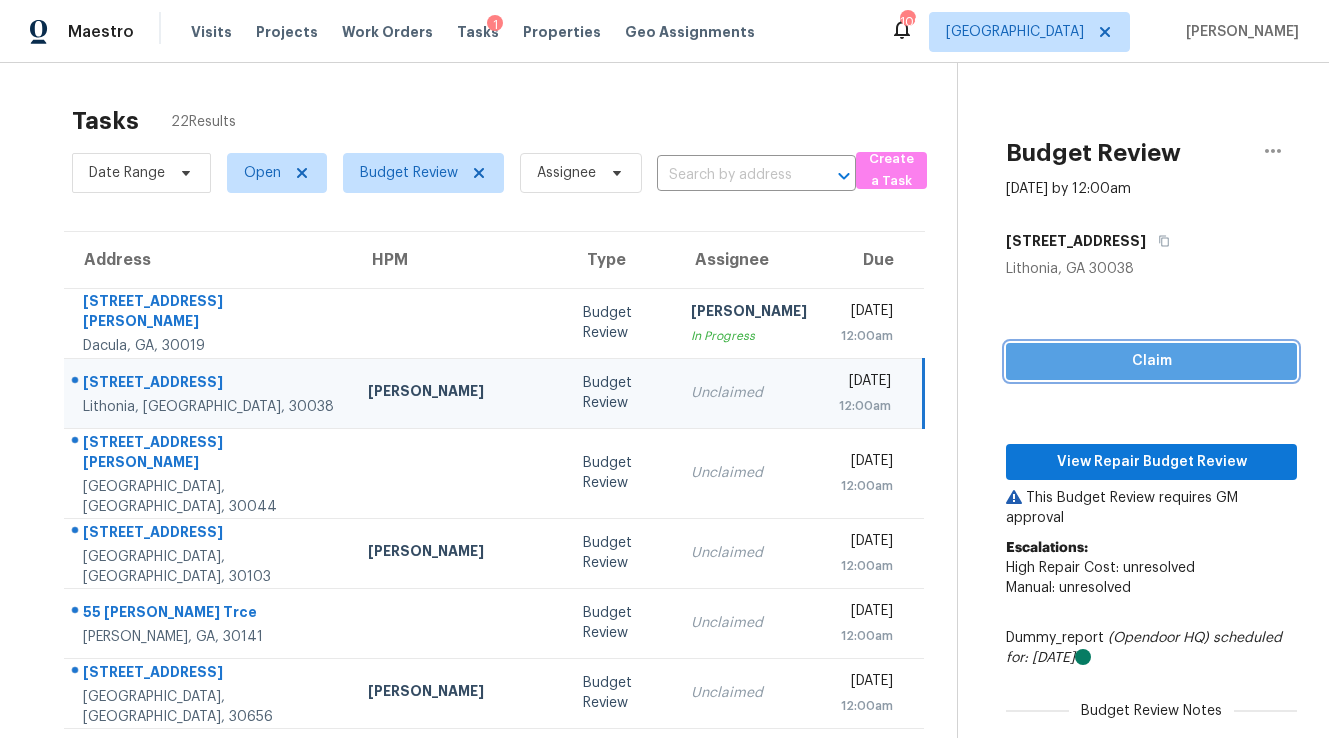 click on "Claim" at bounding box center [1151, 361] 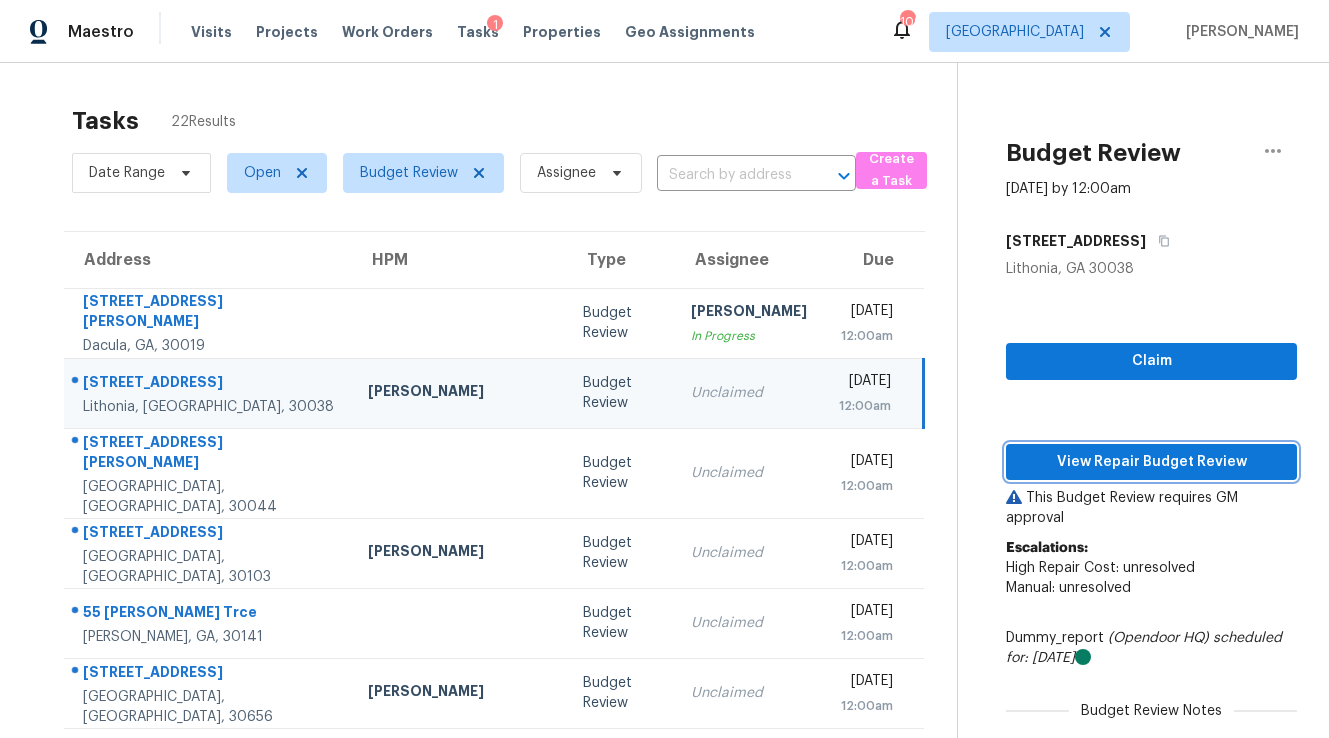 click on "View Repair Budget Review" at bounding box center (1151, 462) 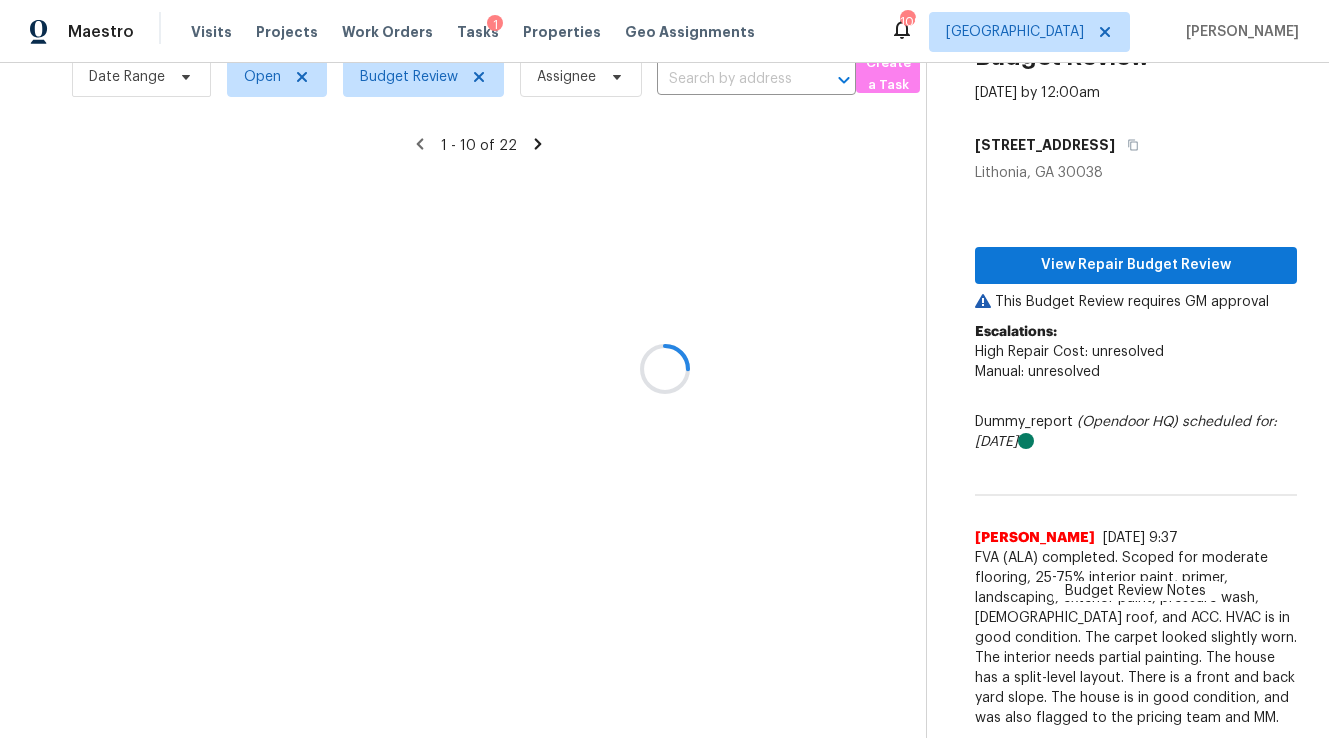 scroll, scrollTop: 0, scrollLeft: 0, axis: both 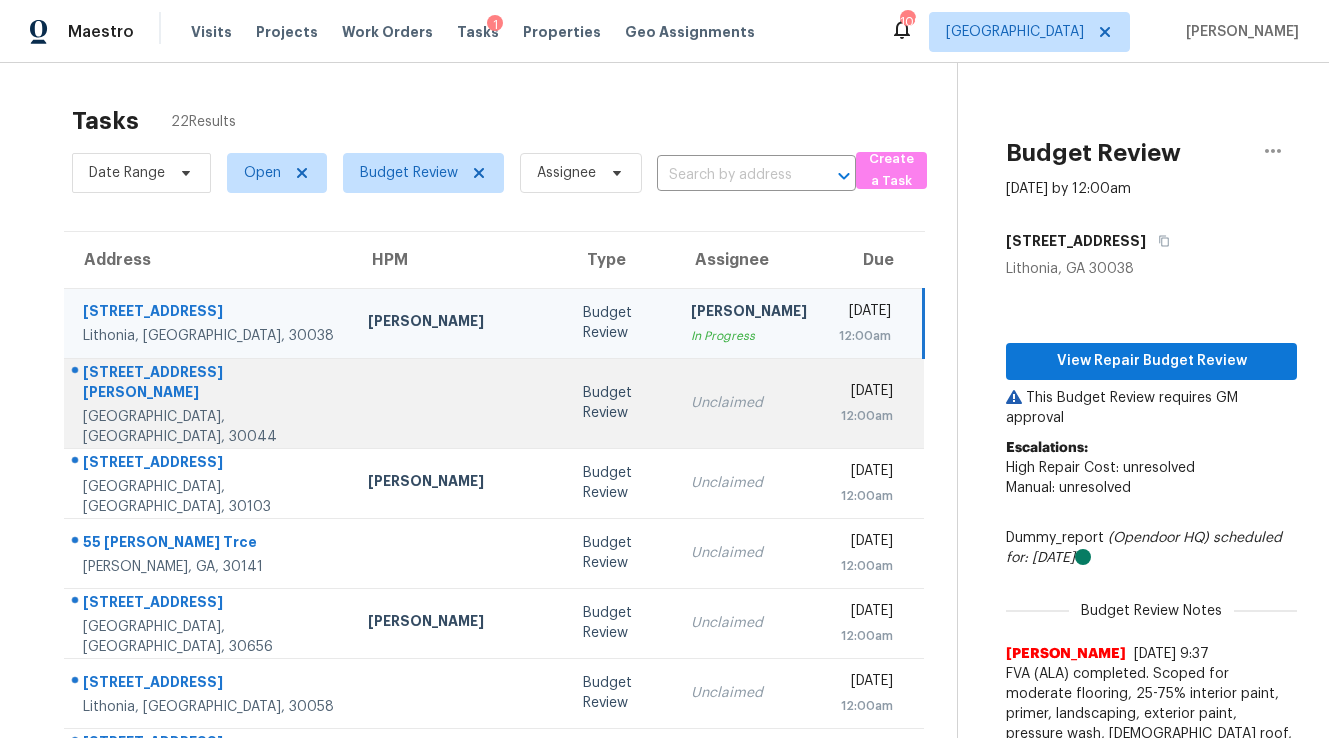 click on "Unclaimed" at bounding box center (749, 403) 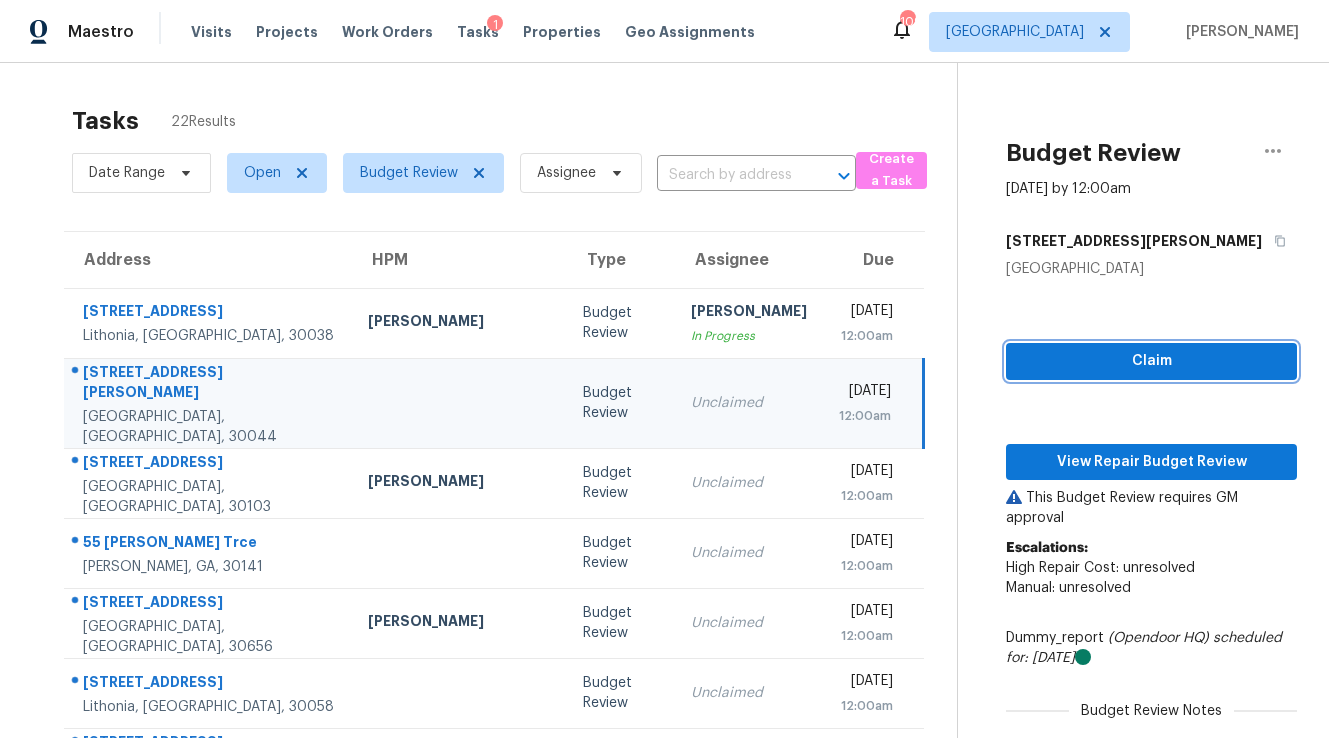 click on "Claim" at bounding box center [1151, 361] 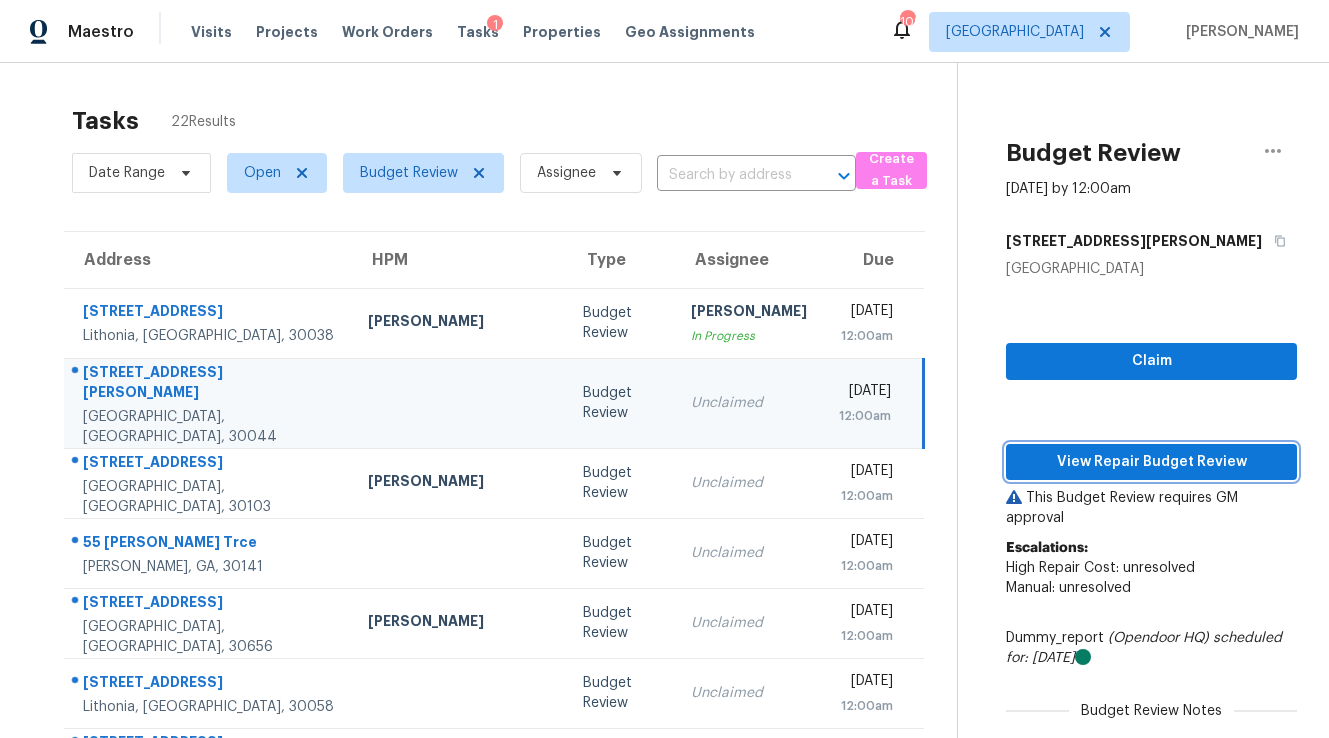 click on "View Repair Budget Review" at bounding box center [1151, 462] 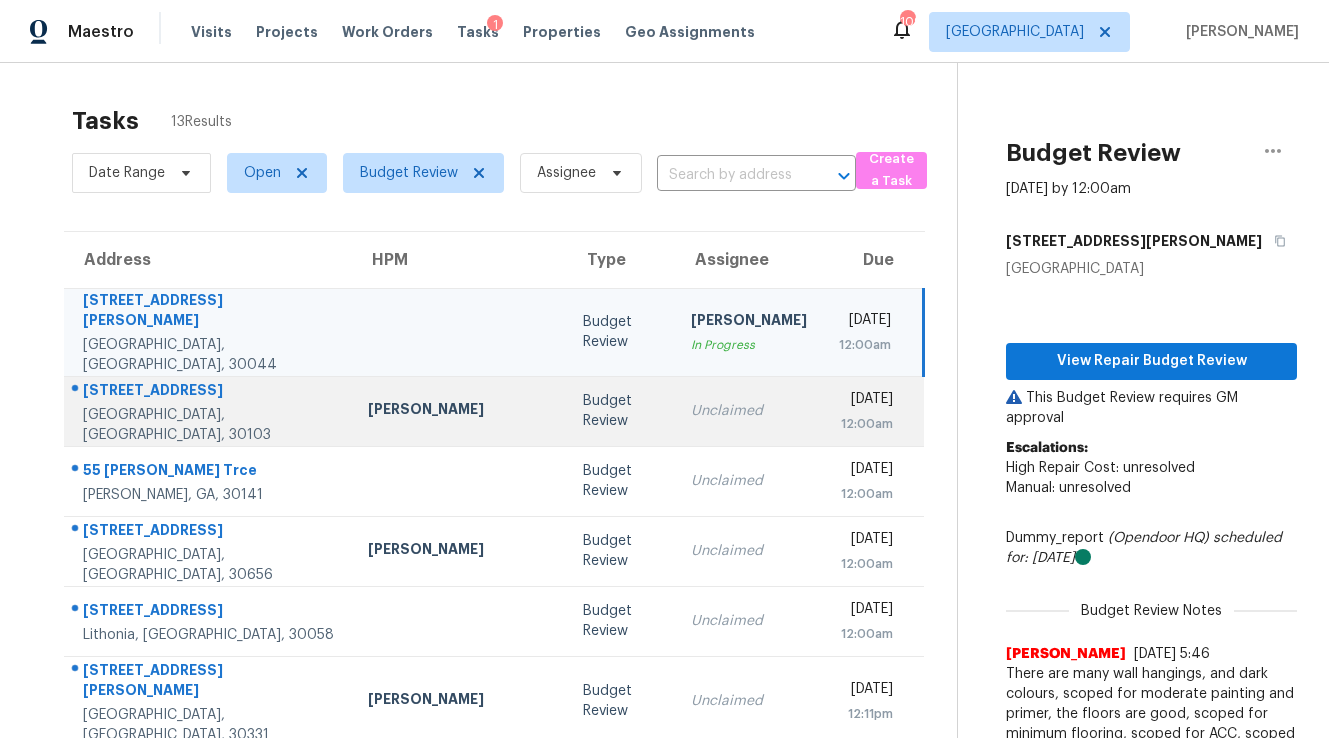 click on "Budget Review" at bounding box center (621, 411) 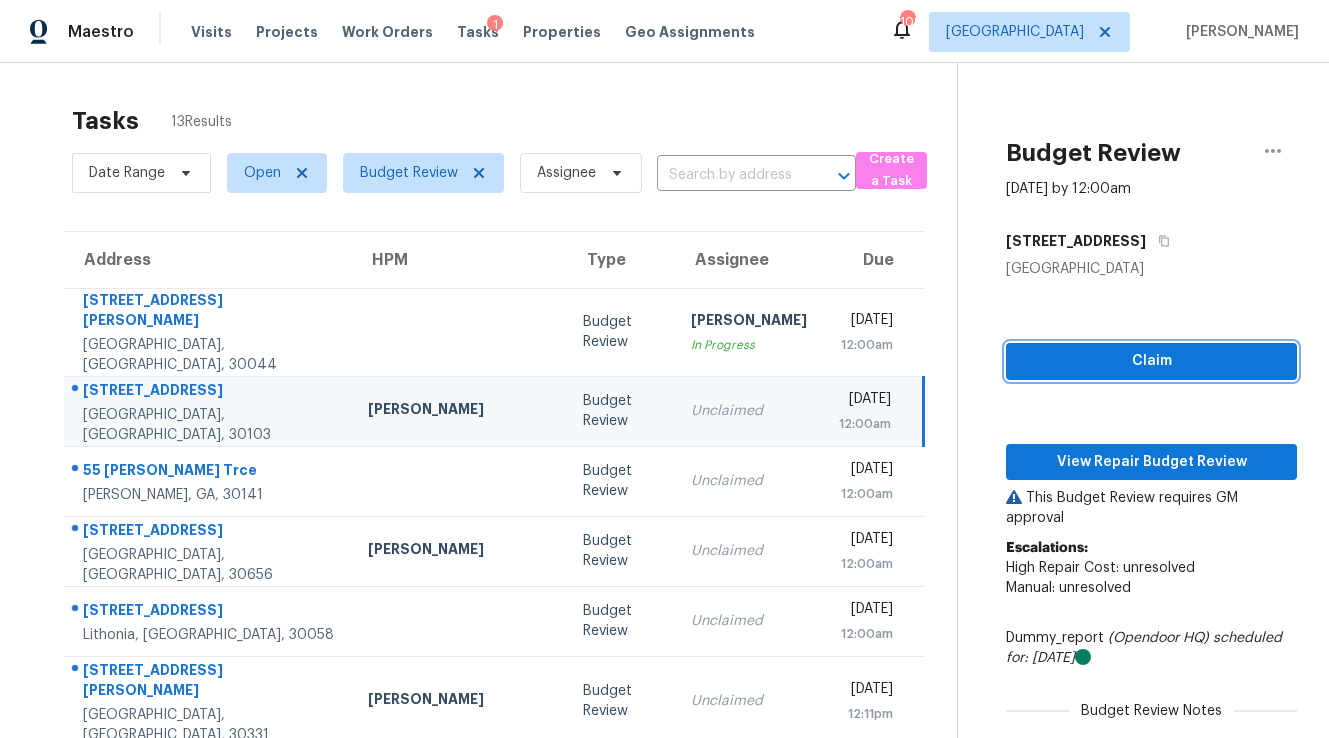 click on "Claim" at bounding box center (1151, 361) 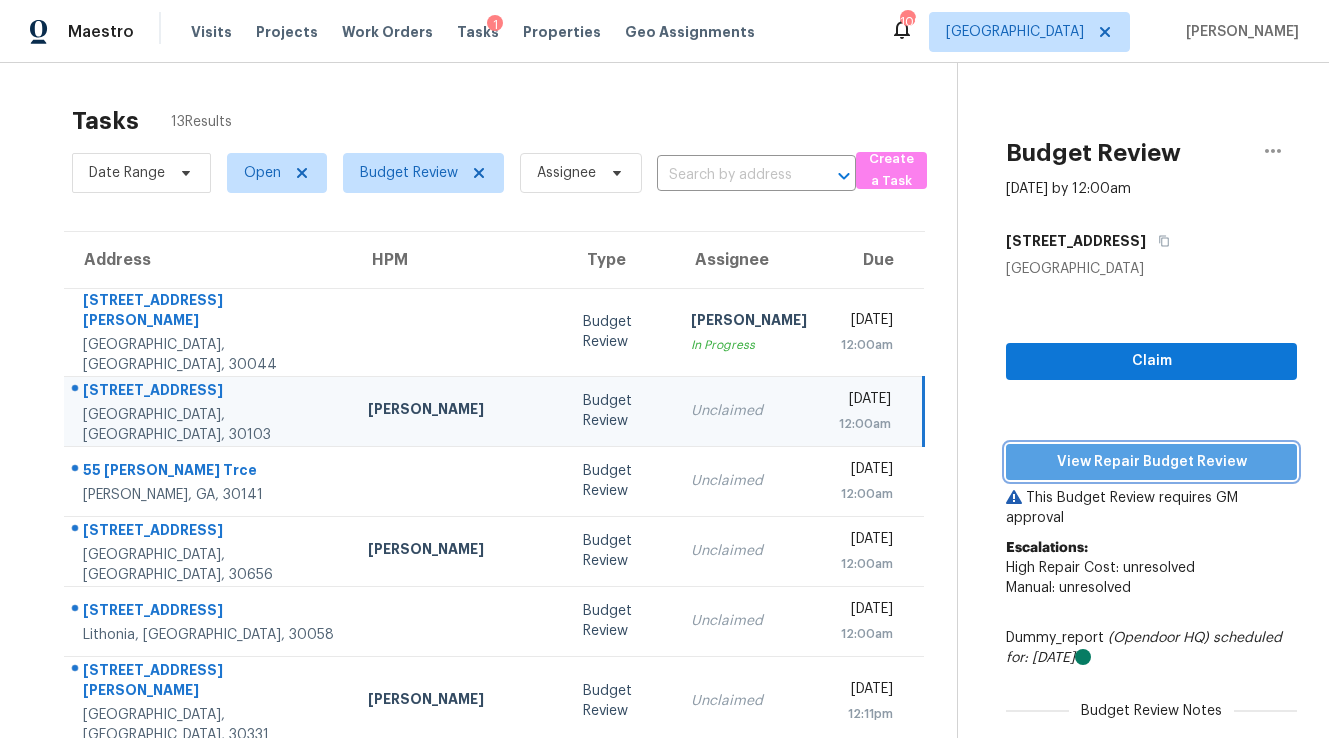 click on "View Repair Budget Review" at bounding box center [1151, 462] 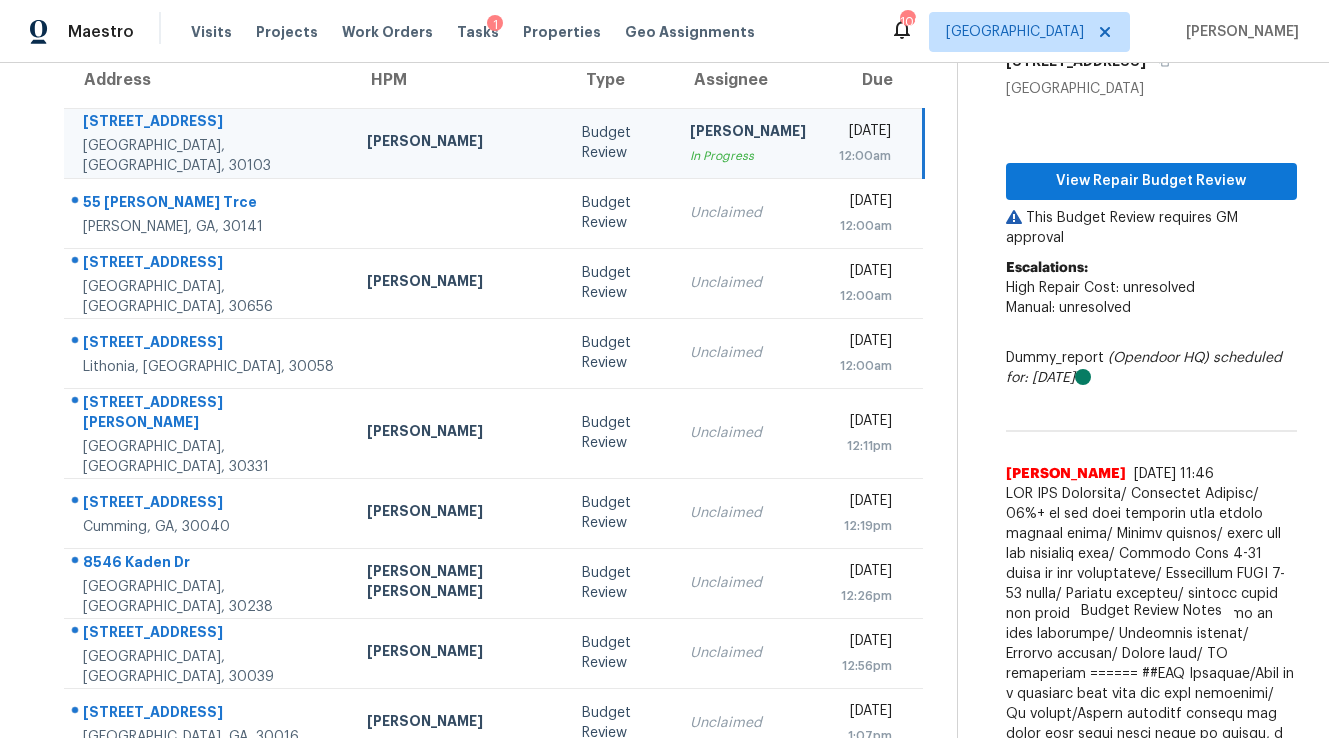 scroll, scrollTop: 0, scrollLeft: 0, axis: both 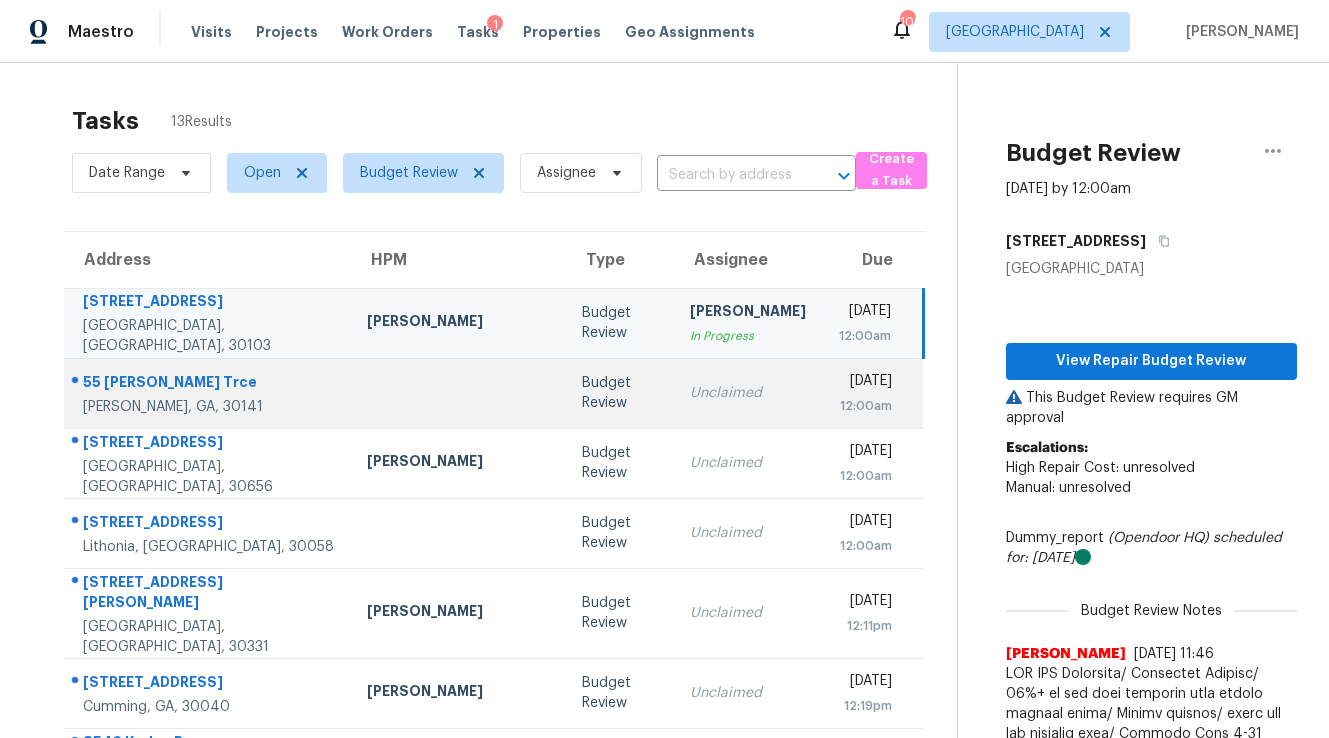 click on "Budget Review" at bounding box center (620, 393) 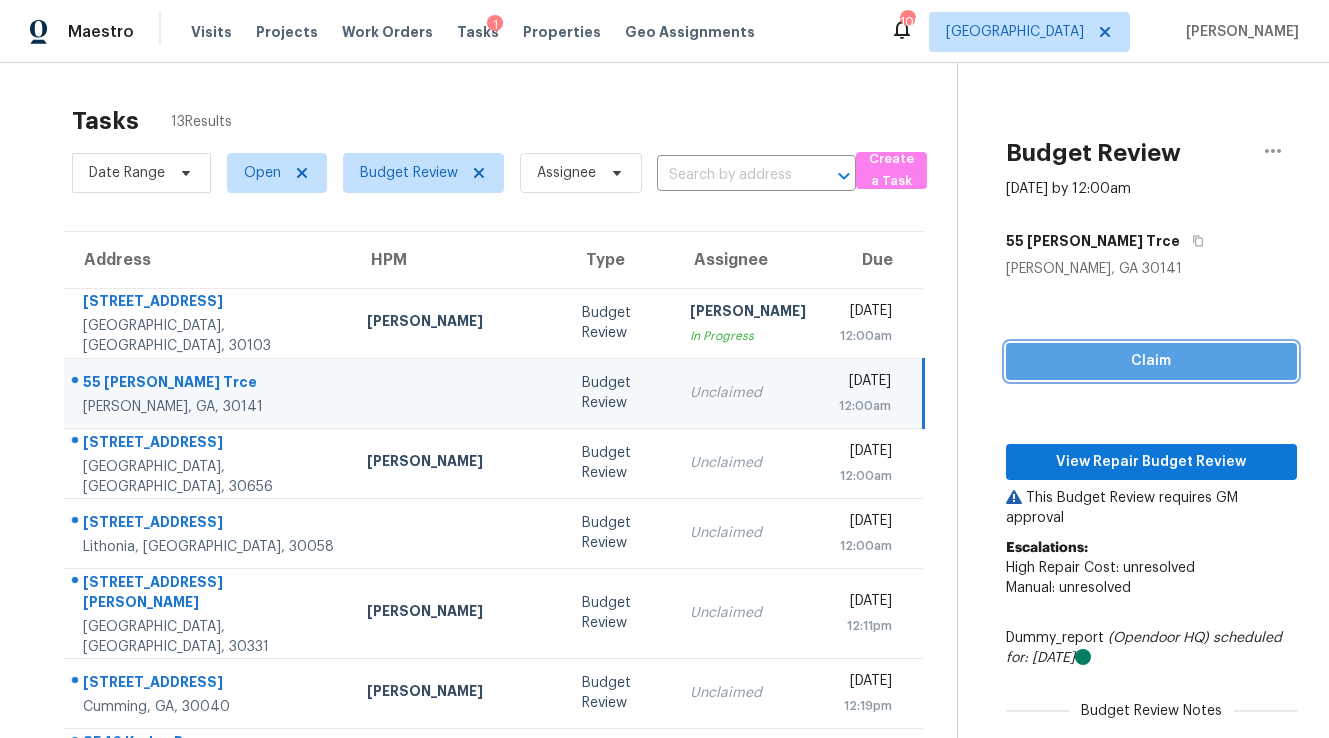 click on "Claim" at bounding box center (1151, 361) 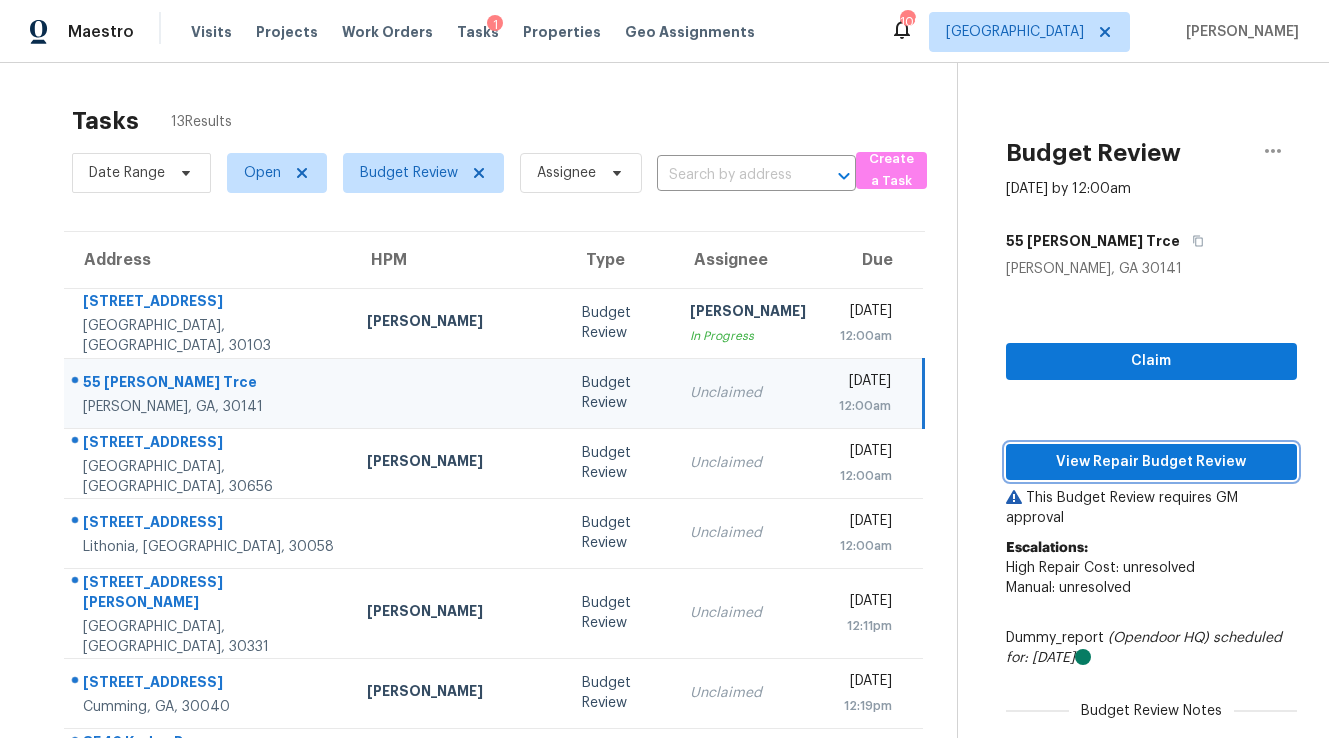 click on "View Repair Budget Review" at bounding box center [1151, 462] 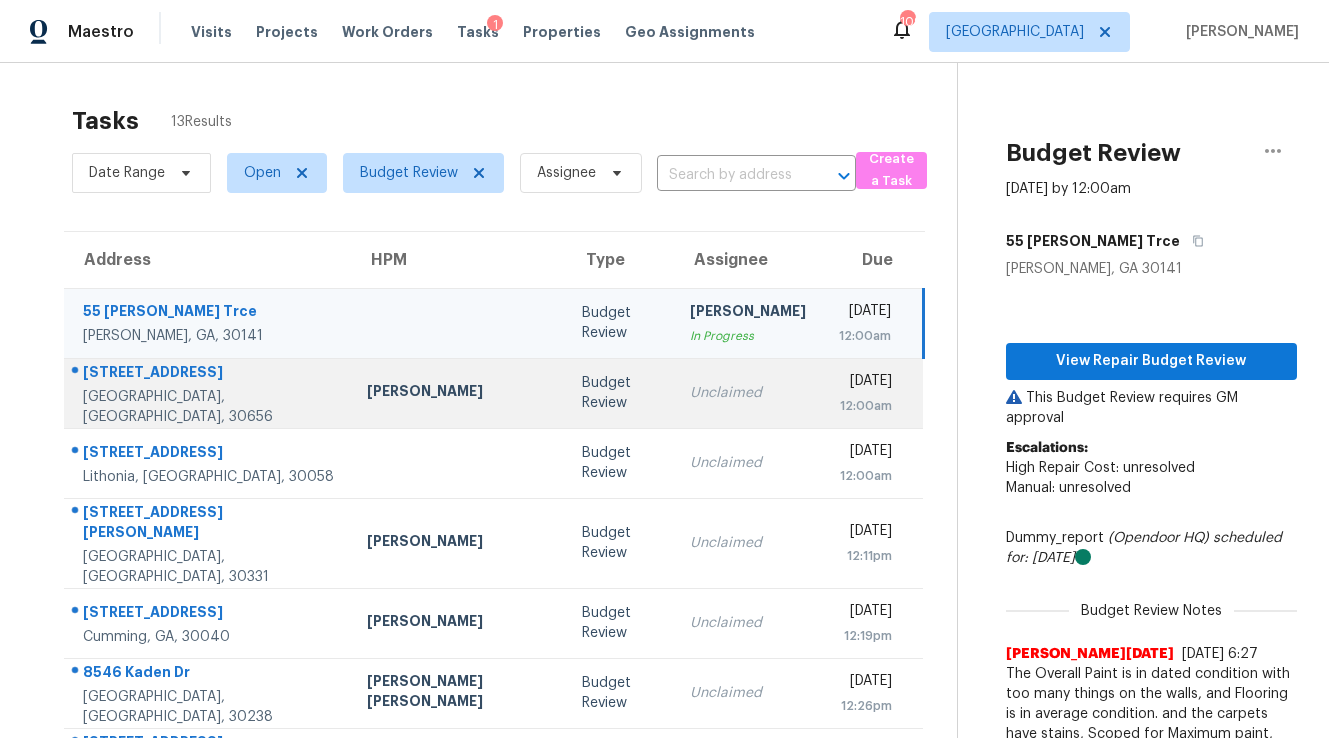 click on "Budget Review" at bounding box center (620, 393) 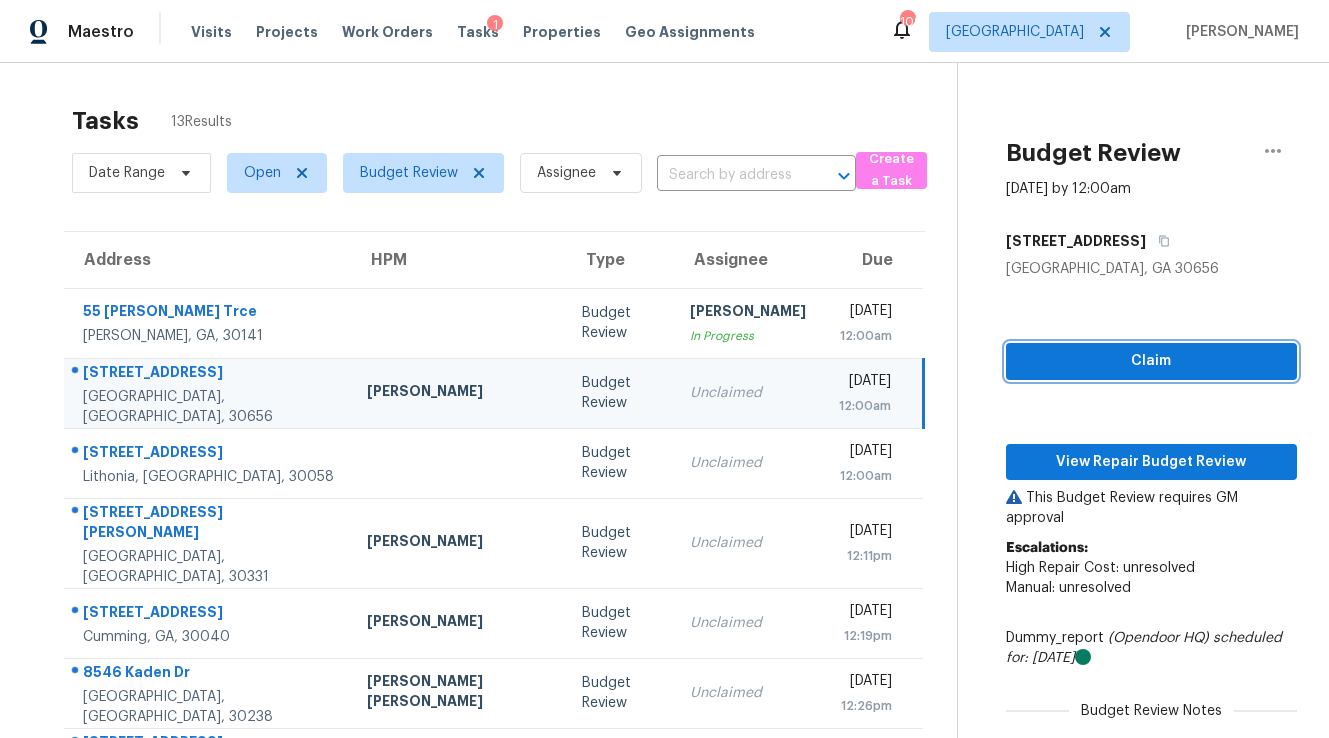 click on "Claim" at bounding box center [1151, 361] 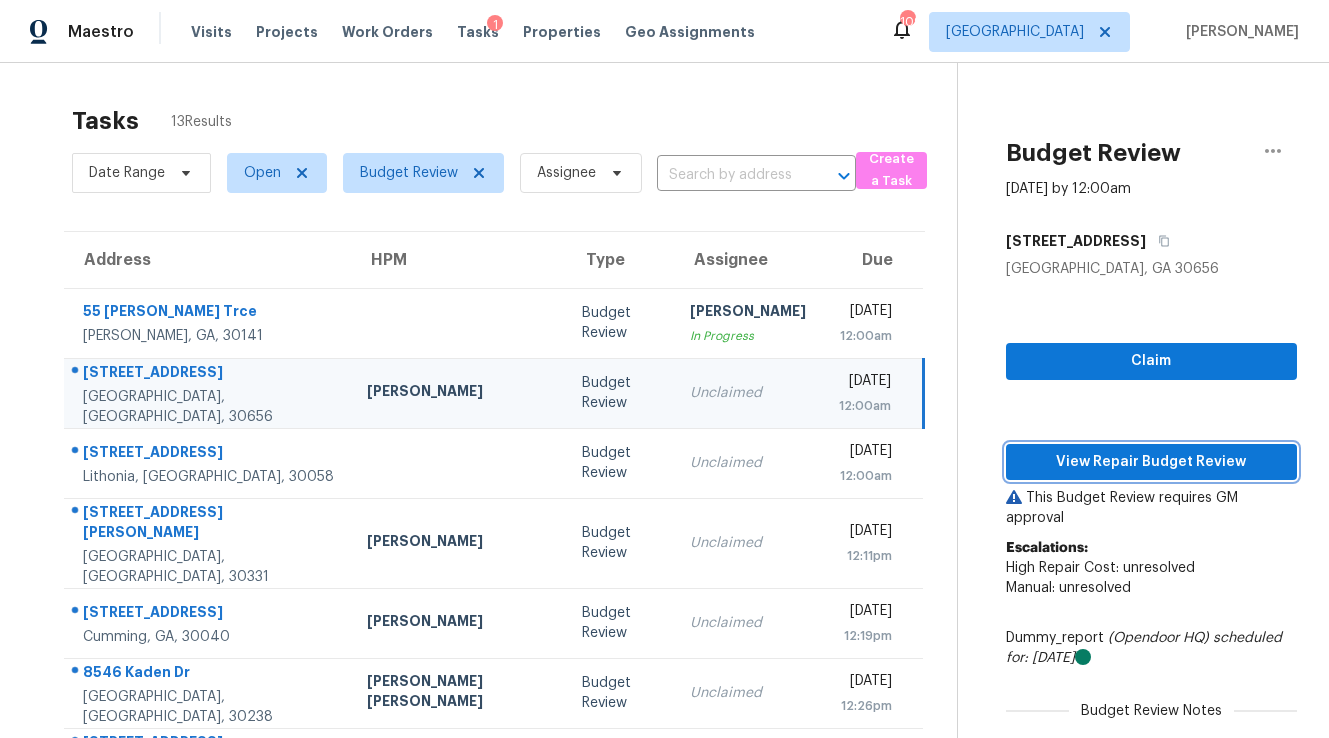 click on "View Repair Budget Review" at bounding box center [1151, 462] 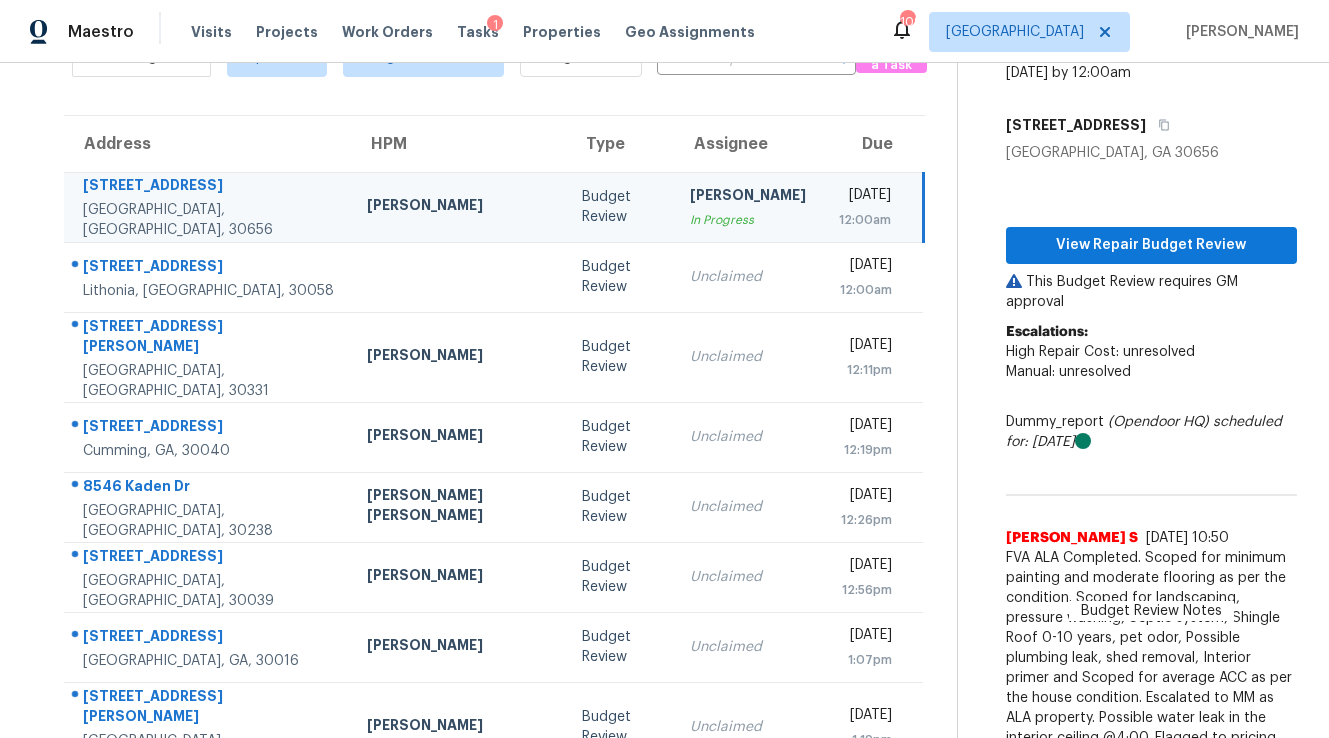 scroll, scrollTop: 0, scrollLeft: 0, axis: both 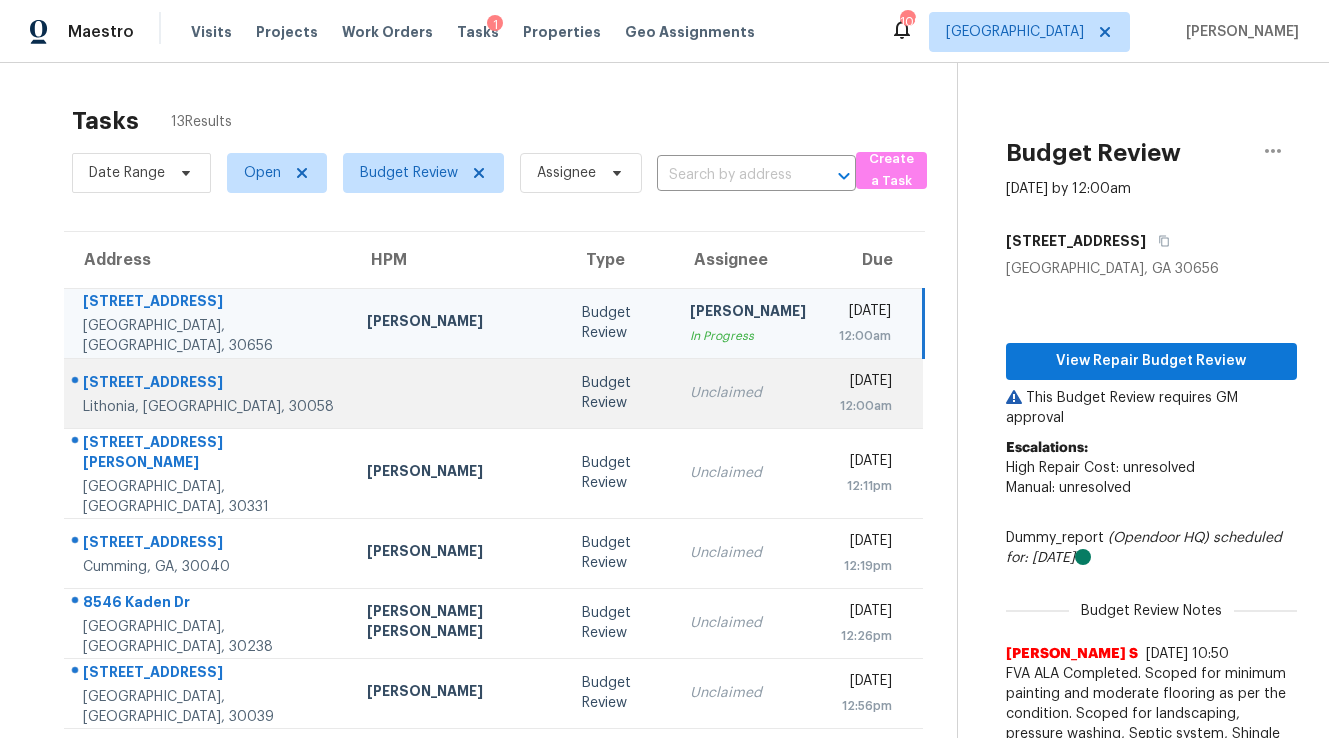 click on "Unclaimed" at bounding box center [748, 393] 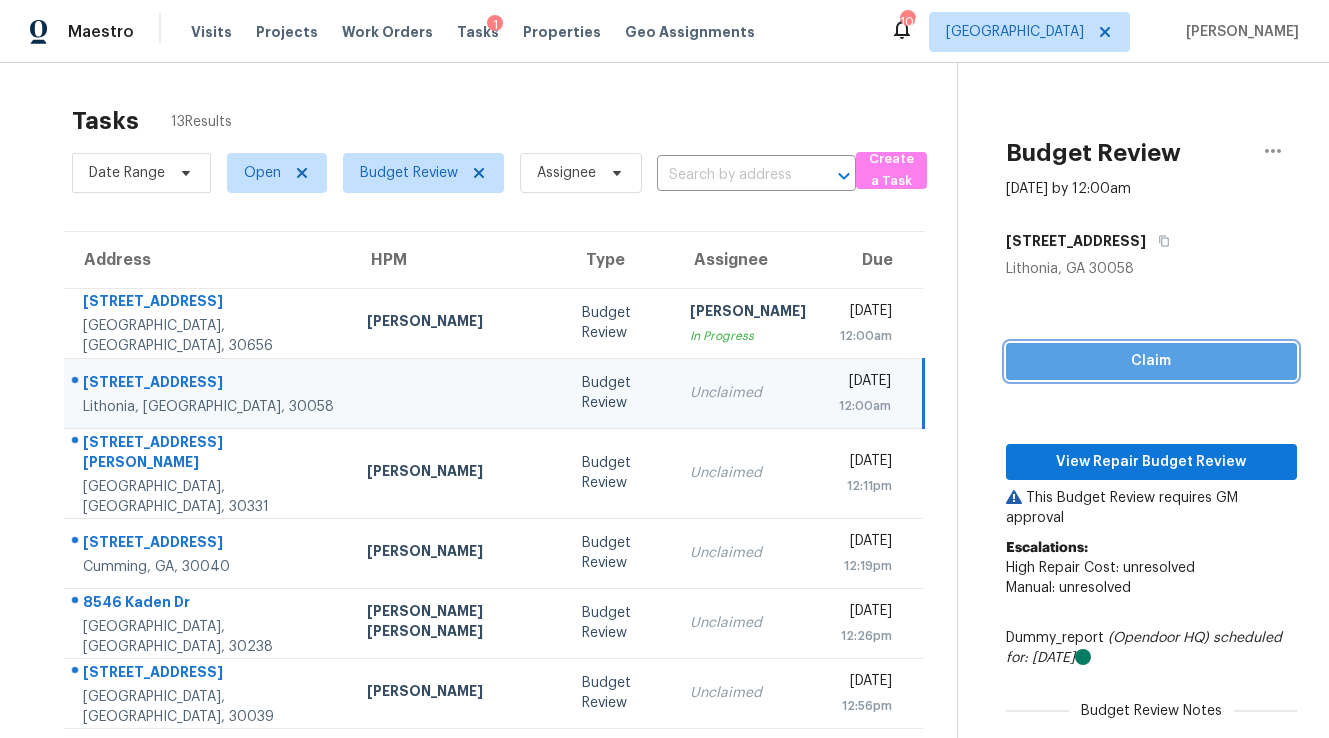 click on "Claim" at bounding box center (1151, 361) 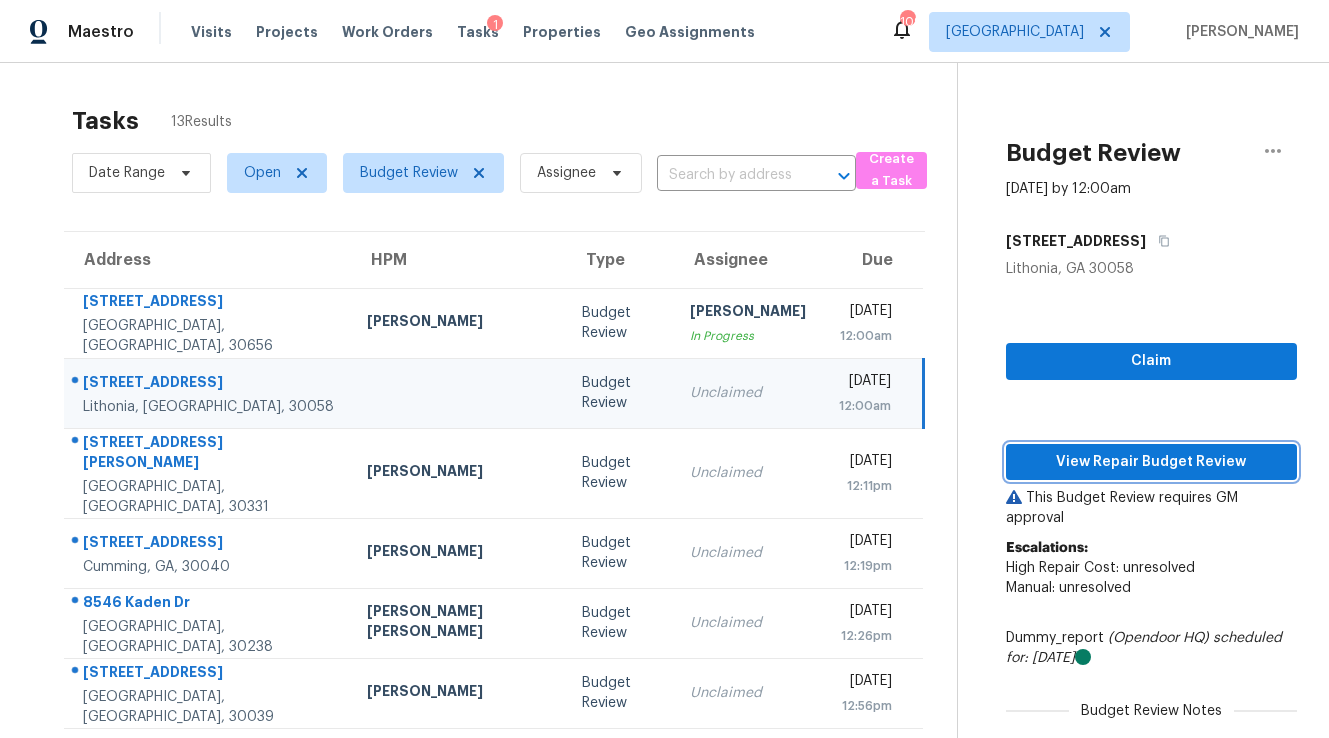 click on "View Repair Budget Review" at bounding box center (1151, 462) 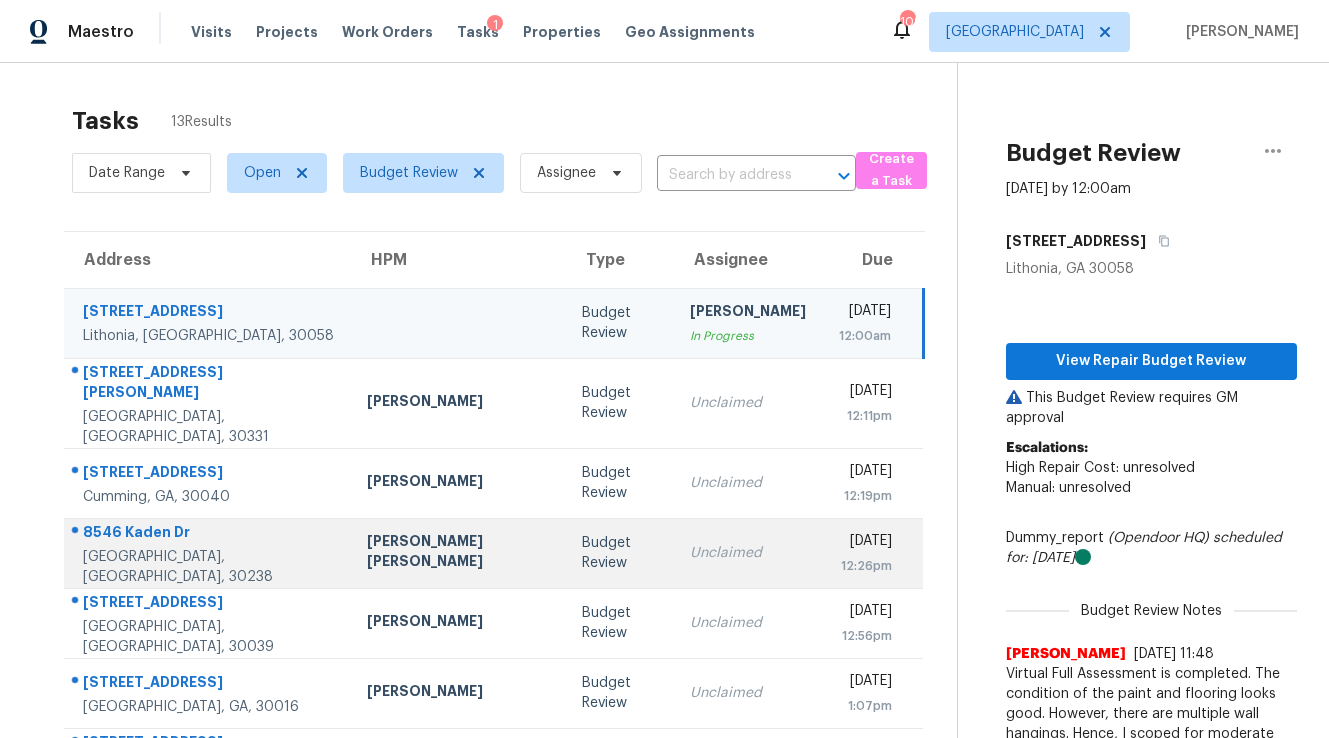 scroll, scrollTop: 236, scrollLeft: 0, axis: vertical 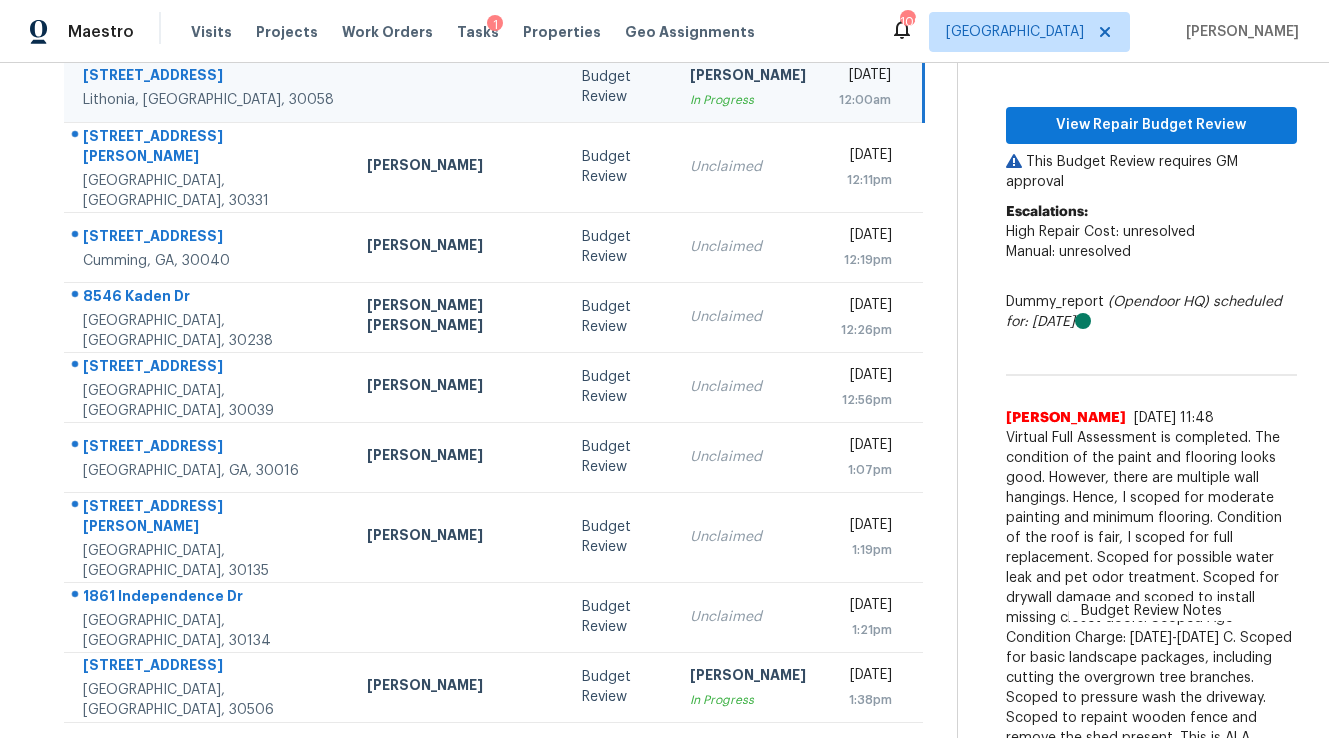 click 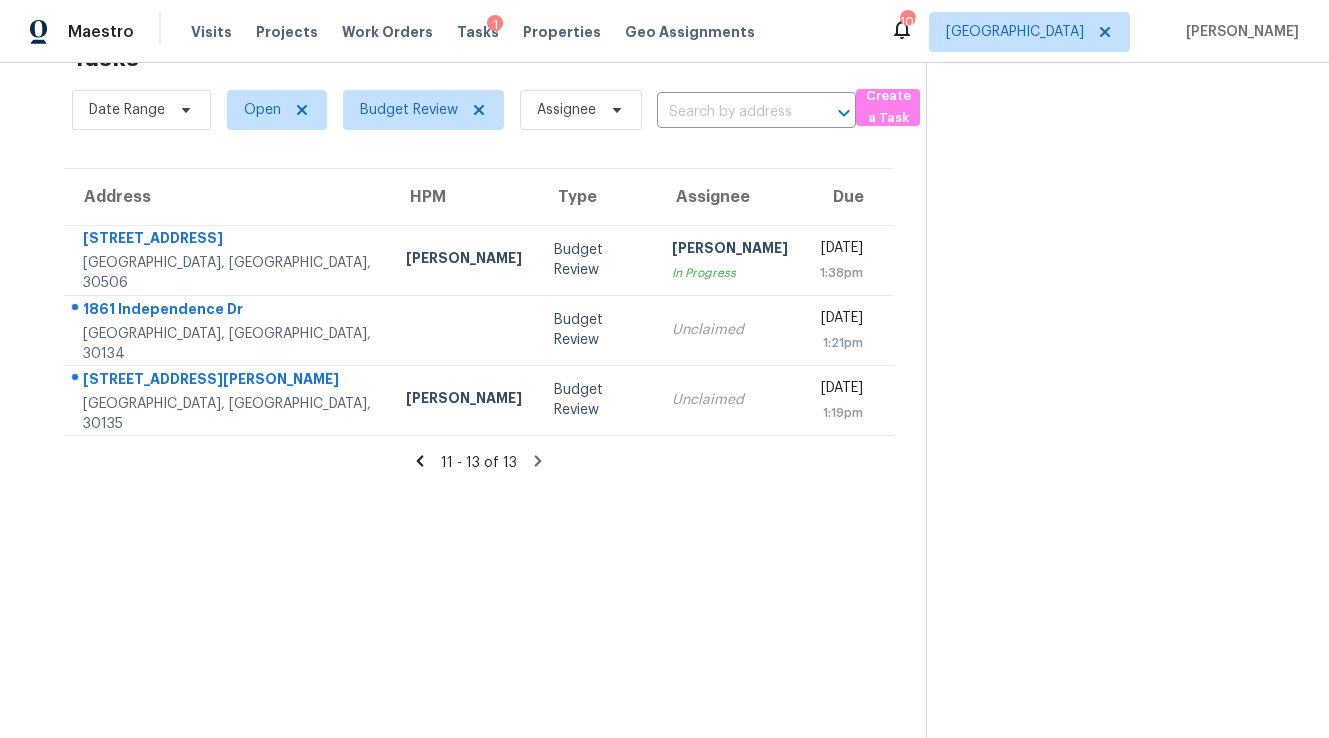 click 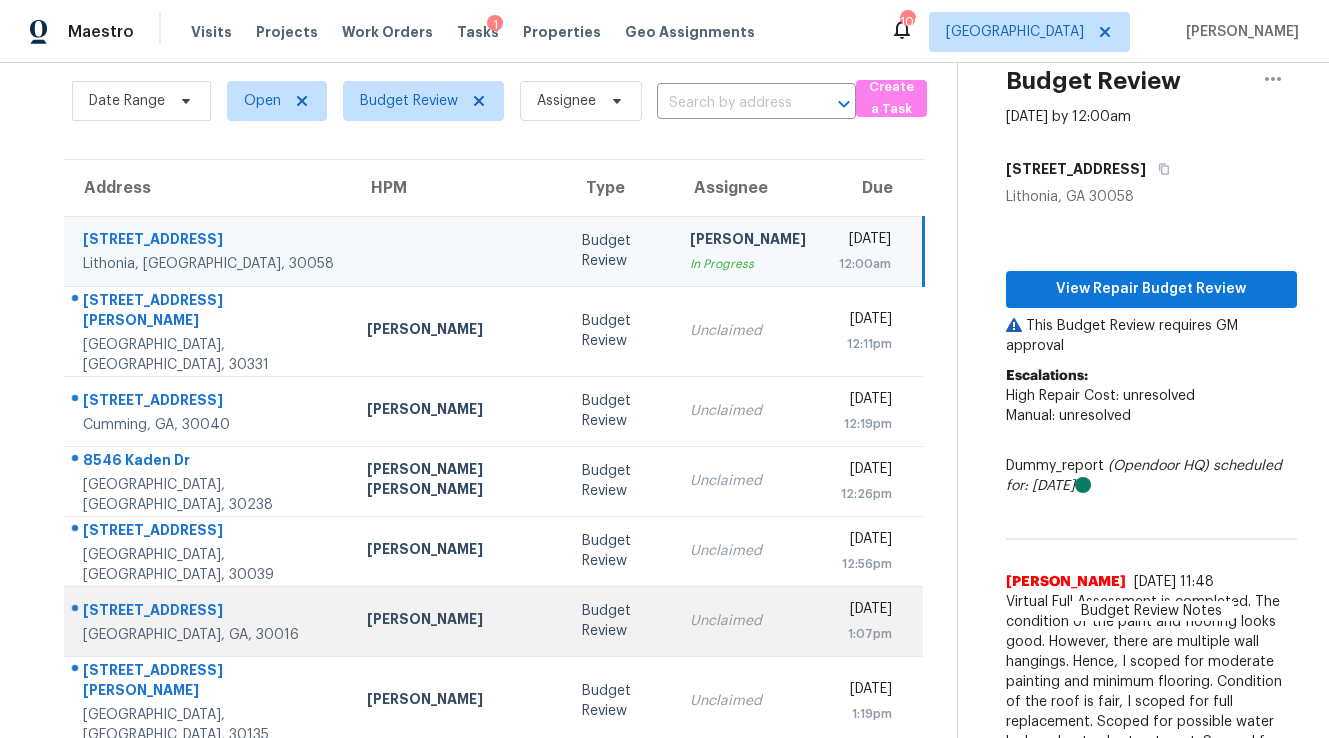 scroll, scrollTop: 80, scrollLeft: 0, axis: vertical 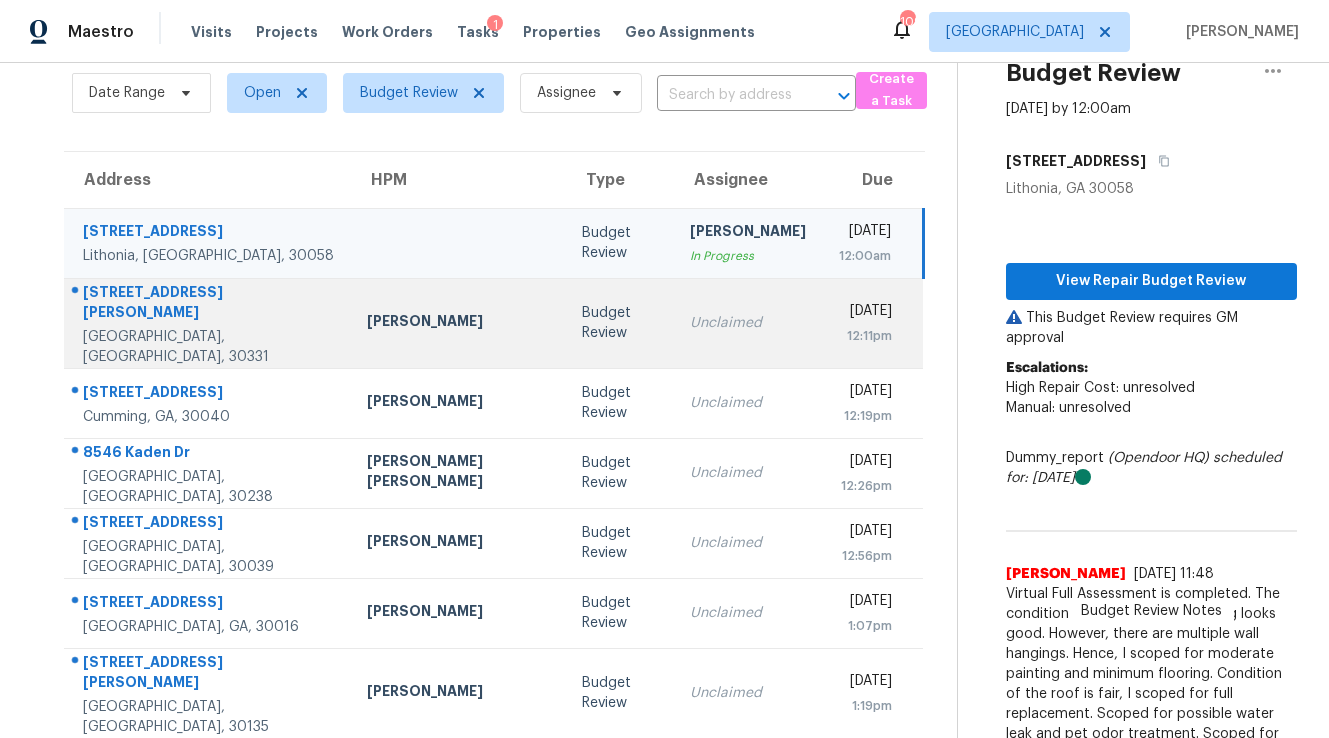 click on "Unclaimed" at bounding box center [748, 323] 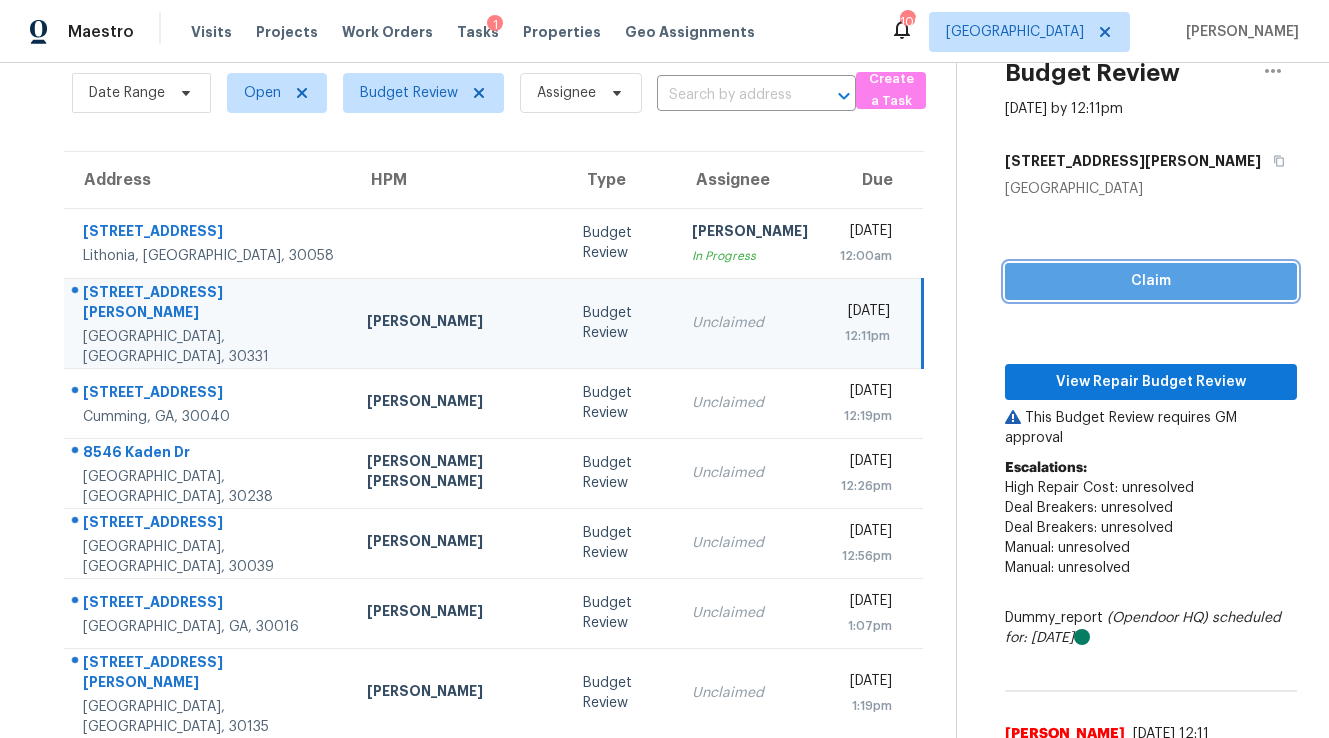 click on "Claim" at bounding box center (1151, 281) 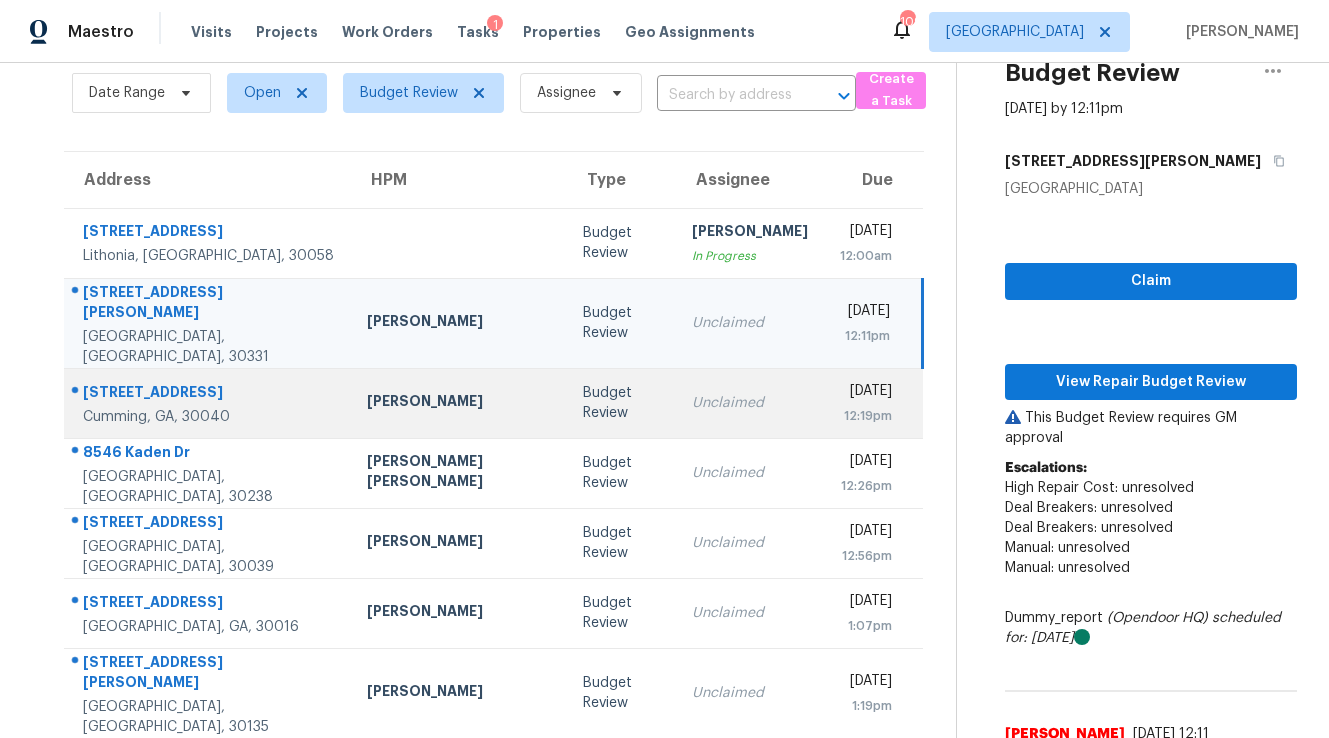 click on "Unclaimed" at bounding box center [750, 403] 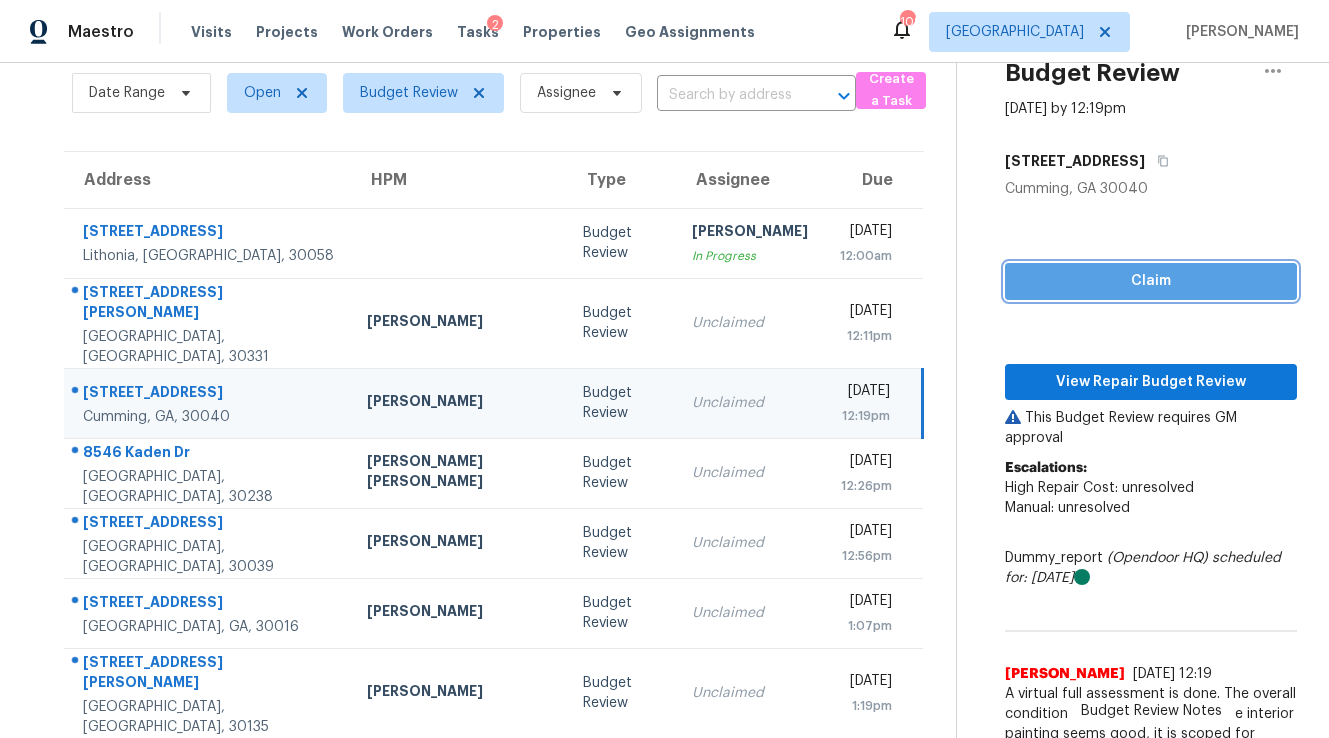 click on "Claim" at bounding box center (1151, 281) 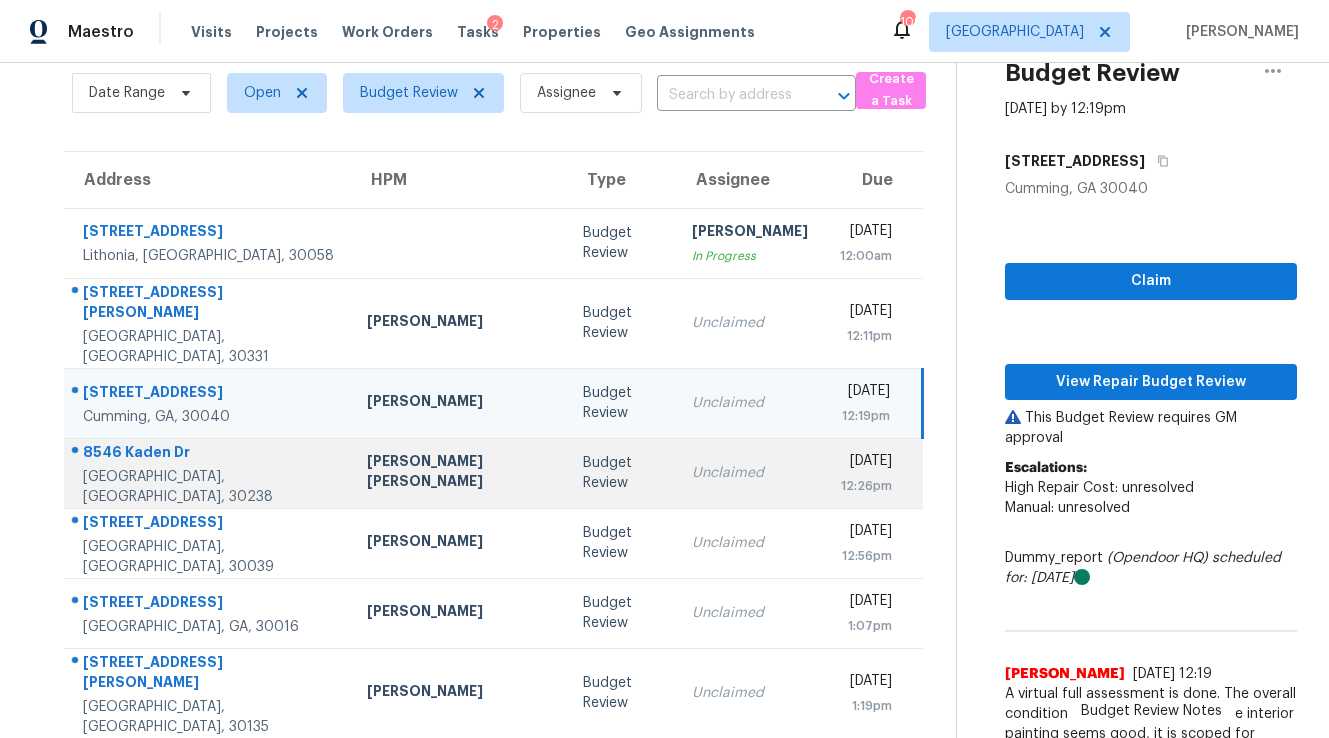 click on "Unclaimed" at bounding box center (750, 473) 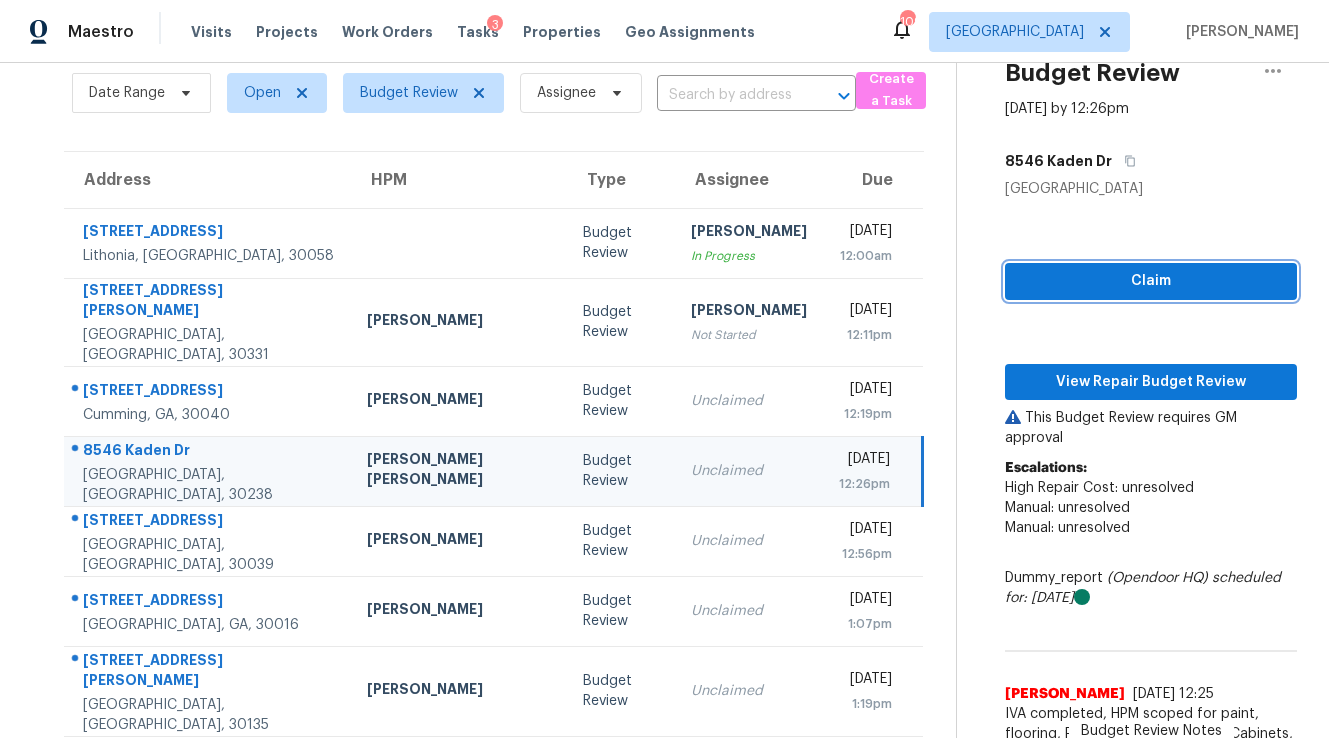 click on "Claim" at bounding box center [1151, 281] 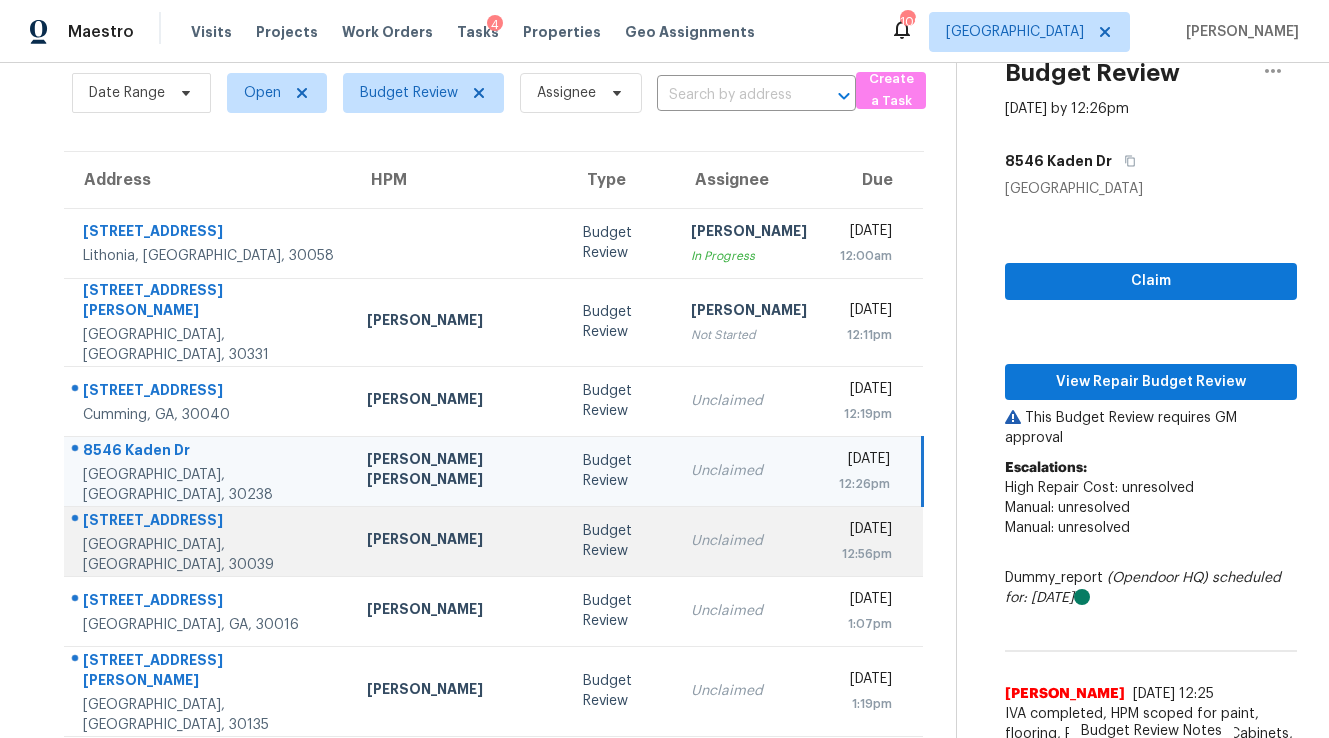 click on "Unclaimed" at bounding box center [749, 541] 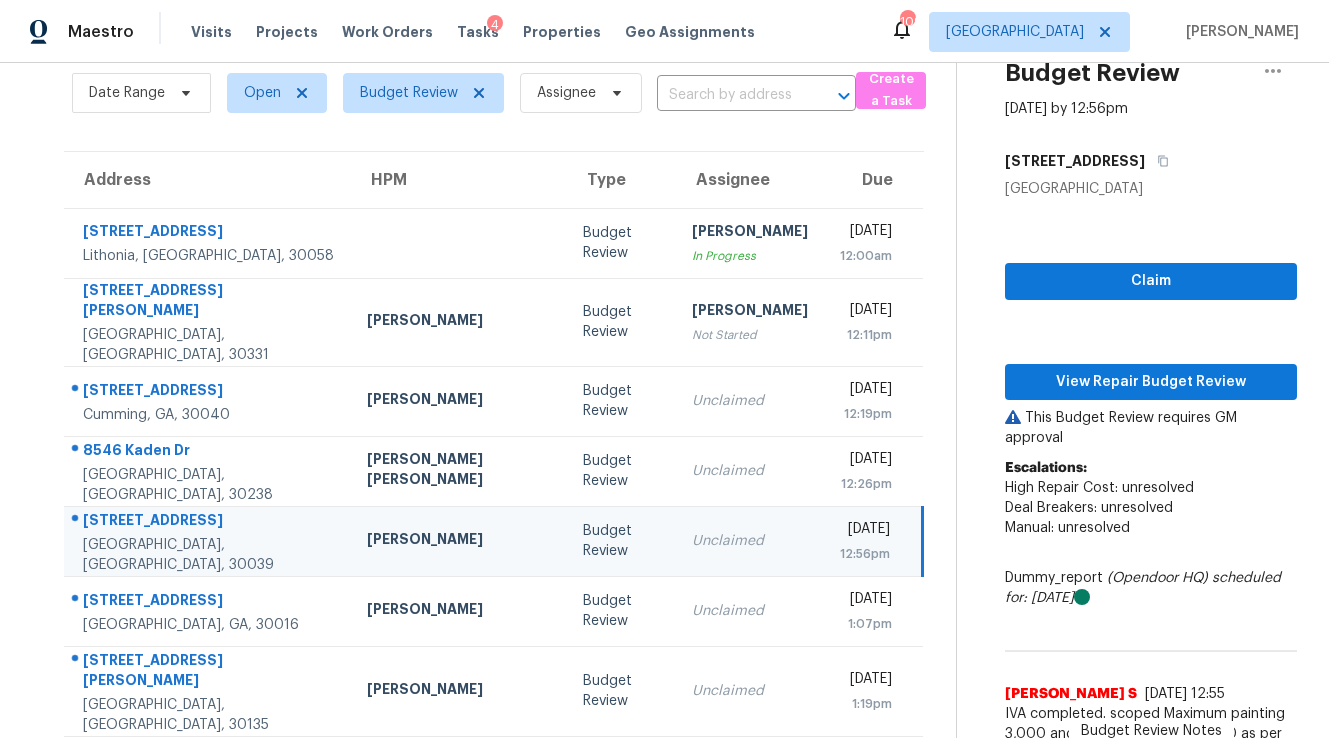 click on "Claim View Repair Budget Review This Budget Review requires GM approval Escalations:  High Repair Cost: unresolved Deal Breakers: unresolved Manual: unresolved Dummy_report   (Opendoor HQ)    scheduled for: [DATE]  Budget Review Notes Anbu Jebakumar S [DATE] 12:55 IVA completed. scoped Maximum painting 3,000 and Moderate flooring 1500 as per HPM notes. Septic system, Possible roof leak, Remove wallpaper, Interior primer and Scoped for average ACC as per the house condition. Escalated to MM as Possible leak in the interior ceiling @2:35.  Flagged to pricing team as [GEOGRAPHIC_DATA]. Opendoor System [DATE] 21:22 Listing photos are viewable at  [URL][PERSON_NAME][DOMAIN_NAME]" at bounding box center [1151, 574] 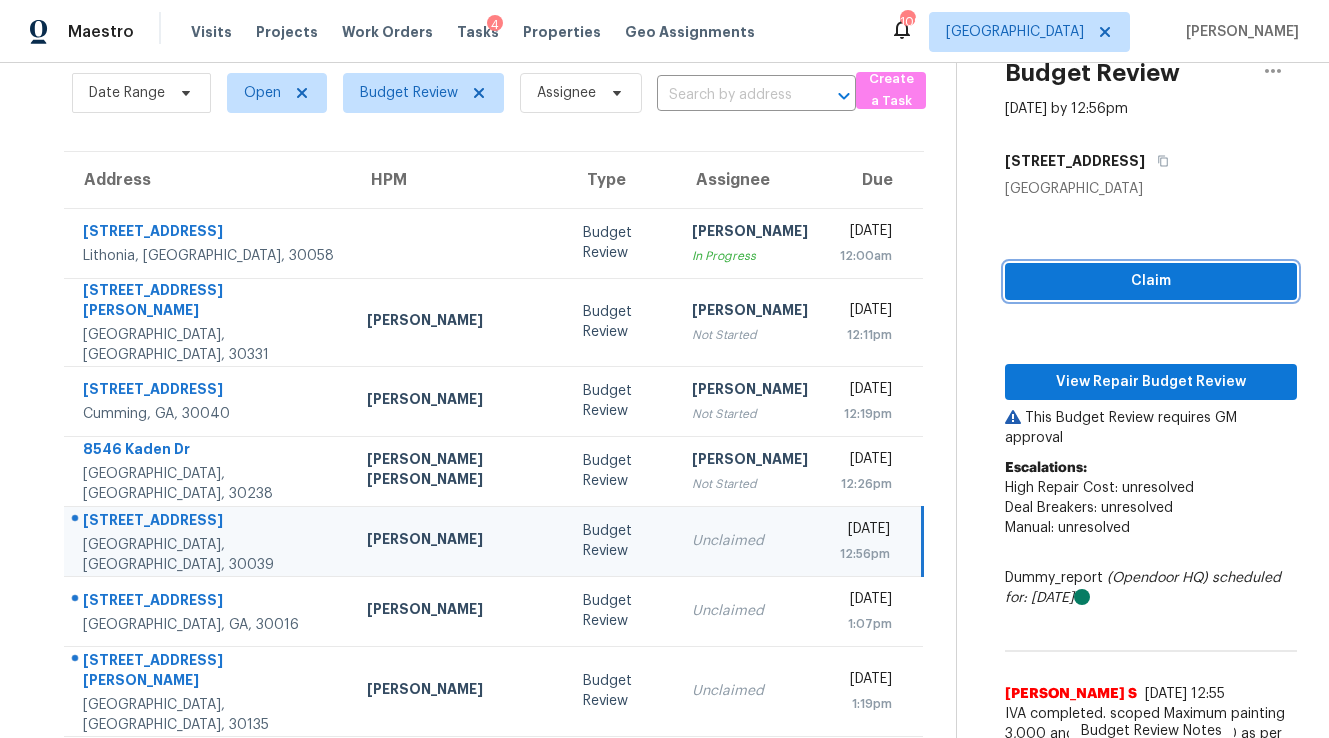 click on "Claim" at bounding box center [1151, 281] 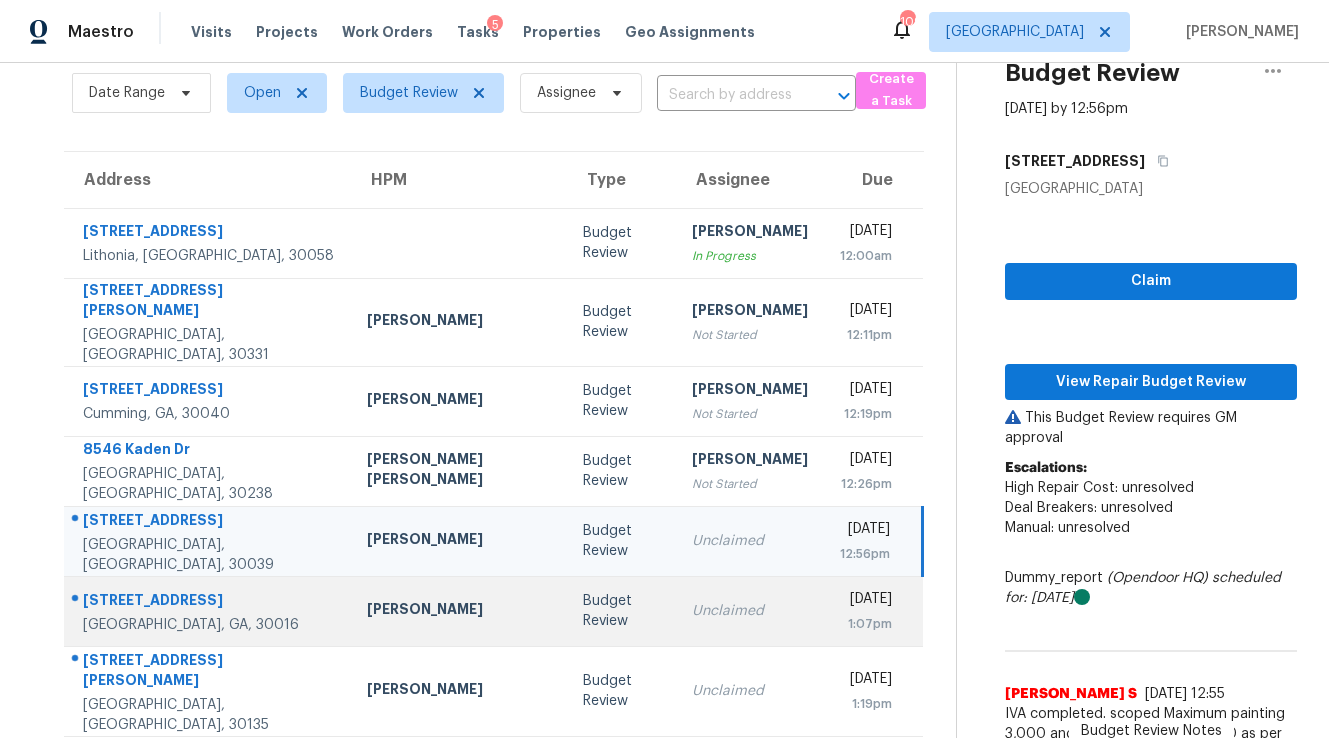 click on "Unclaimed" at bounding box center [750, 611] 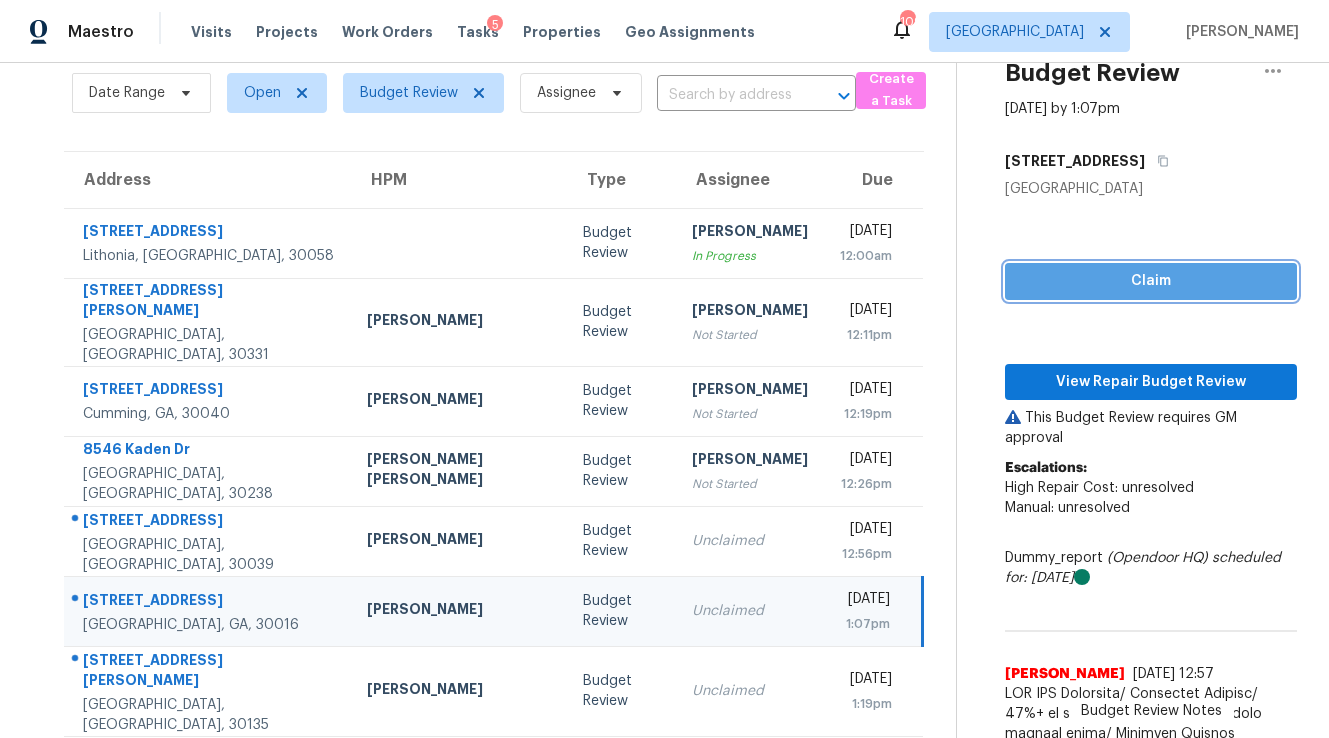 click on "Claim" at bounding box center (1151, 281) 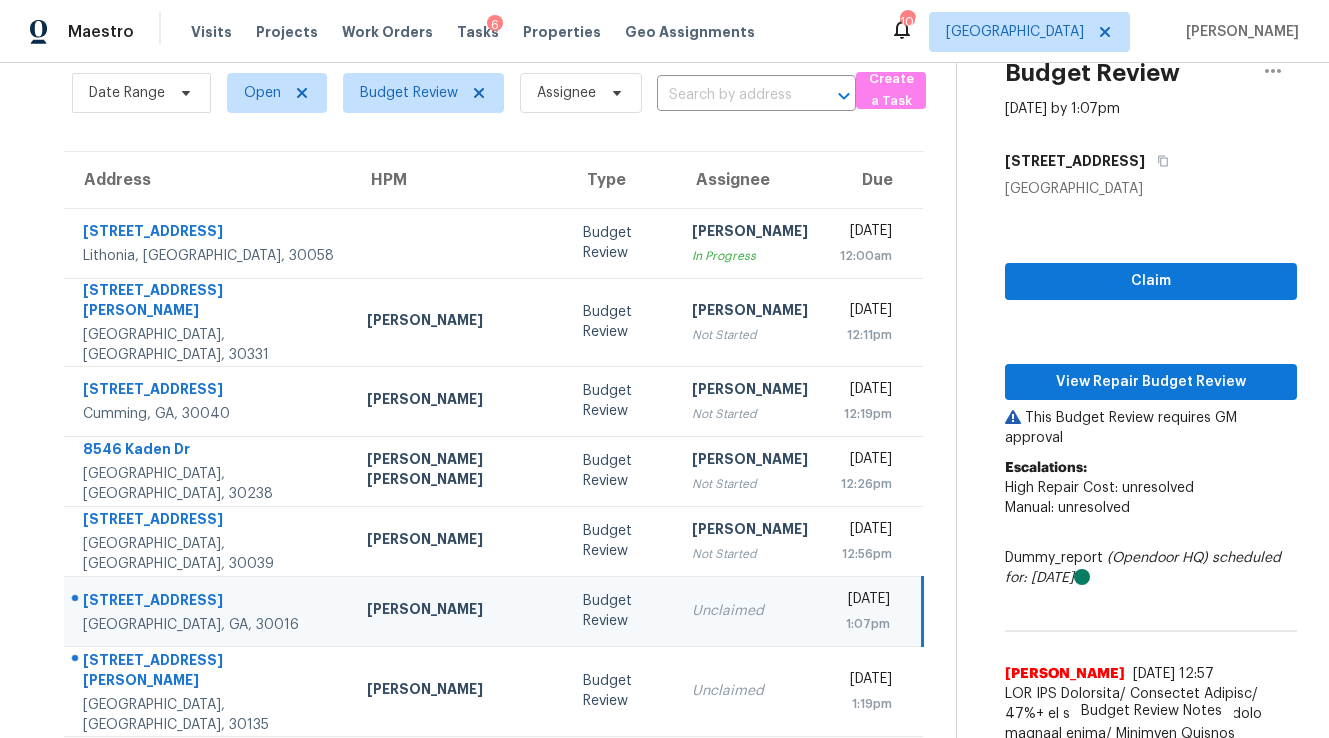 click on "Unclaimed" at bounding box center [750, 611] 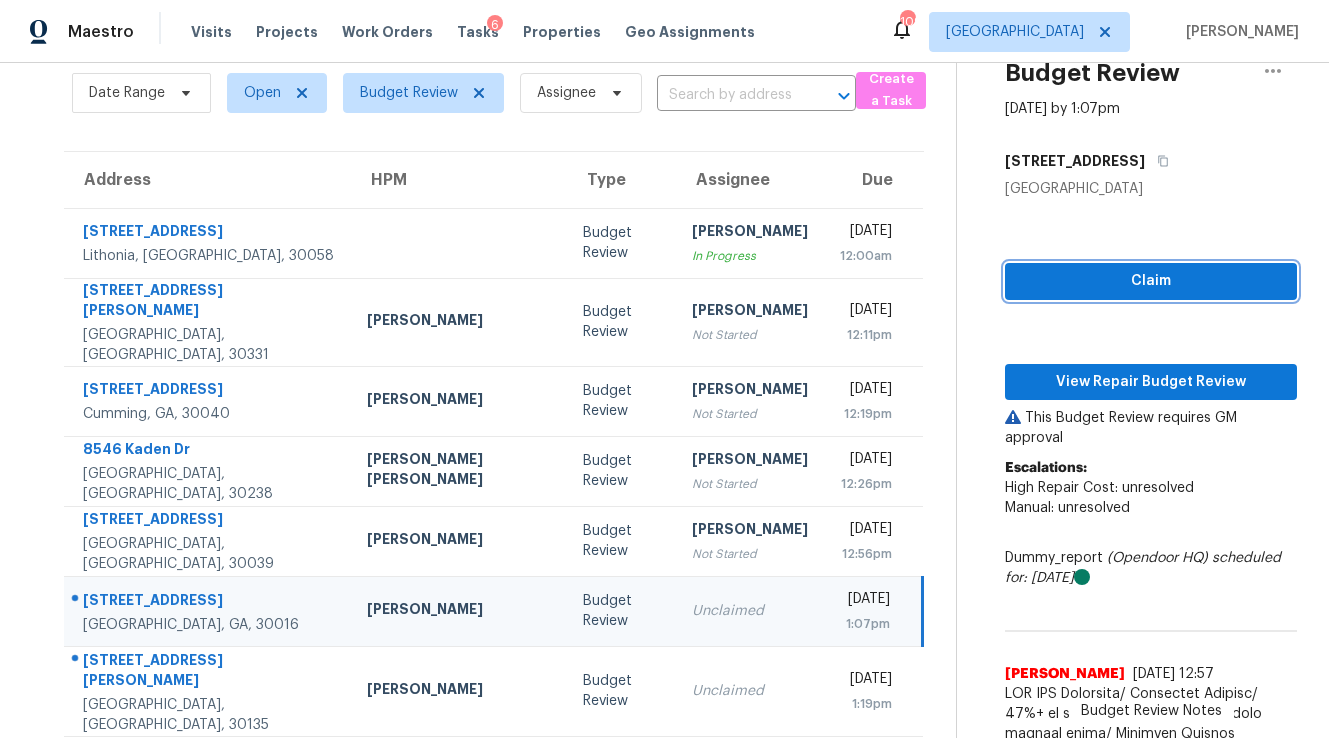 click on "Claim" at bounding box center [1151, 281] 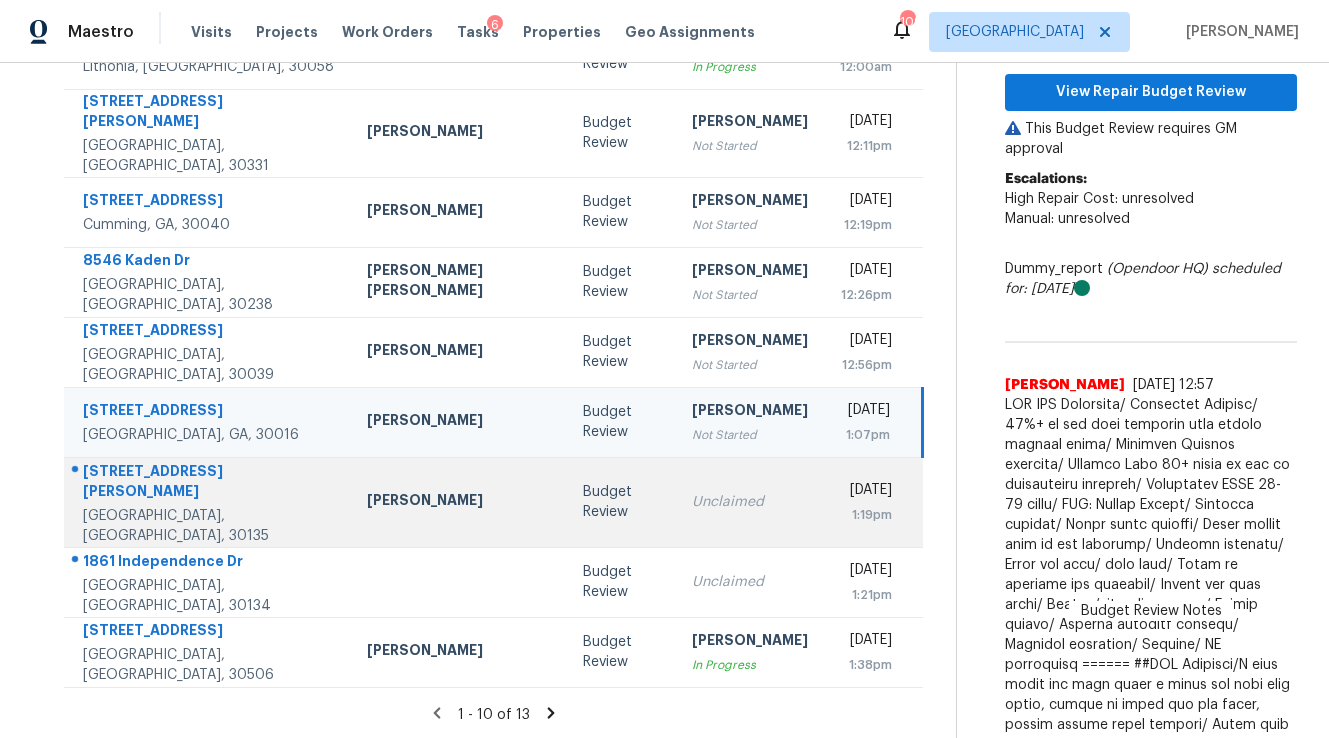 scroll, scrollTop: 279, scrollLeft: 0, axis: vertical 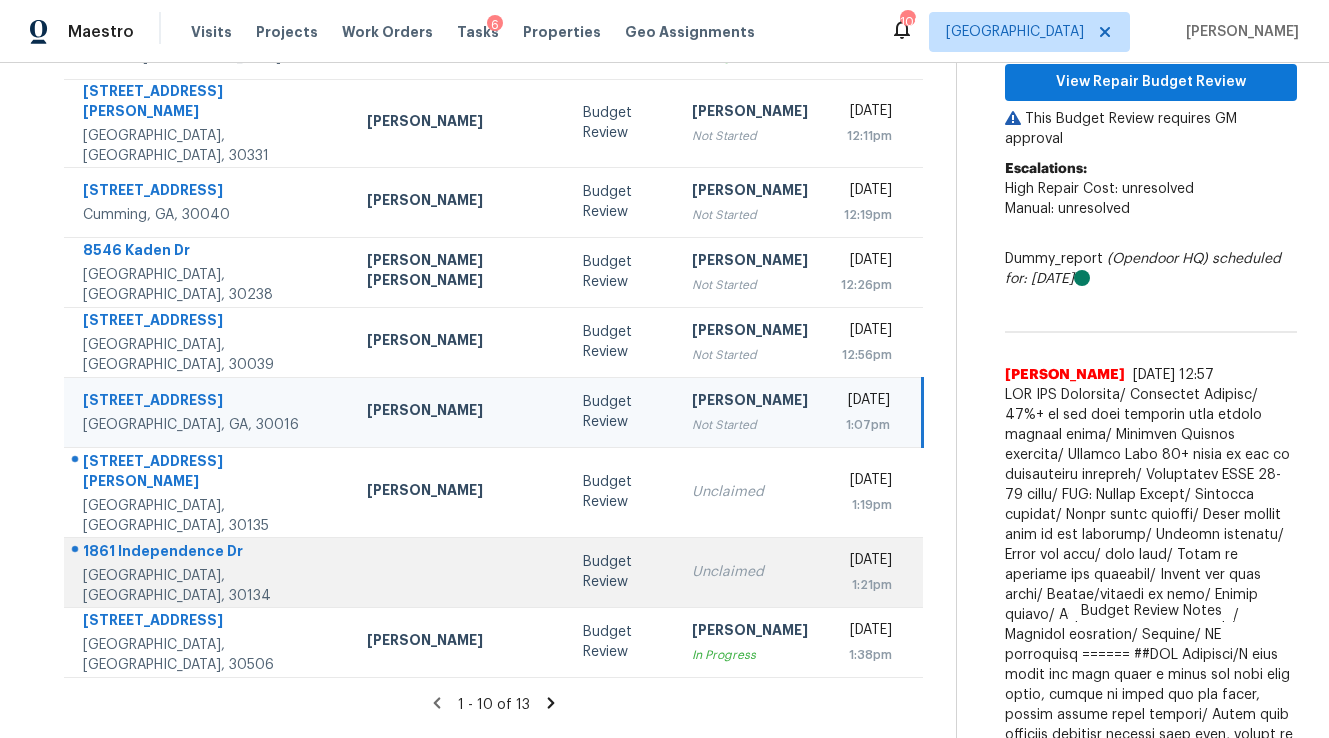 click on "Unclaimed" at bounding box center [750, 572] 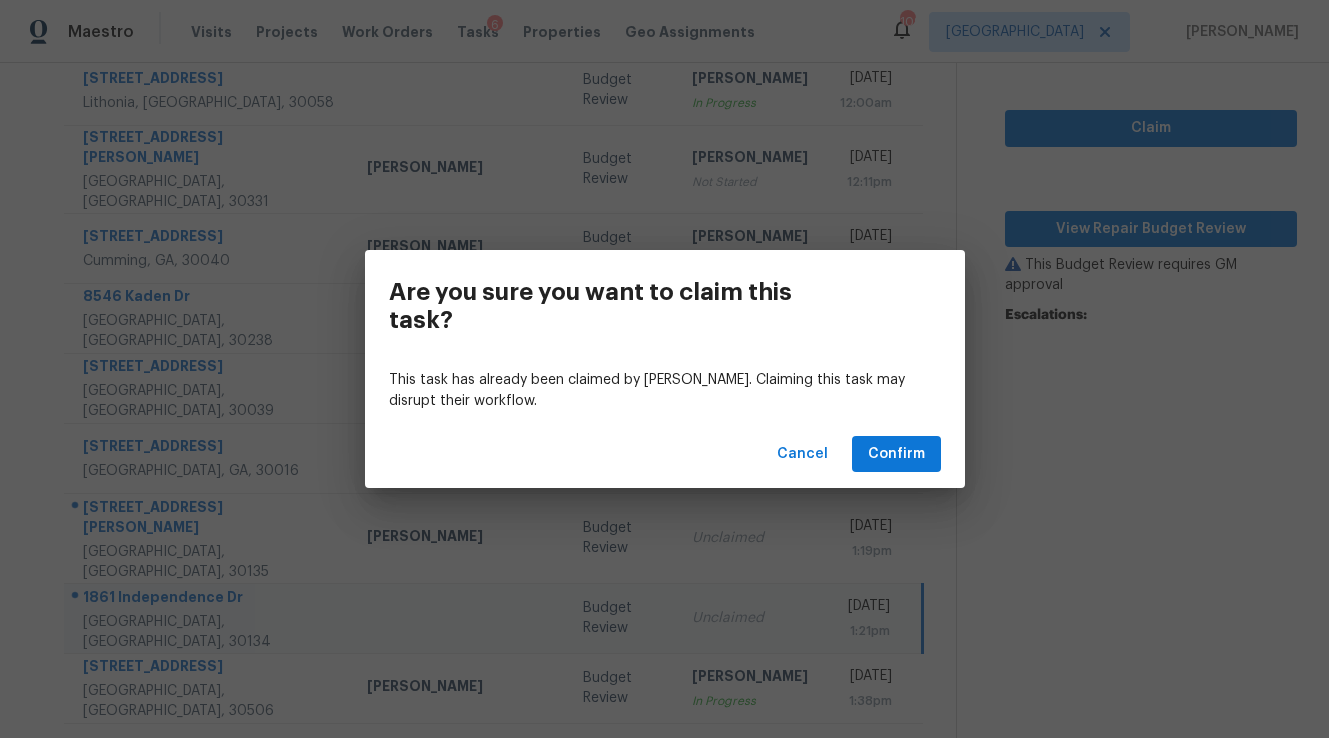 scroll, scrollTop: 279, scrollLeft: 0, axis: vertical 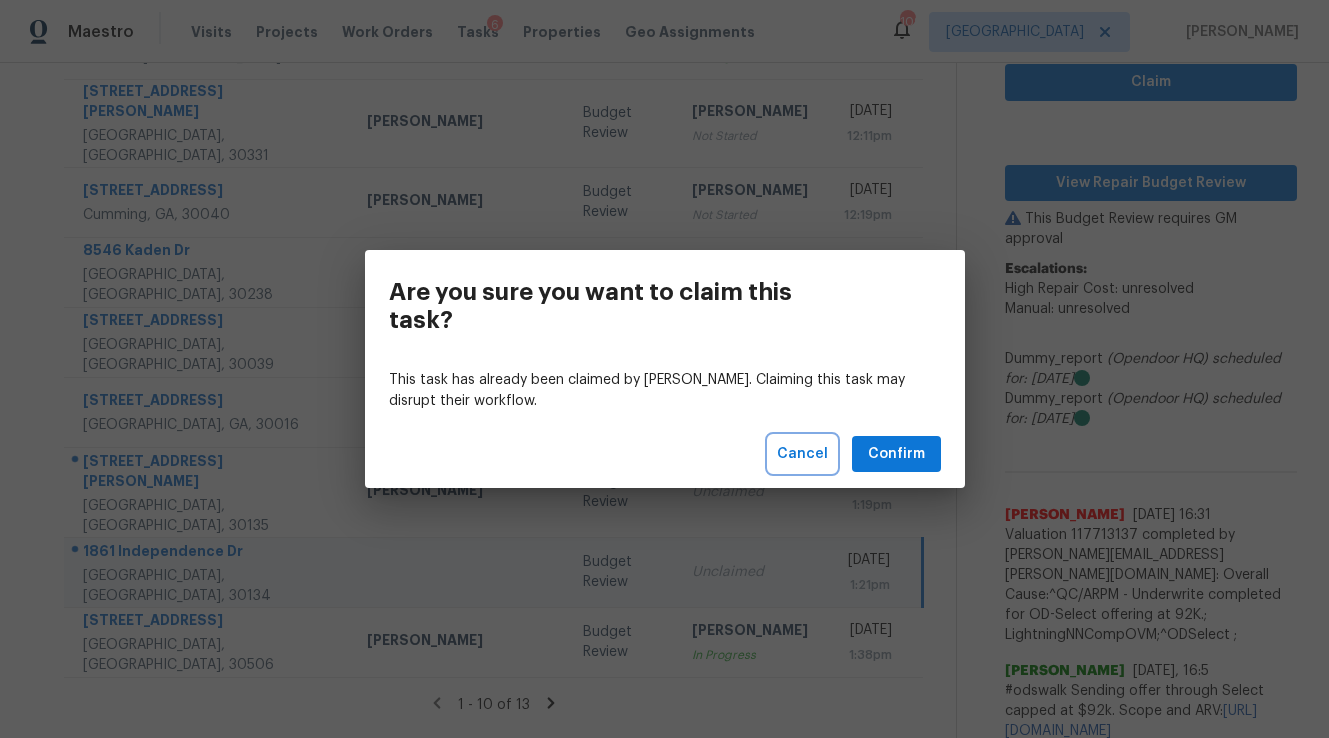 click on "Cancel" at bounding box center [802, 454] 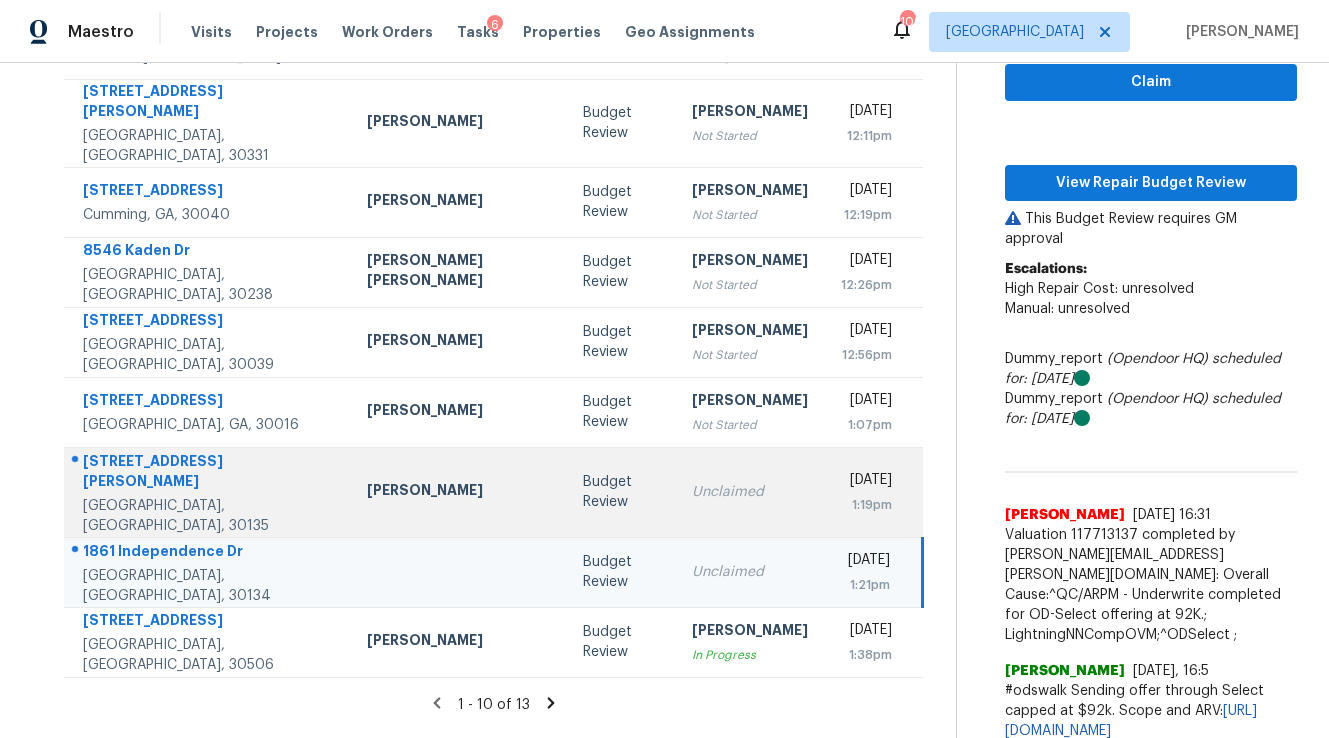 click on "Unclaimed" at bounding box center (750, 492) 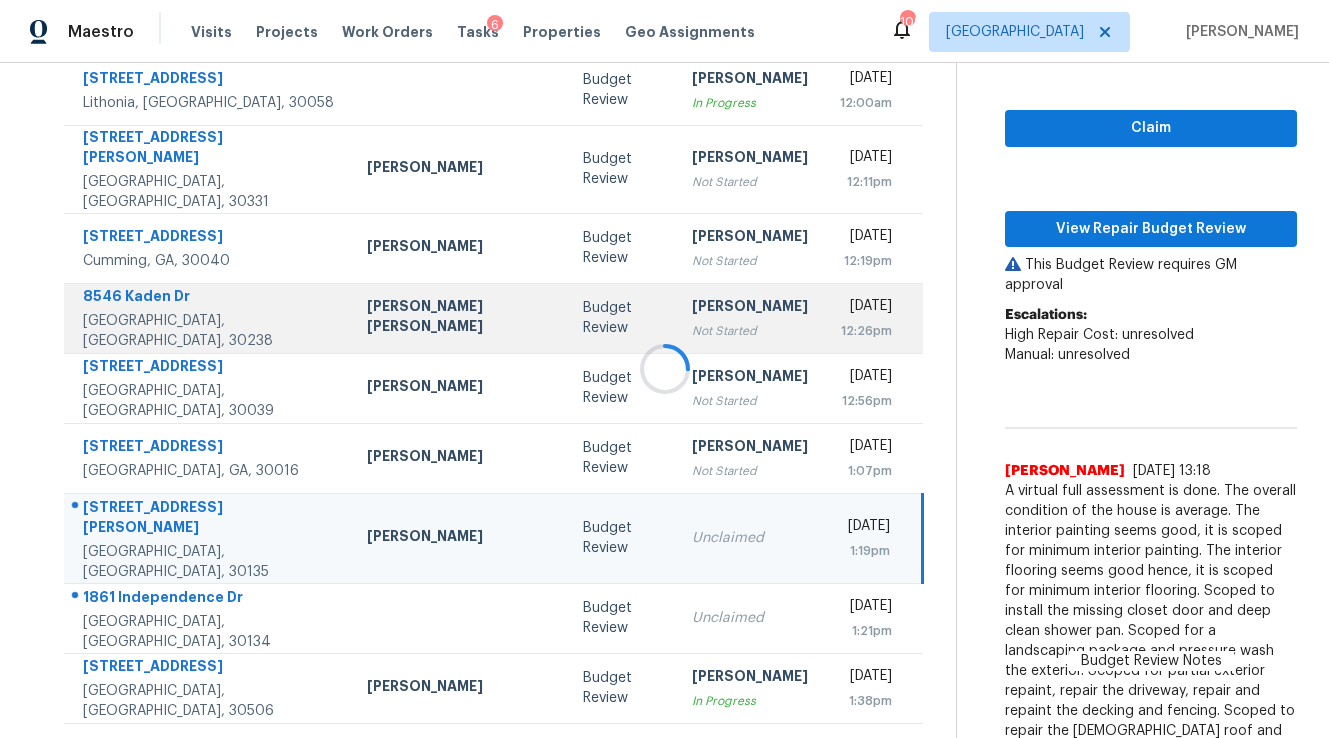 scroll, scrollTop: 279, scrollLeft: 0, axis: vertical 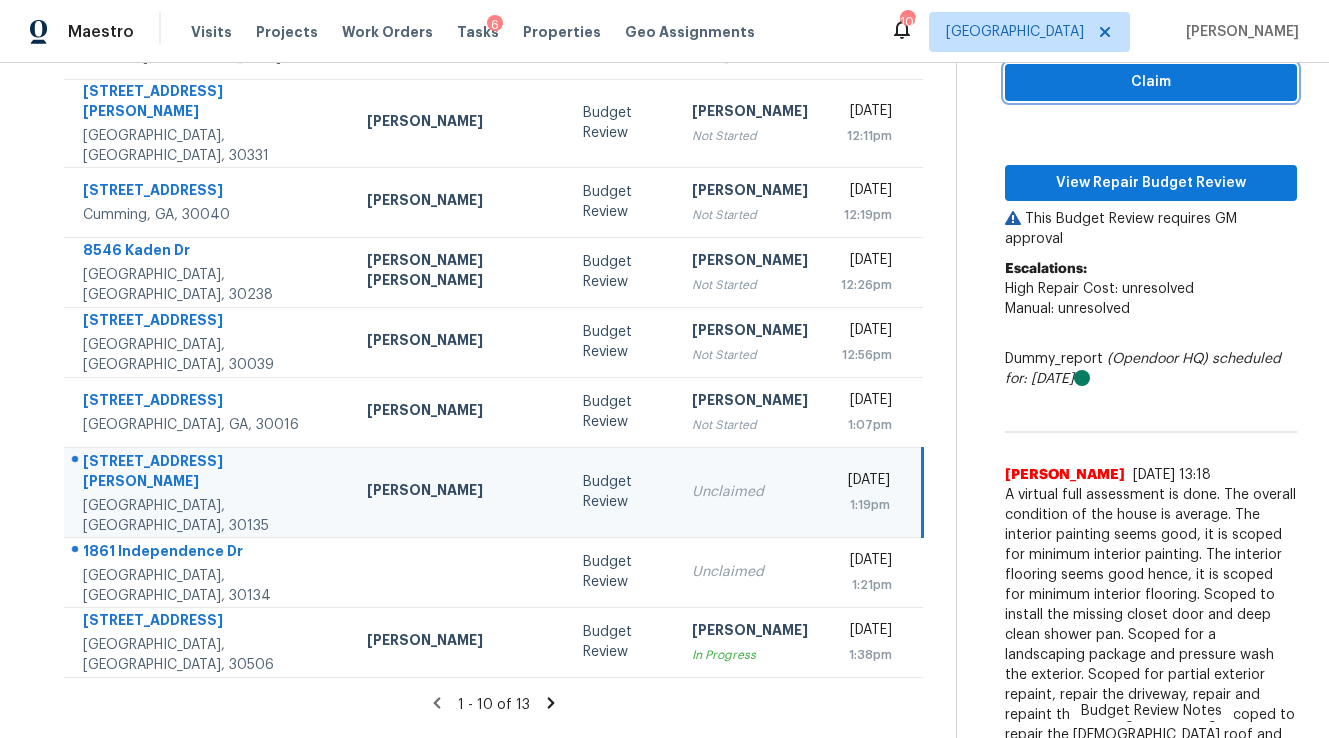 click on "Claim" at bounding box center [1151, 82] 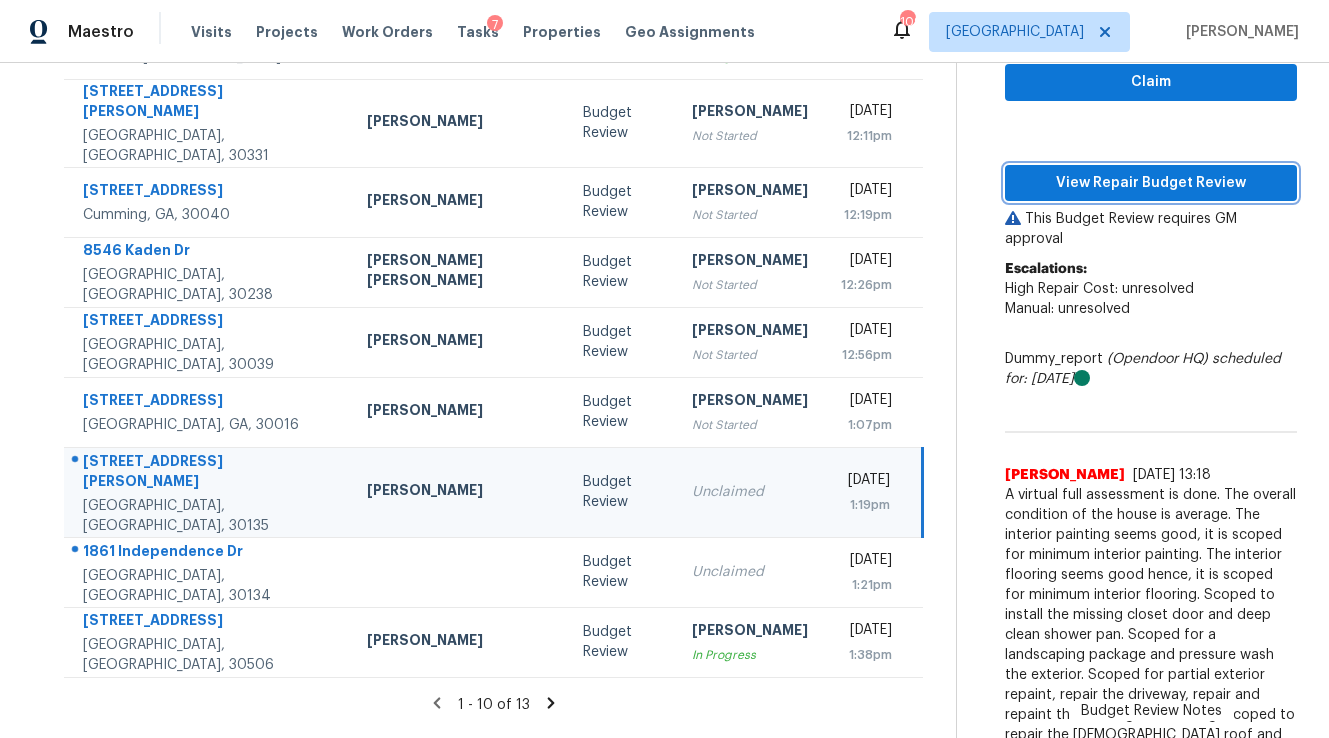 click on "View Repair Budget Review" at bounding box center [1151, 183] 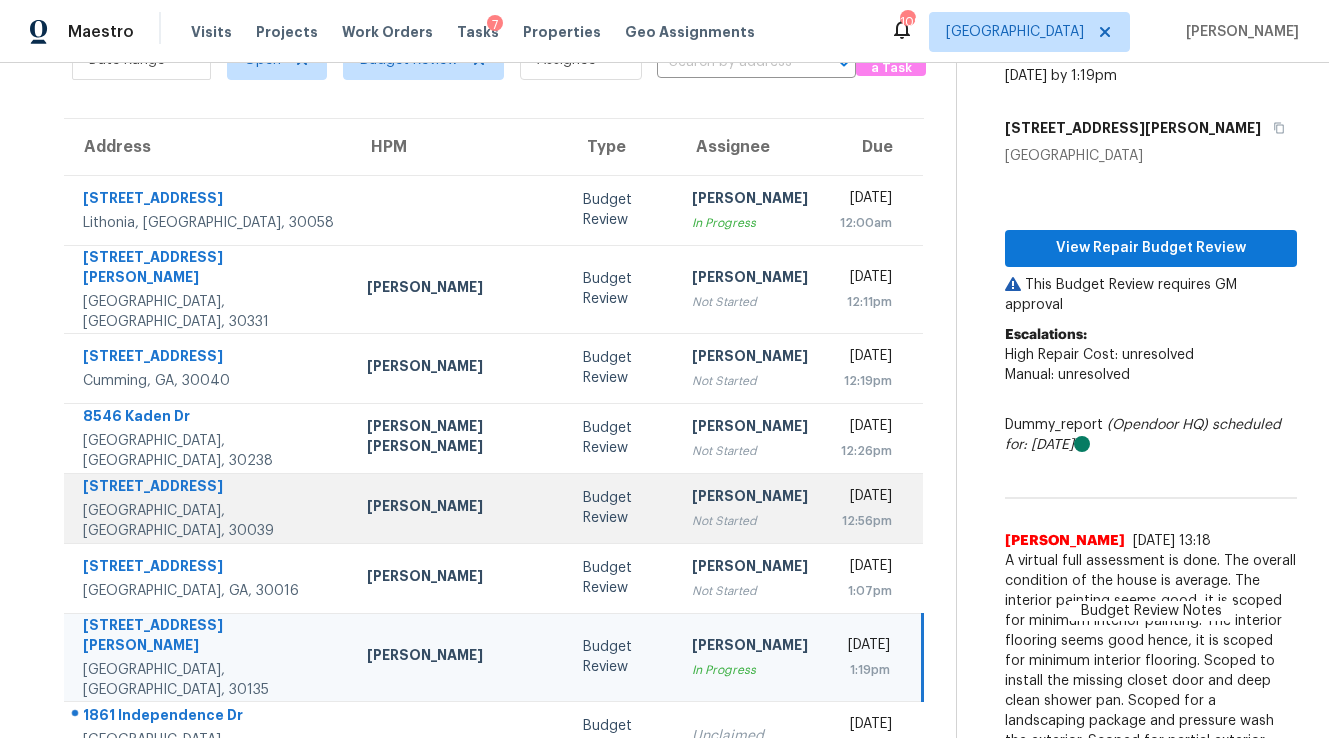 scroll, scrollTop: 107, scrollLeft: 0, axis: vertical 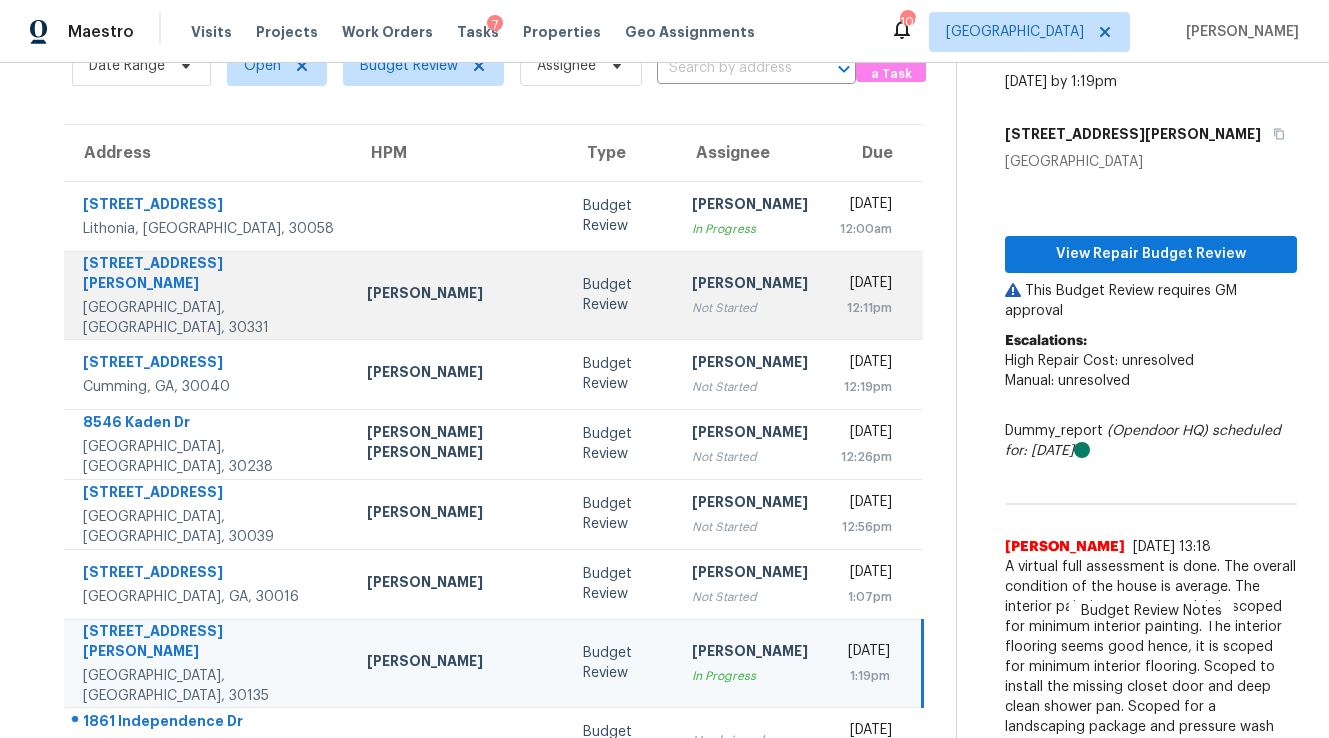 click on "[PERSON_NAME]" at bounding box center [750, 285] 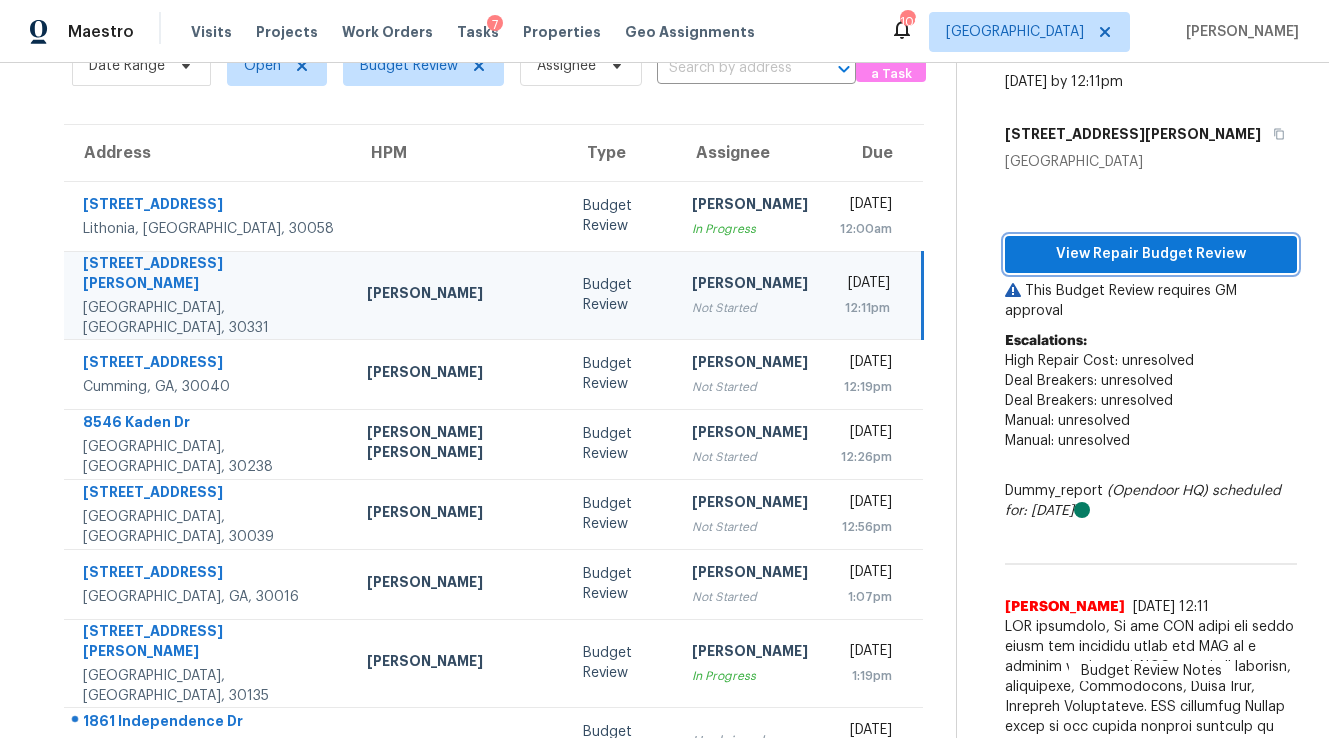 click on "View Repair Budget Review" at bounding box center (1151, 254) 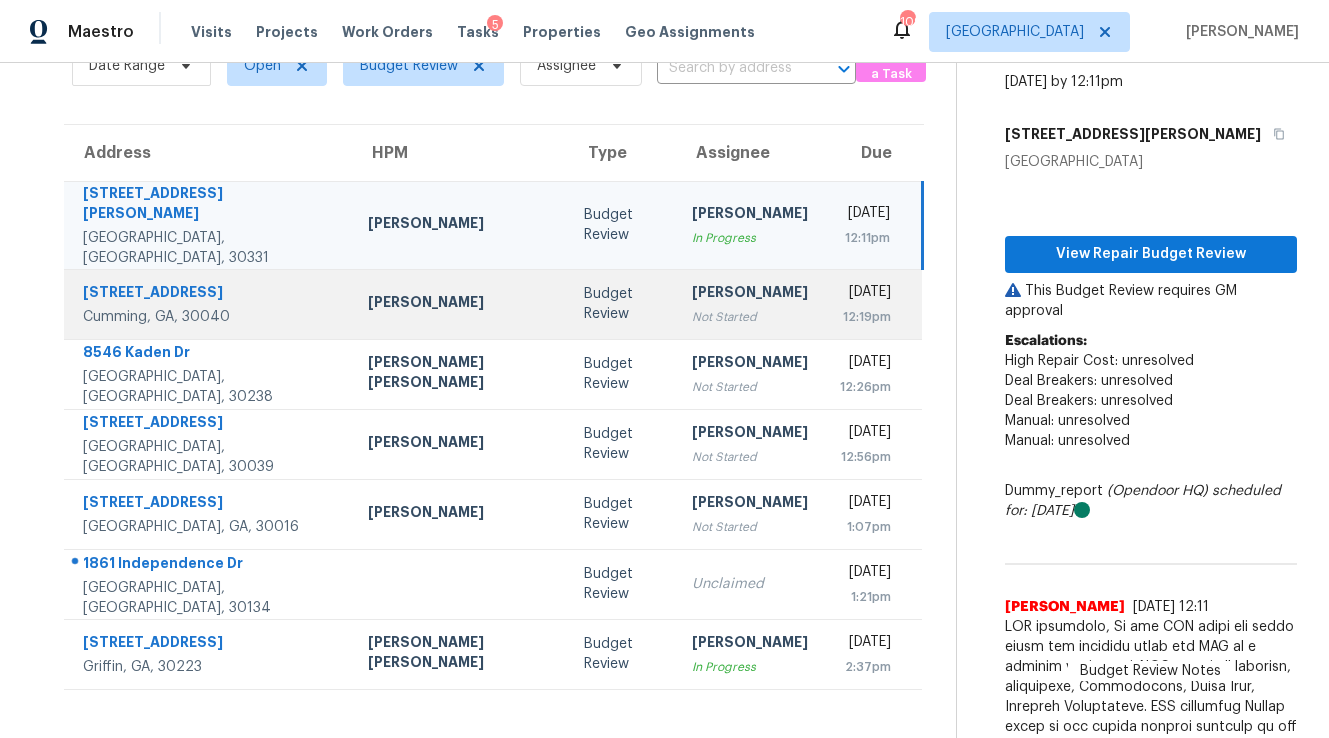 click on "Budget Review" at bounding box center (622, 304) 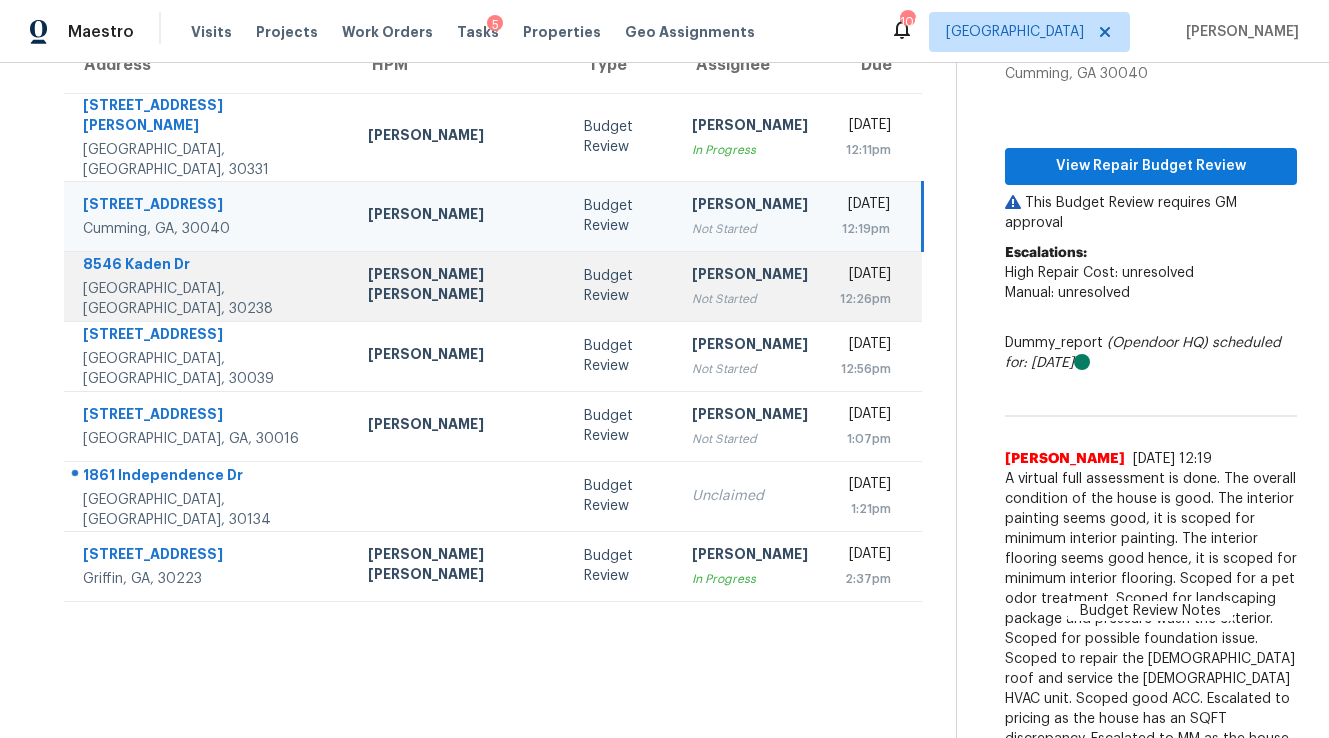 scroll, scrollTop: 181, scrollLeft: 0, axis: vertical 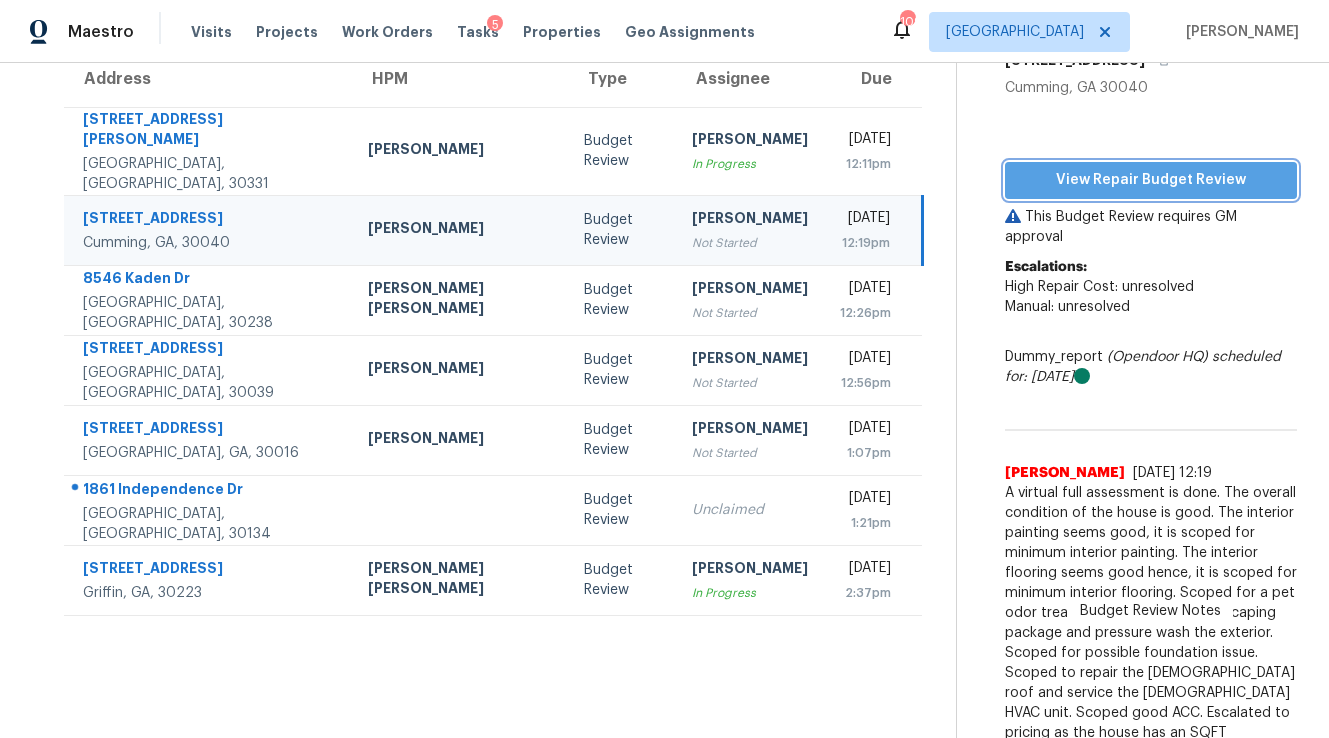 click on "View Repair Budget Review" at bounding box center (1151, 180) 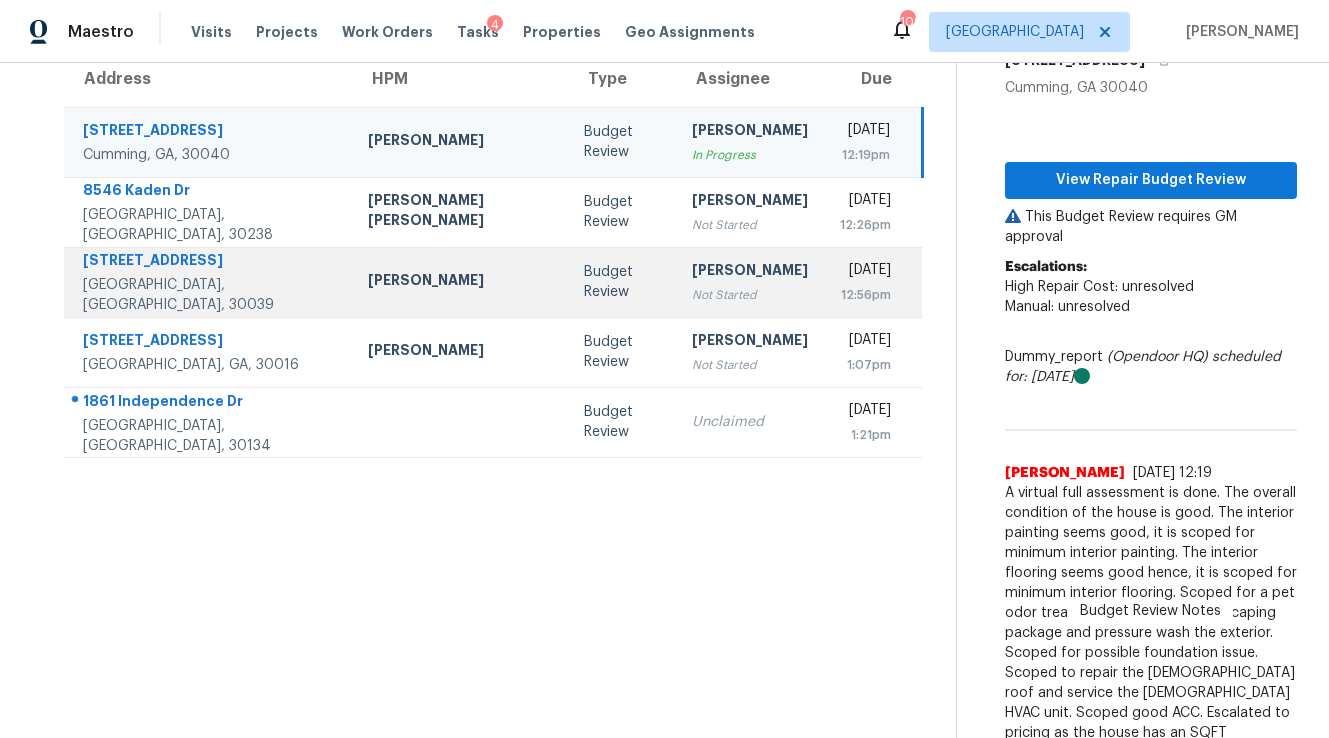 click on "[PERSON_NAME] Not Started" at bounding box center (750, 282) 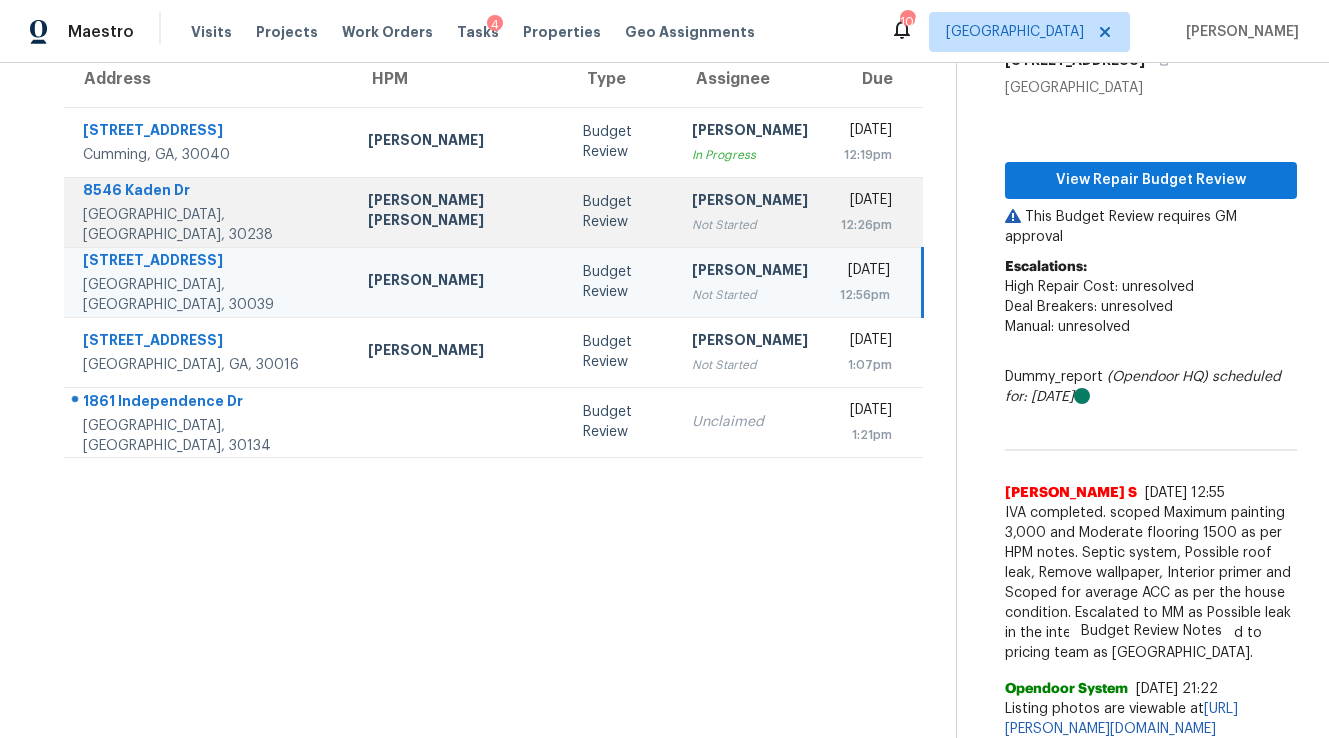 scroll, scrollTop: 172, scrollLeft: 0, axis: vertical 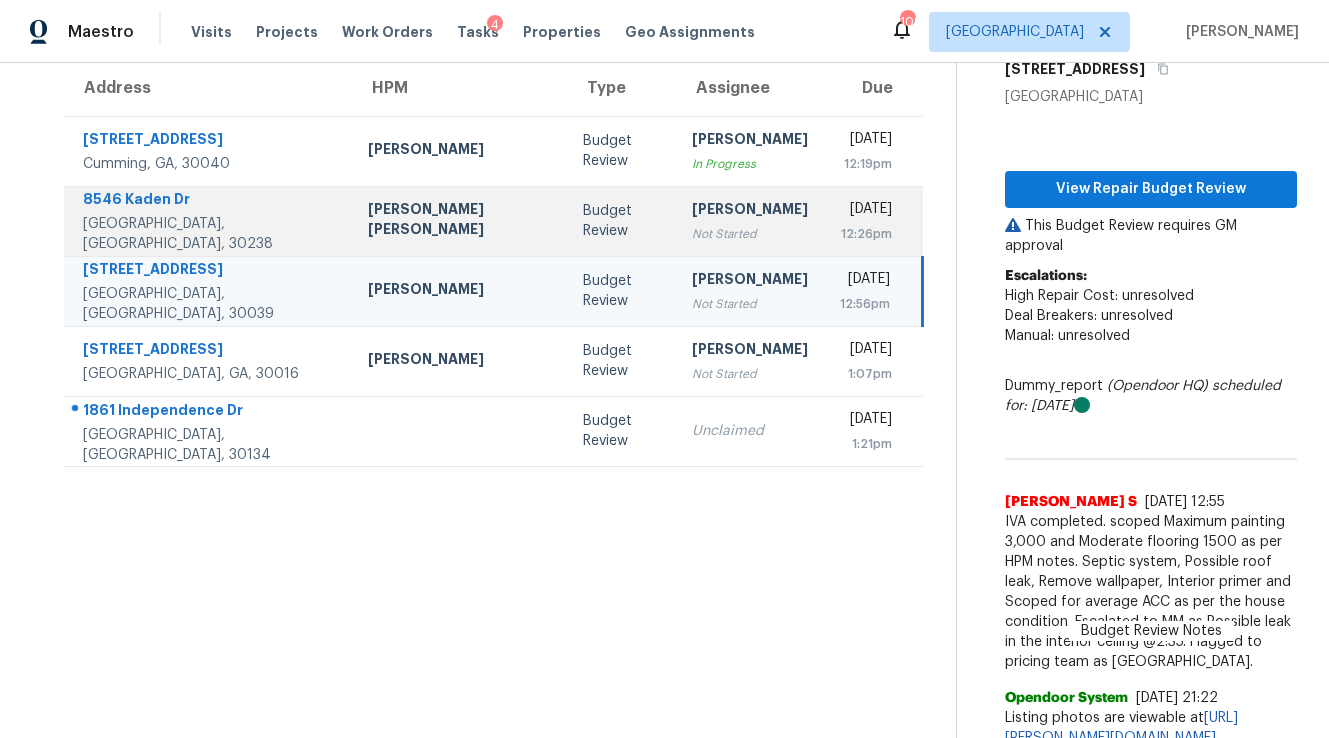 click on "[PERSON_NAME]" at bounding box center [750, 211] 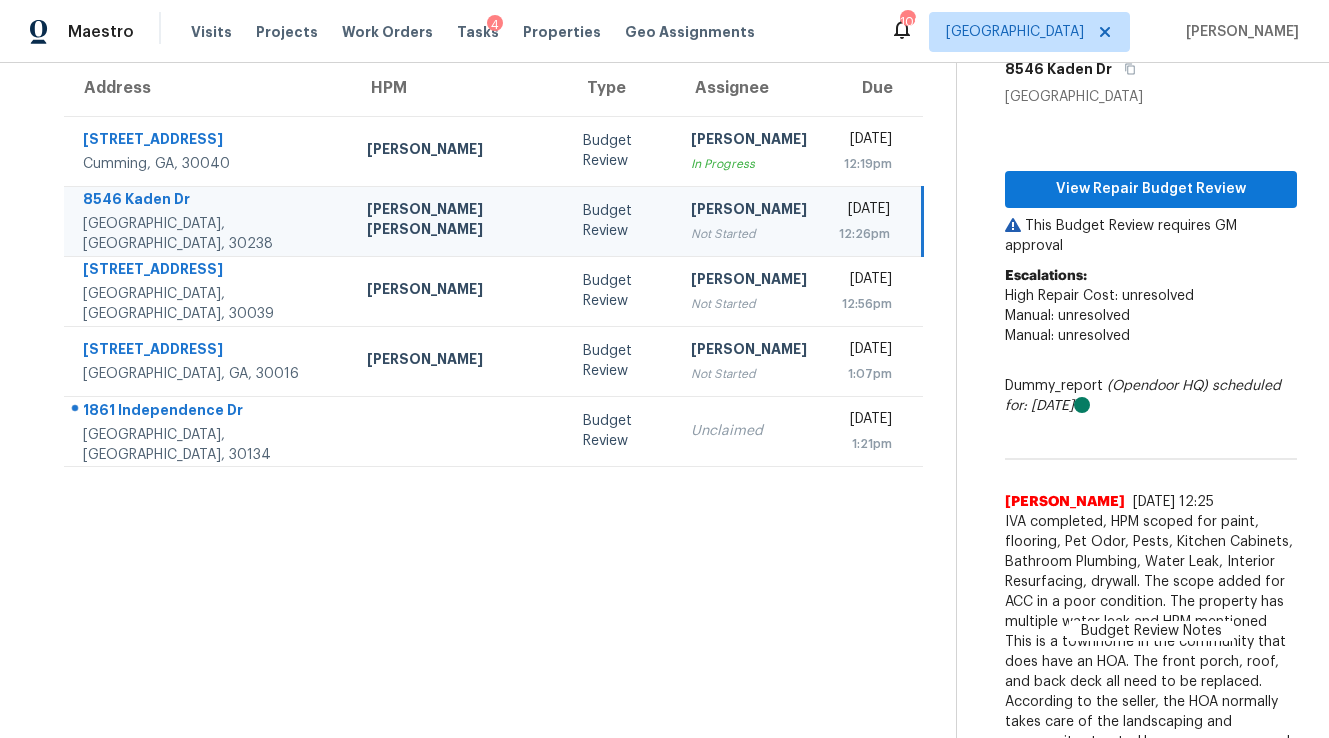 scroll, scrollTop: 181, scrollLeft: 0, axis: vertical 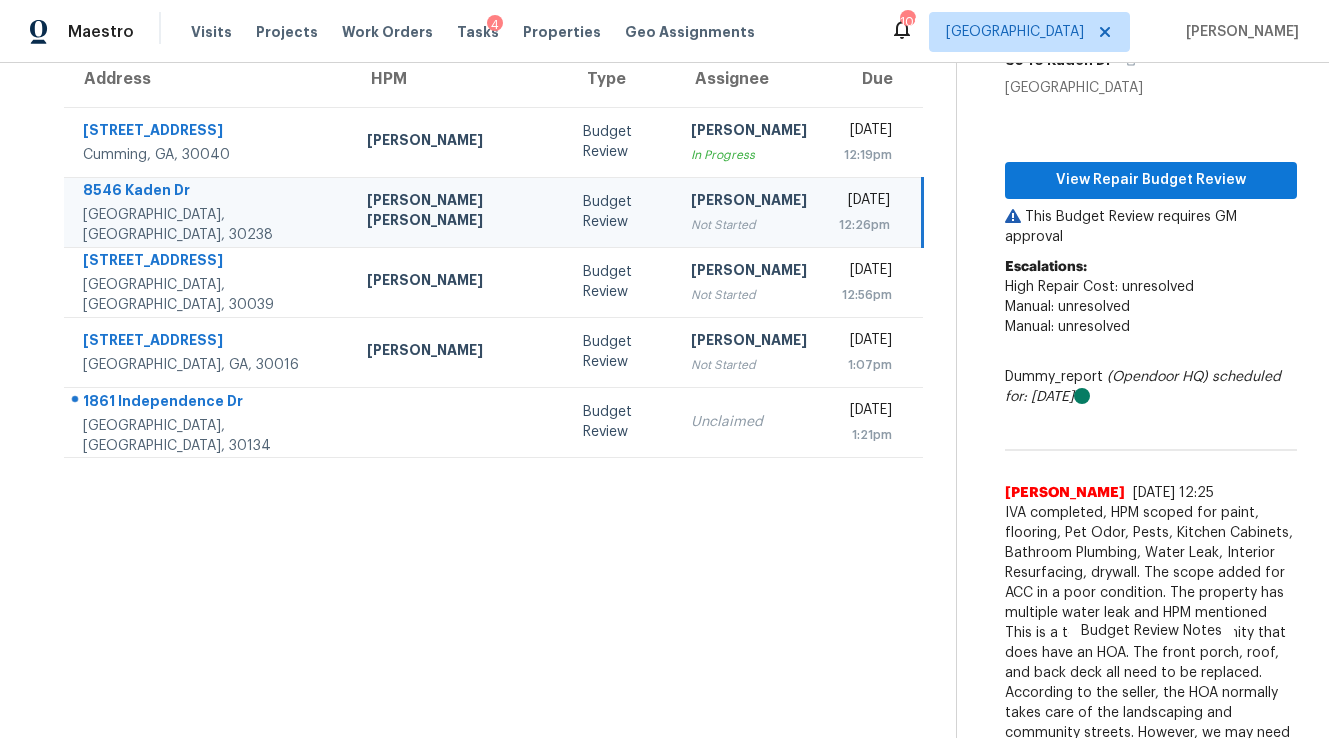 click on "[PERSON_NAME]" at bounding box center (749, 202) 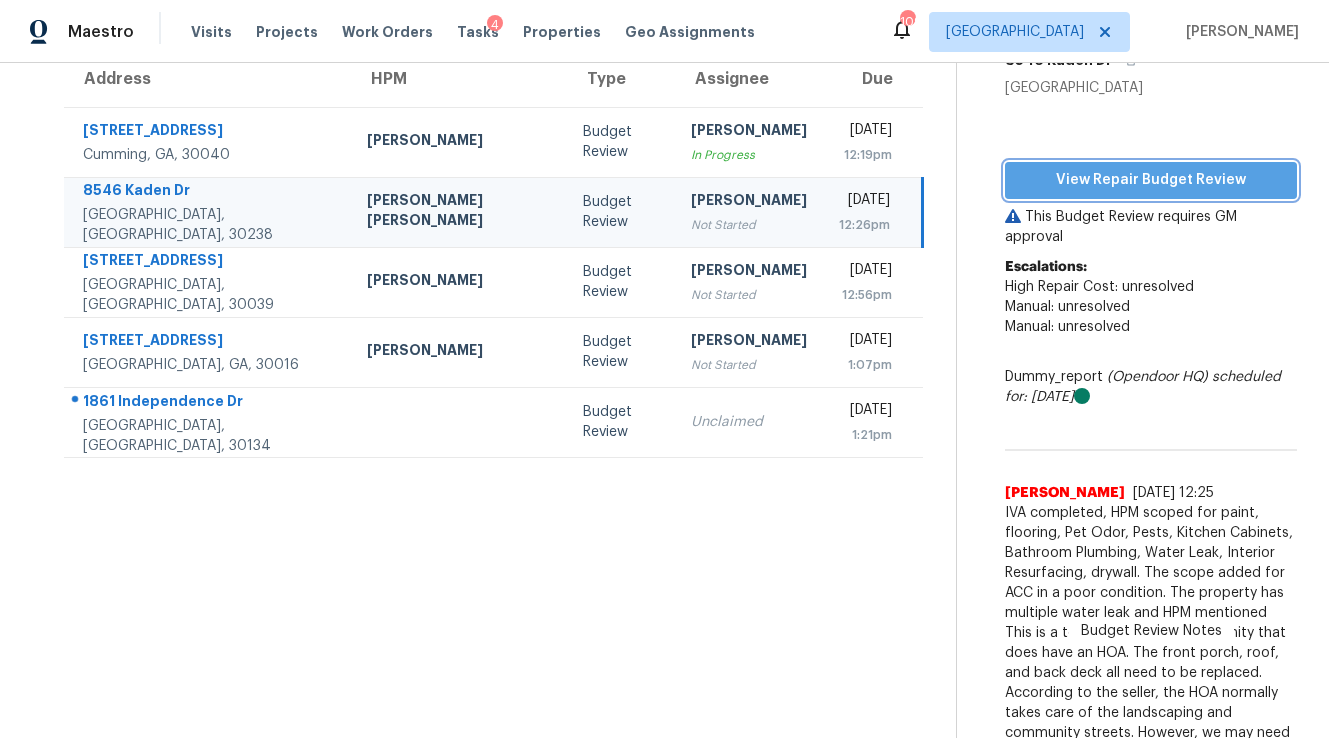 click on "View Repair Budget Review" at bounding box center [1151, 180] 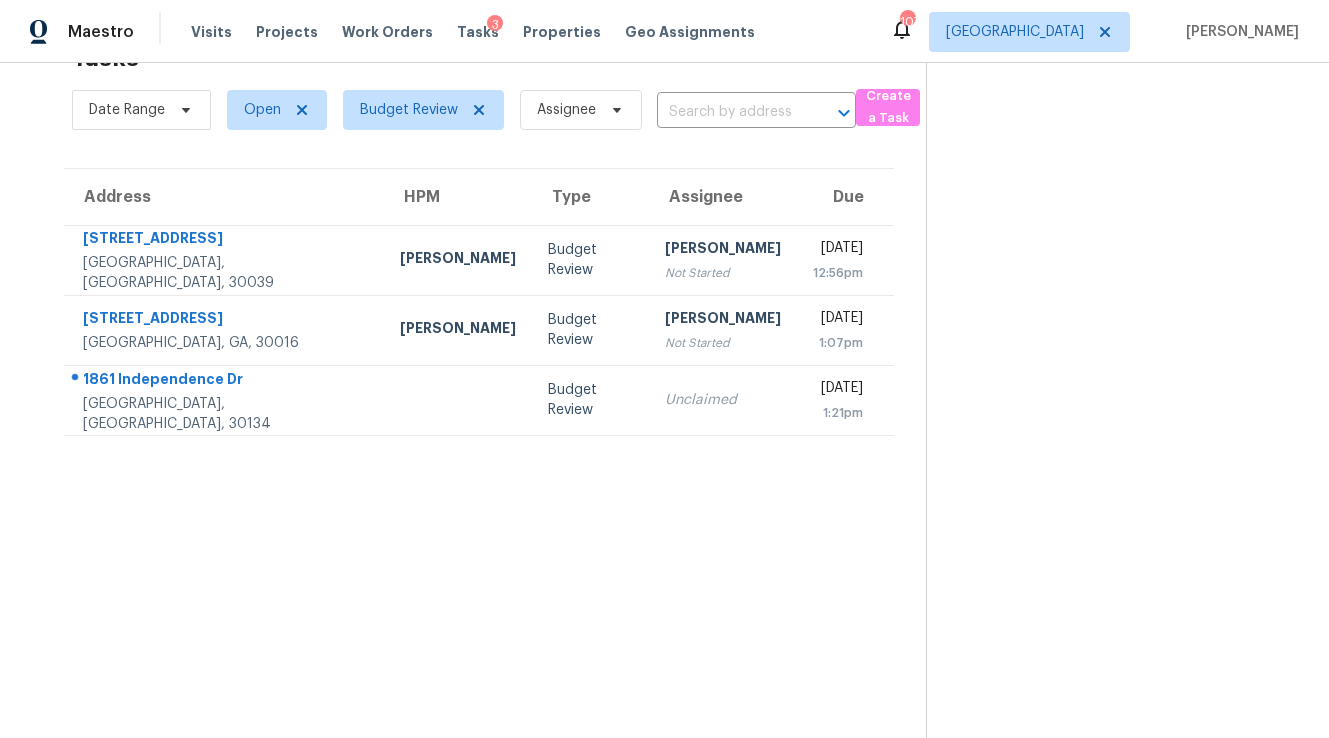scroll, scrollTop: 63, scrollLeft: 0, axis: vertical 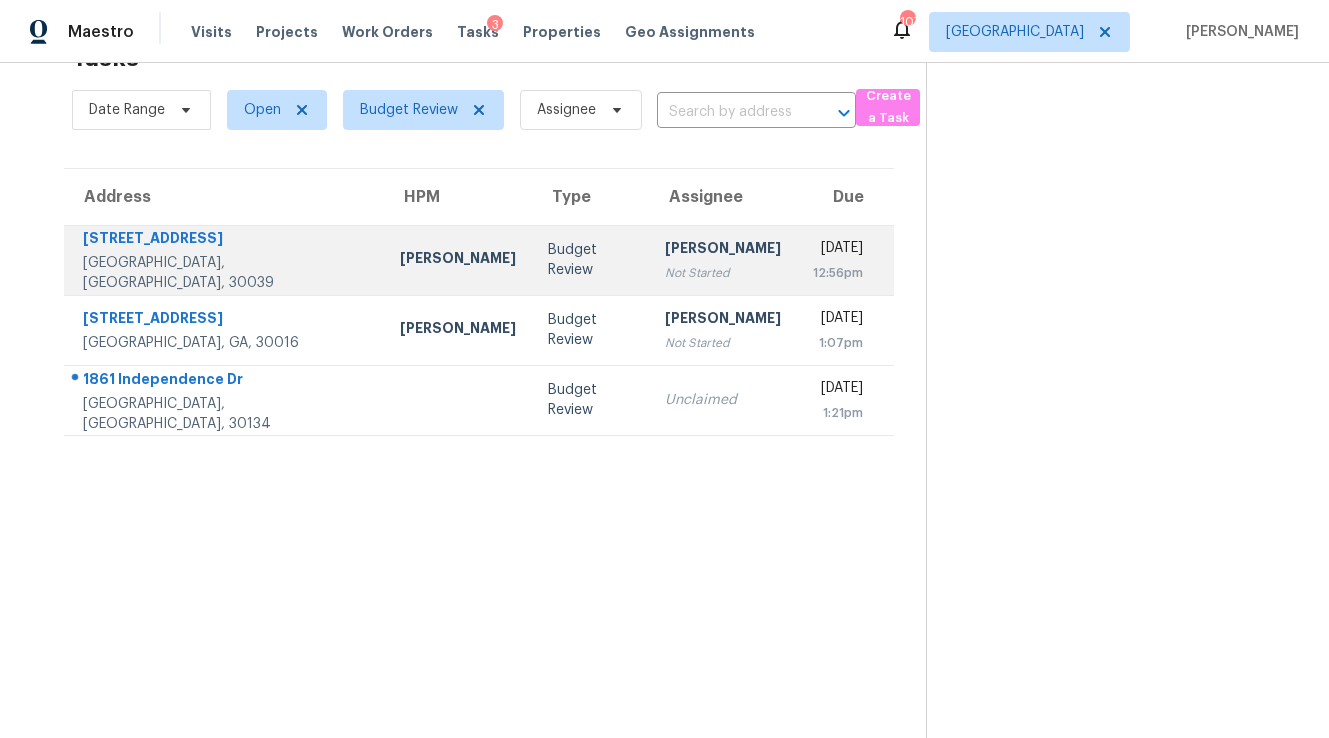 click on "Budget Review" at bounding box center (590, 260) 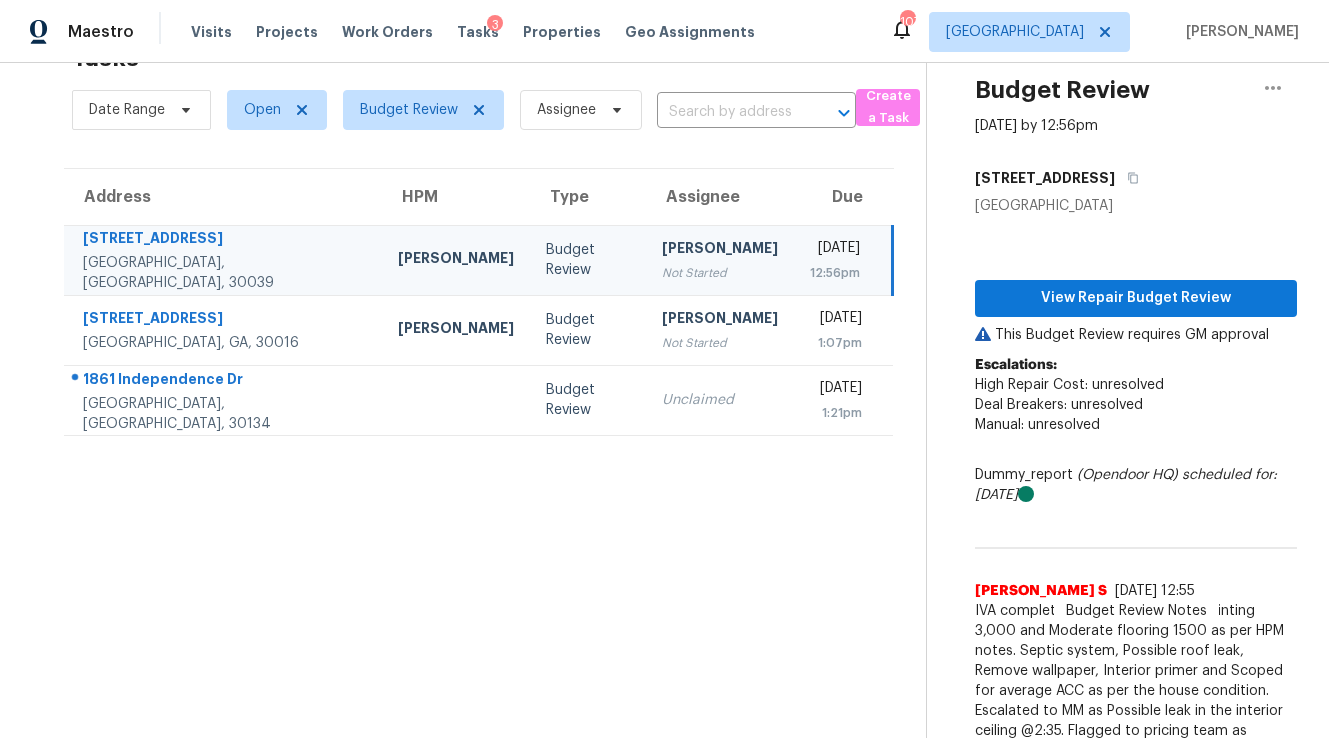 scroll, scrollTop: 172, scrollLeft: 0, axis: vertical 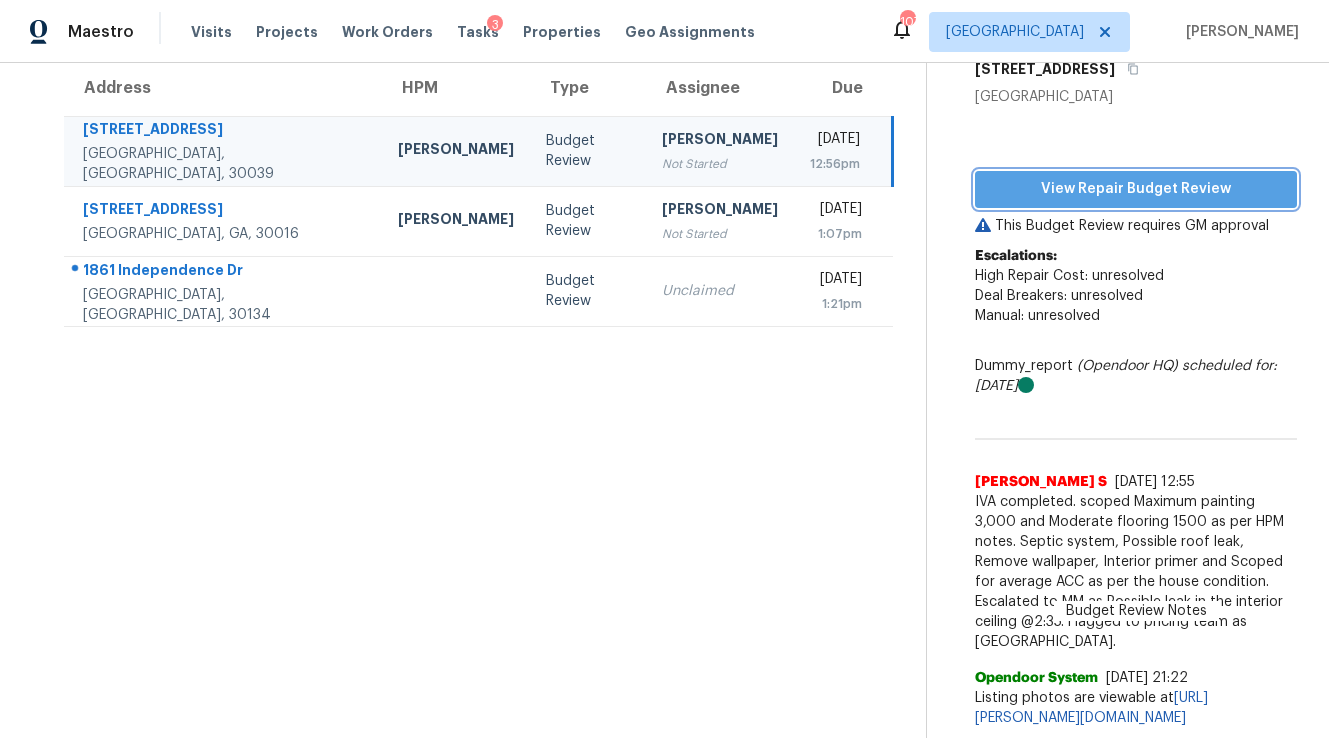 click on "View Repair Budget Review" at bounding box center (1136, 189) 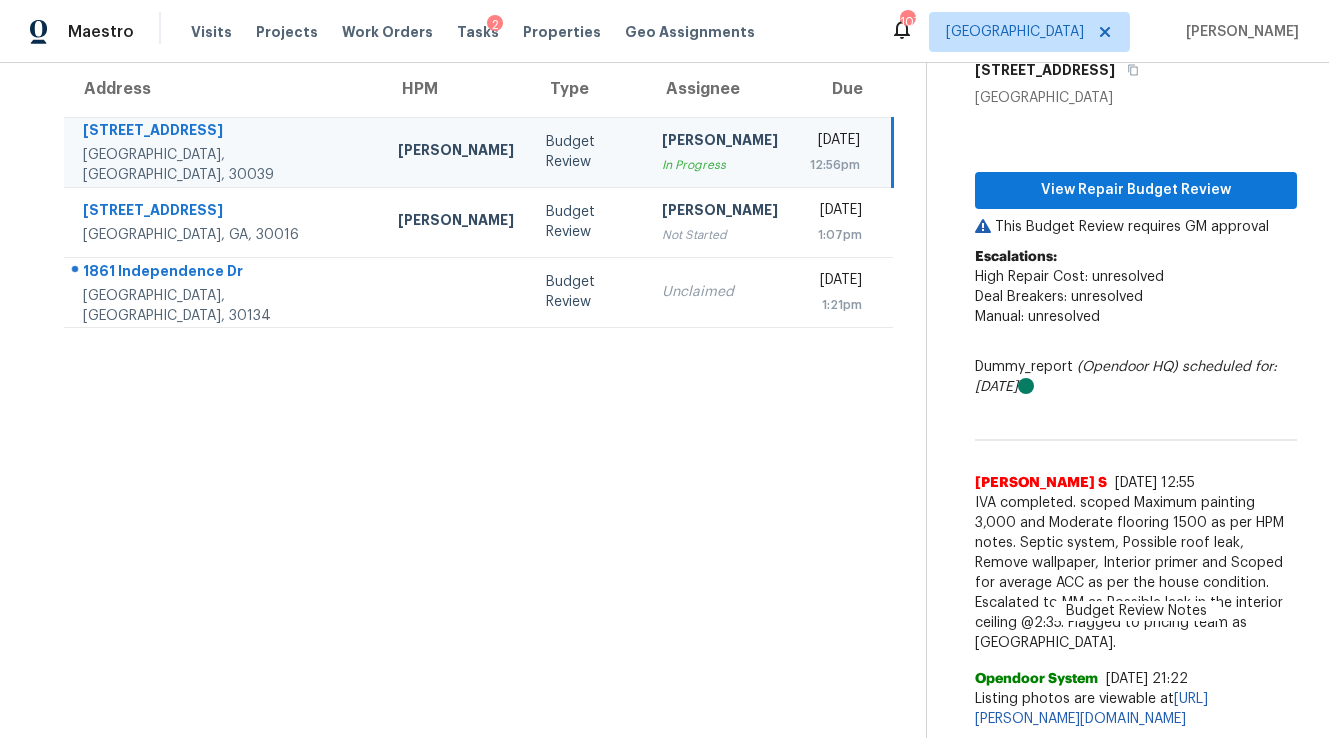 scroll, scrollTop: 172, scrollLeft: 0, axis: vertical 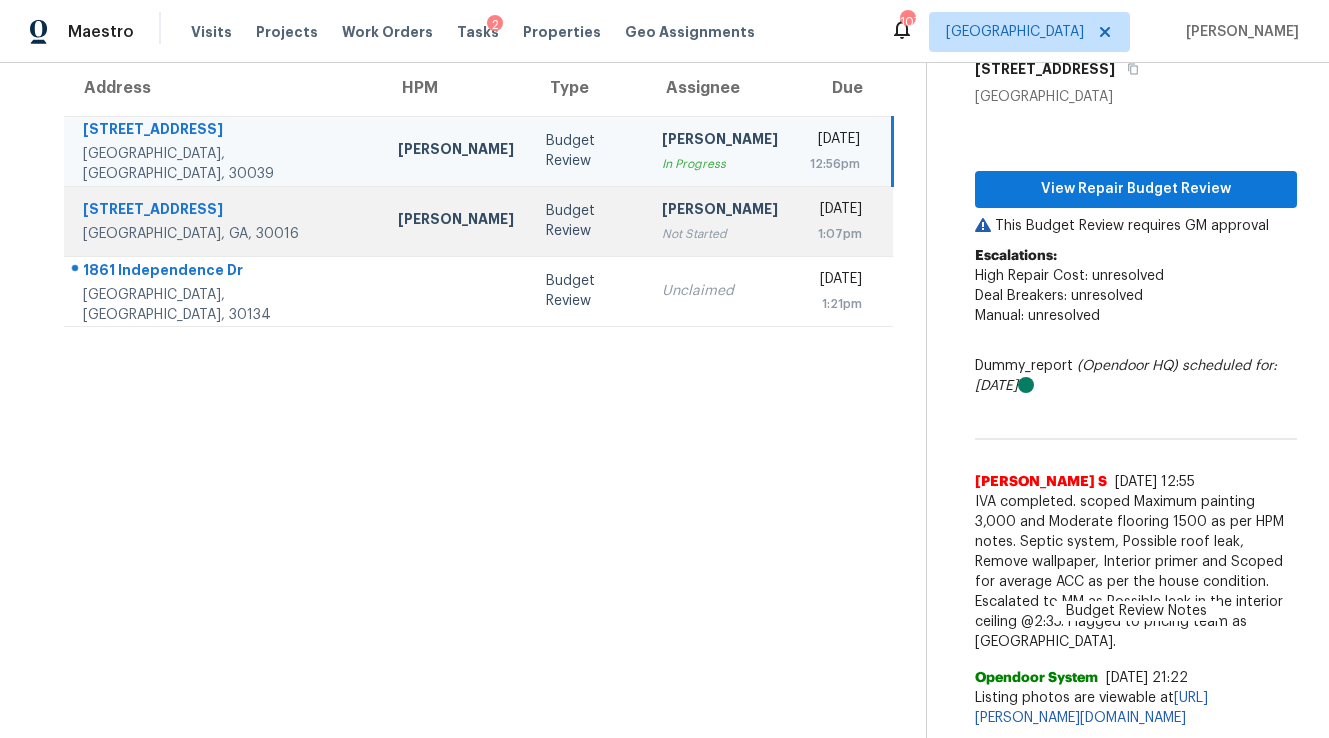 click on "Budget Review" at bounding box center (588, 221) 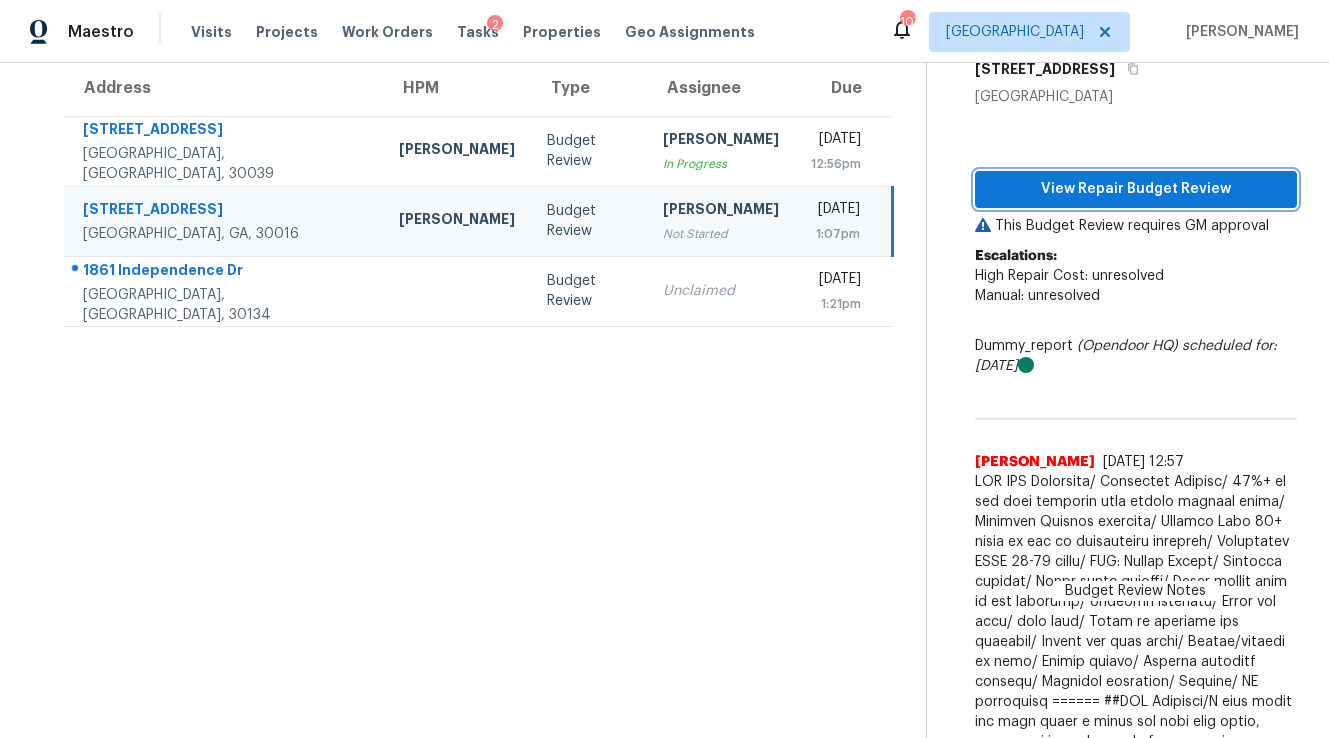 click on "View Repair Budget Review" at bounding box center (1136, 189) 